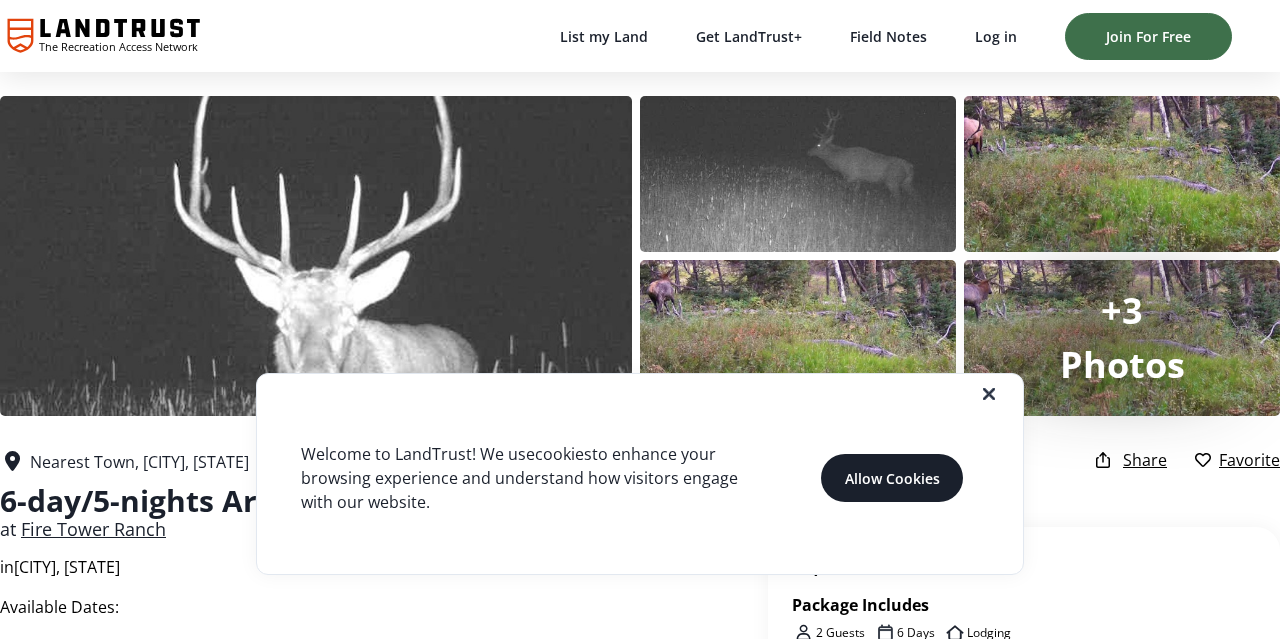 scroll, scrollTop: 0, scrollLeft: 0, axis: both 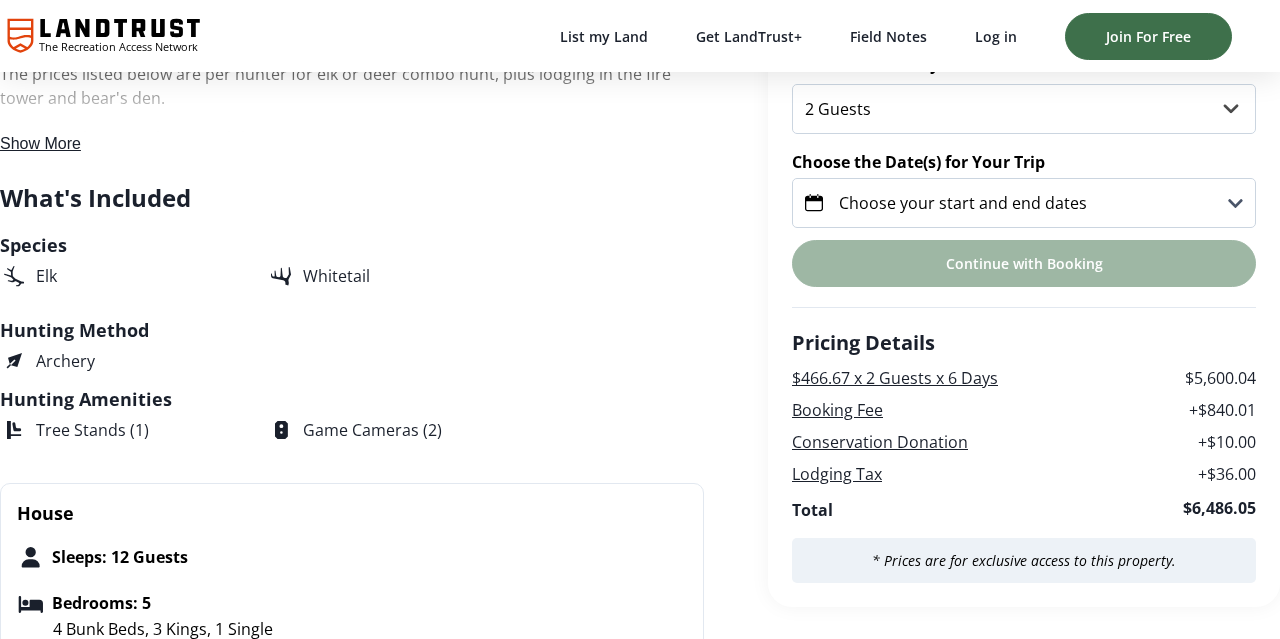 click on "Choose your start and end dates" at bounding box center [963, 203] 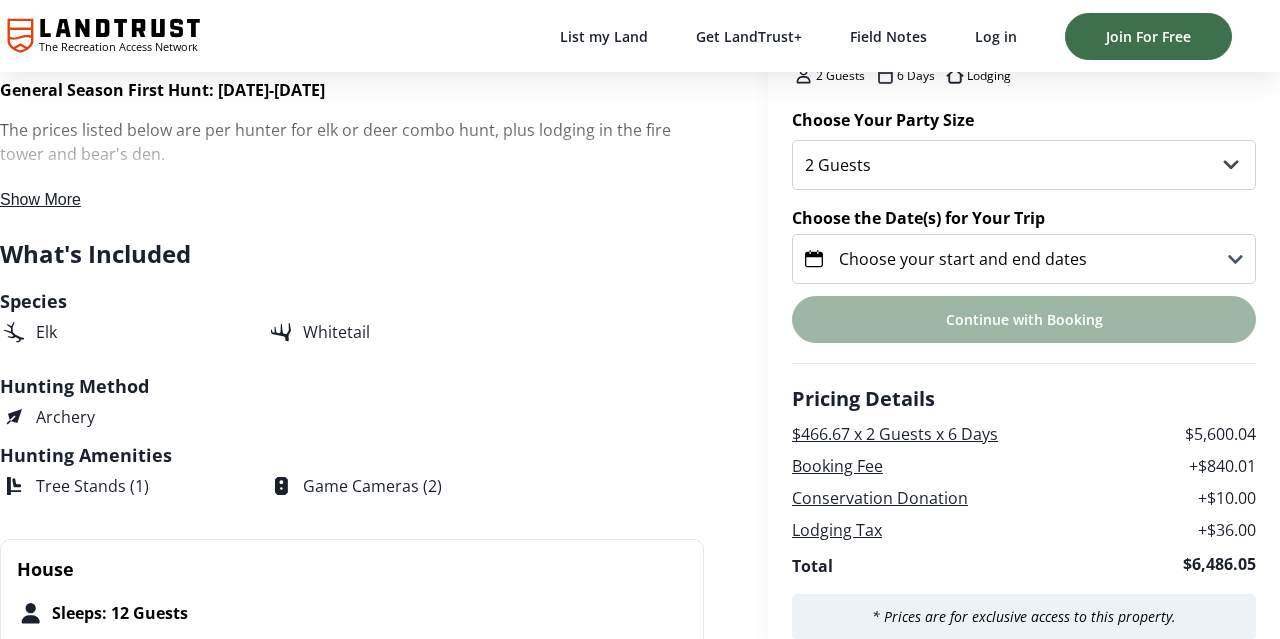 scroll, scrollTop: 558, scrollLeft: 0, axis: vertical 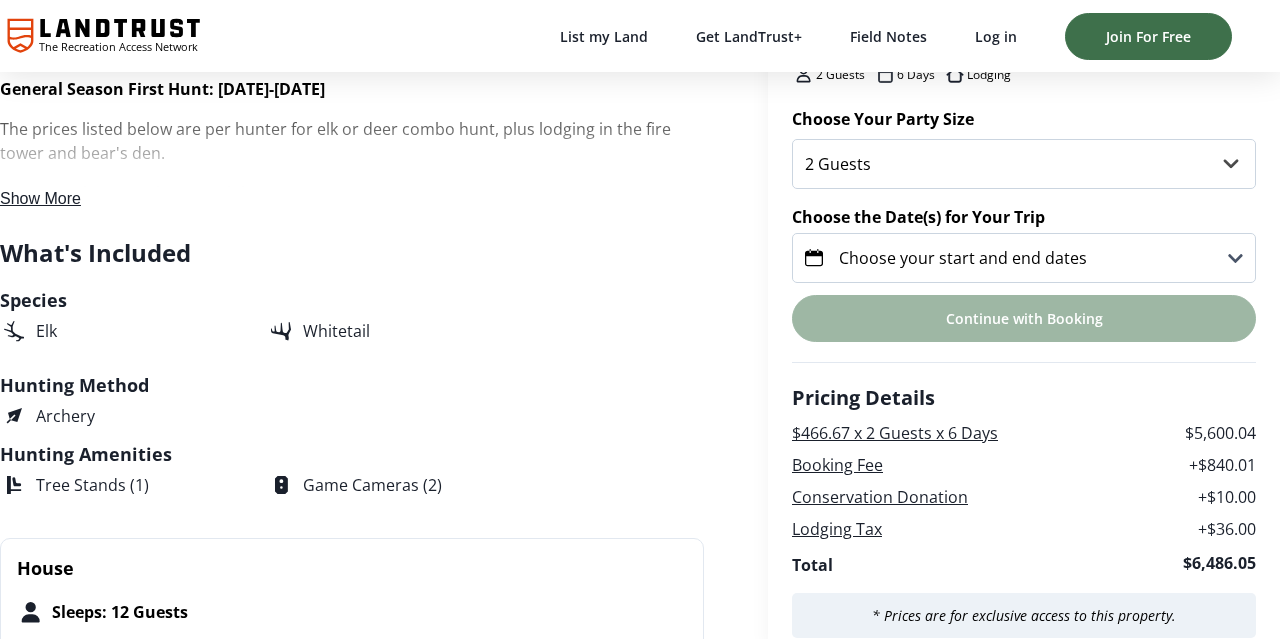 click on "Choose your start and end dates" at bounding box center (963, 258) 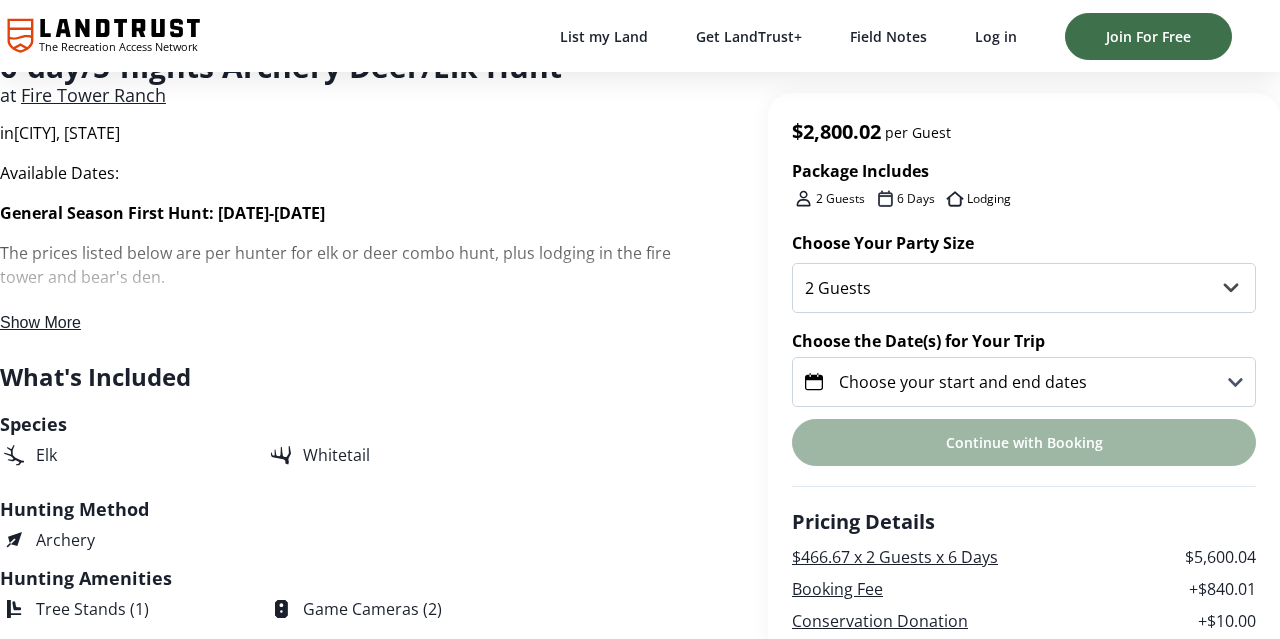 scroll, scrollTop: 433, scrollLeft: 0, axis: vertical 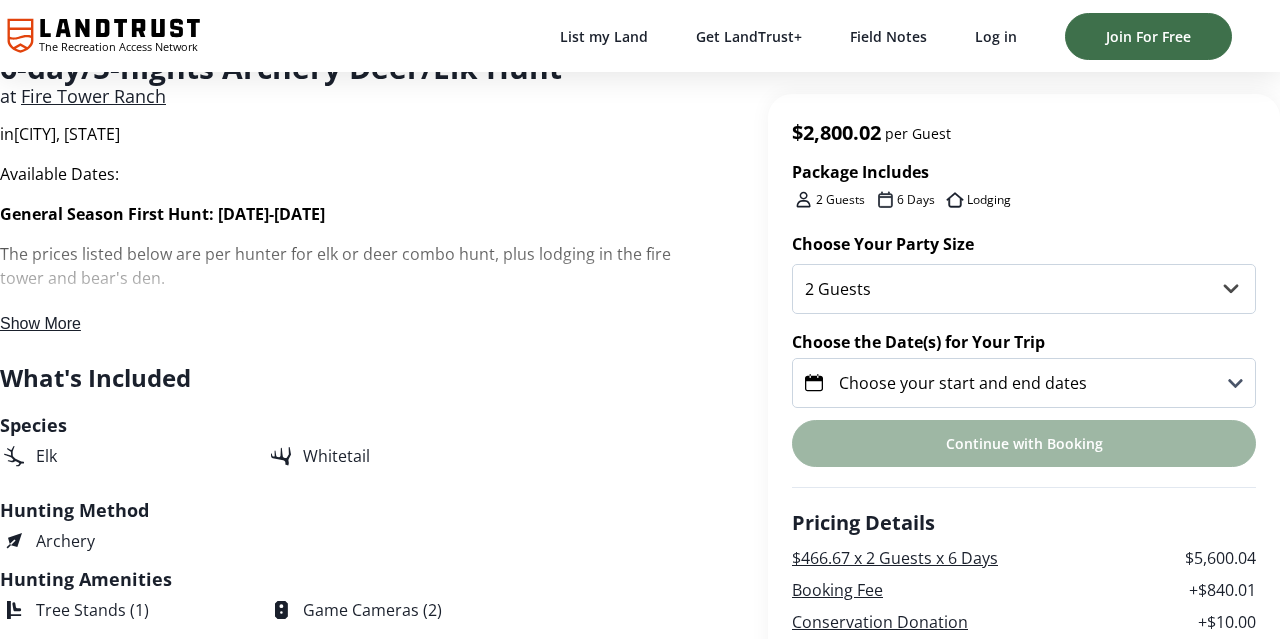 click on "Choose your start and end dates" at bounding box center (963, 383) 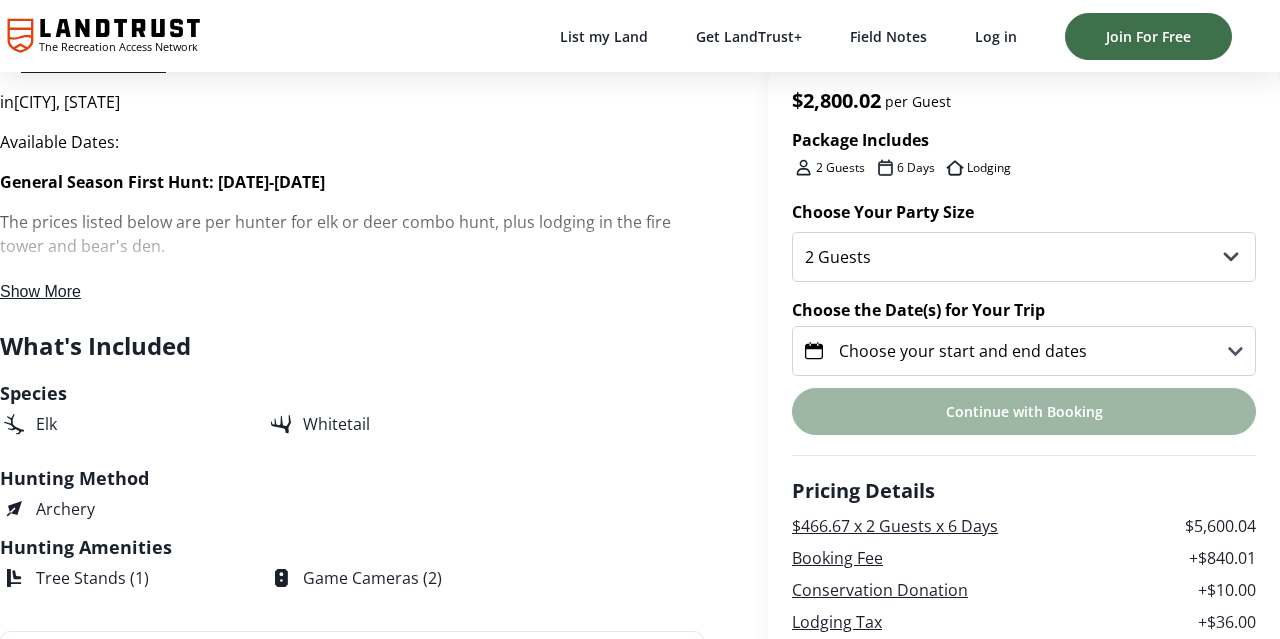 scroll, scrollTop: 444, scrollLeft: 0, axis: vertical 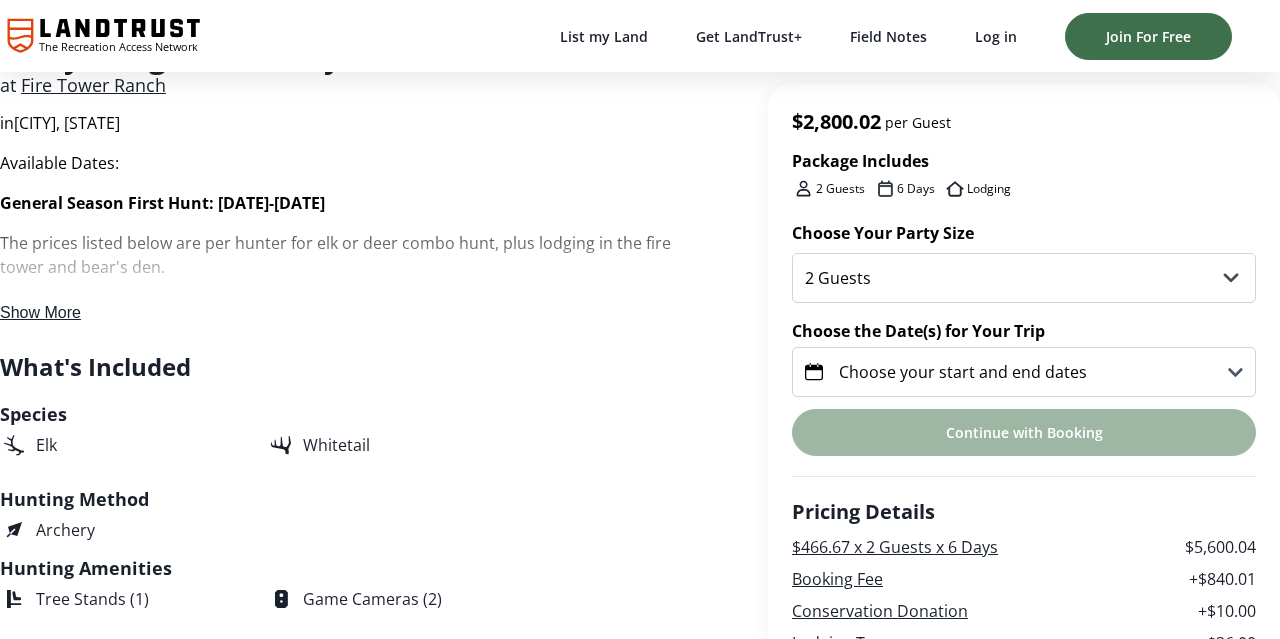 click on "Show More" at bounding box center [40, 312] 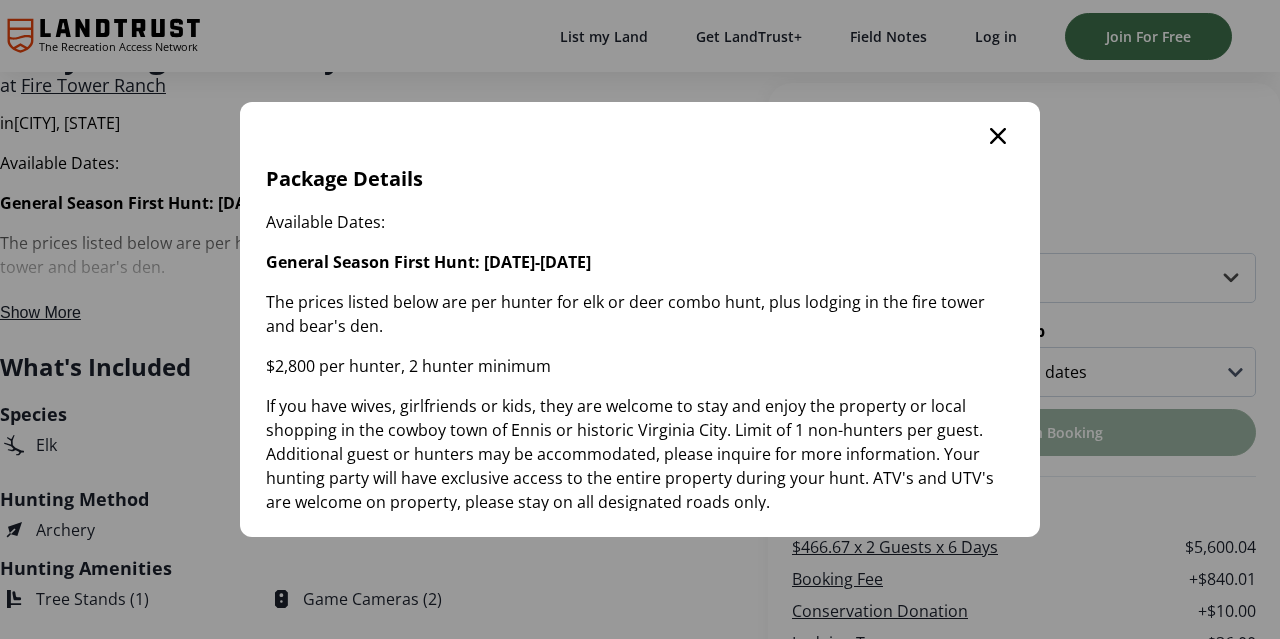 scroll, scrollTop: 0, scrollLeft: 0, axis: both 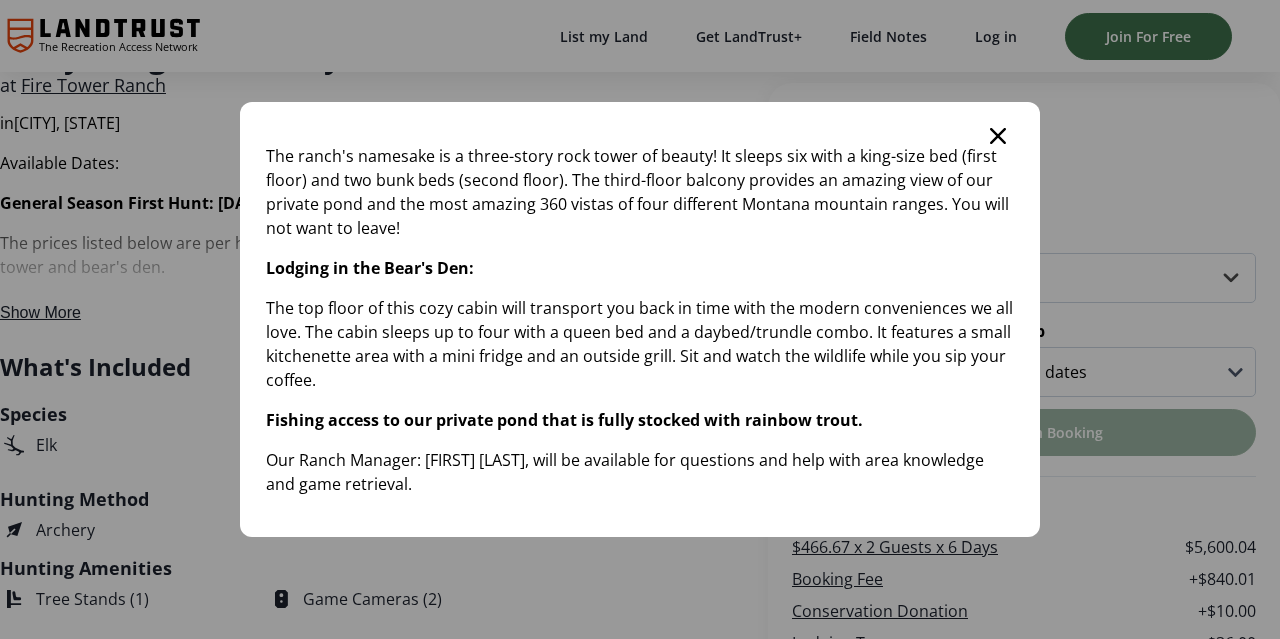 click 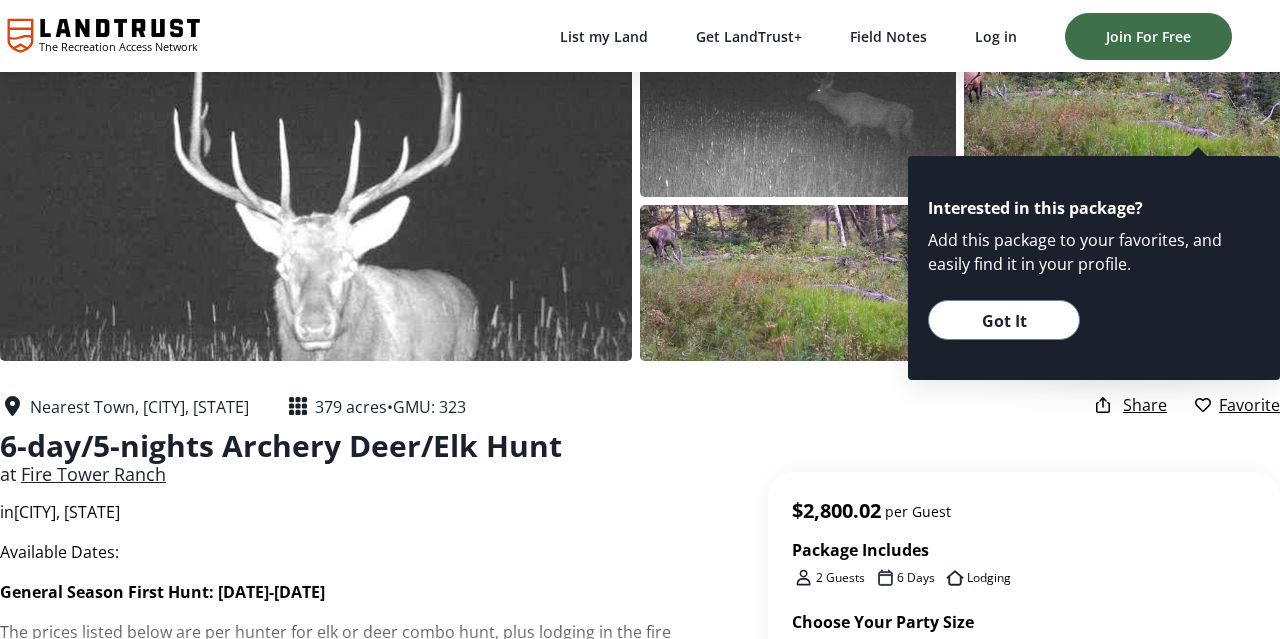 scroll, scrollTop: 39, scrollLeft: 0, axis: vertical 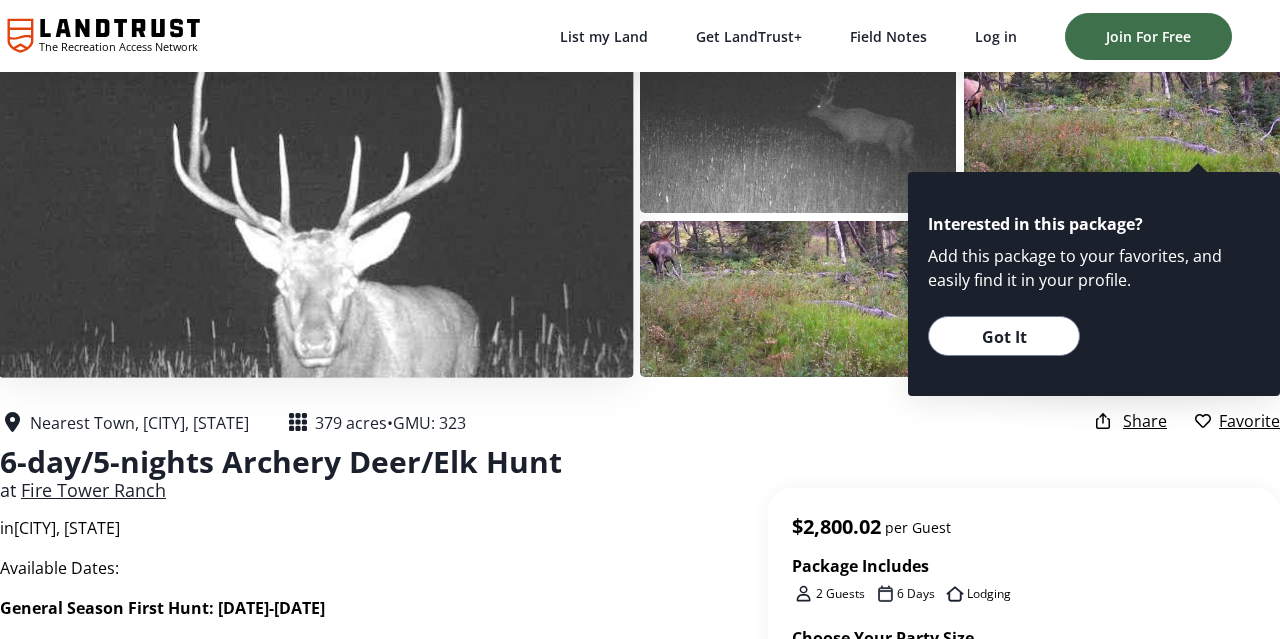 click at bounding box center [315, 216] 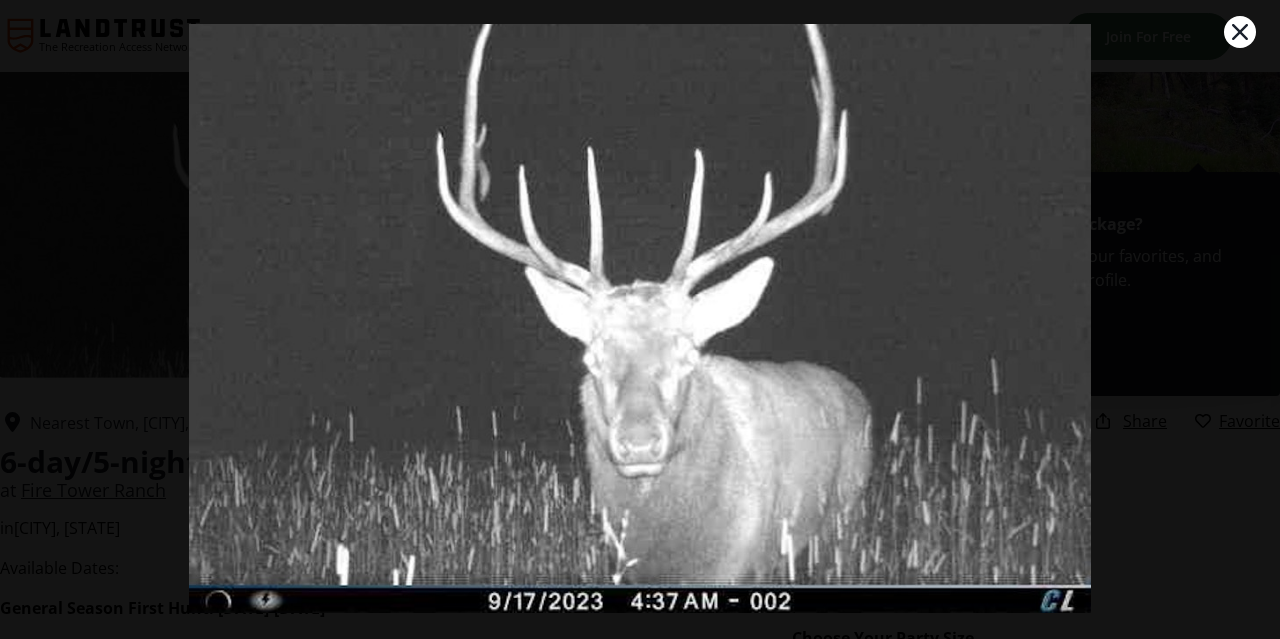 scroll, scrollTop: 0, scrollLeft: 0, axis: both 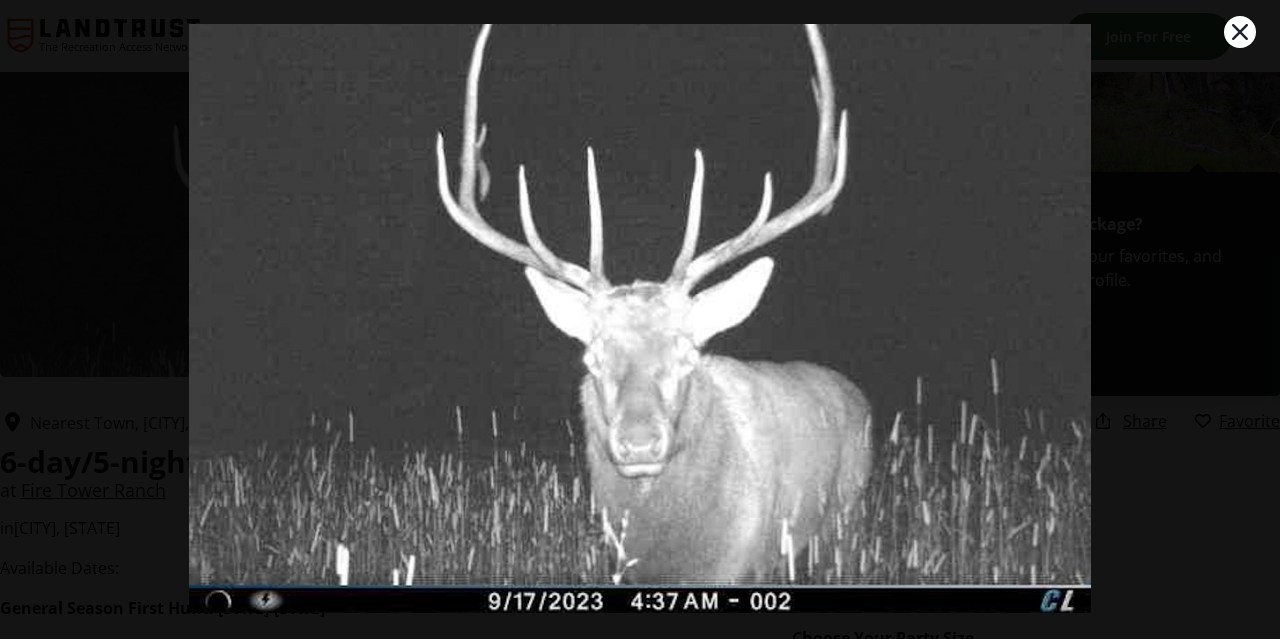 click on "1 / 8 Trail cam" at bounding box center (640, 319) 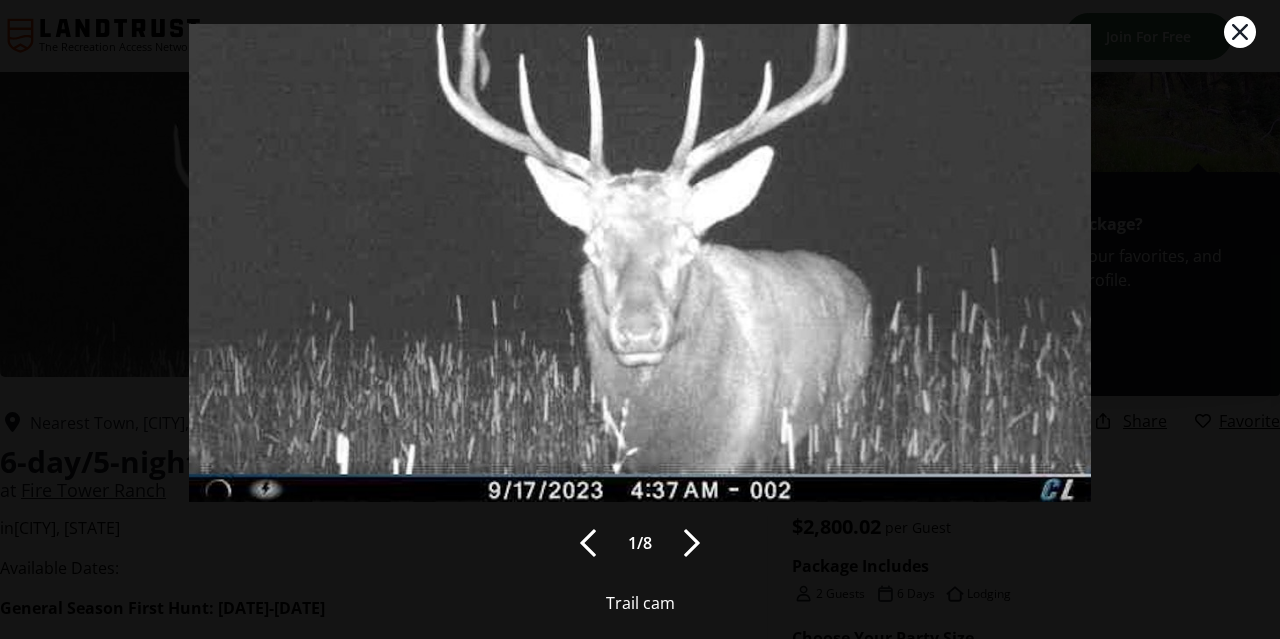 click at bounding box center [692, 543] 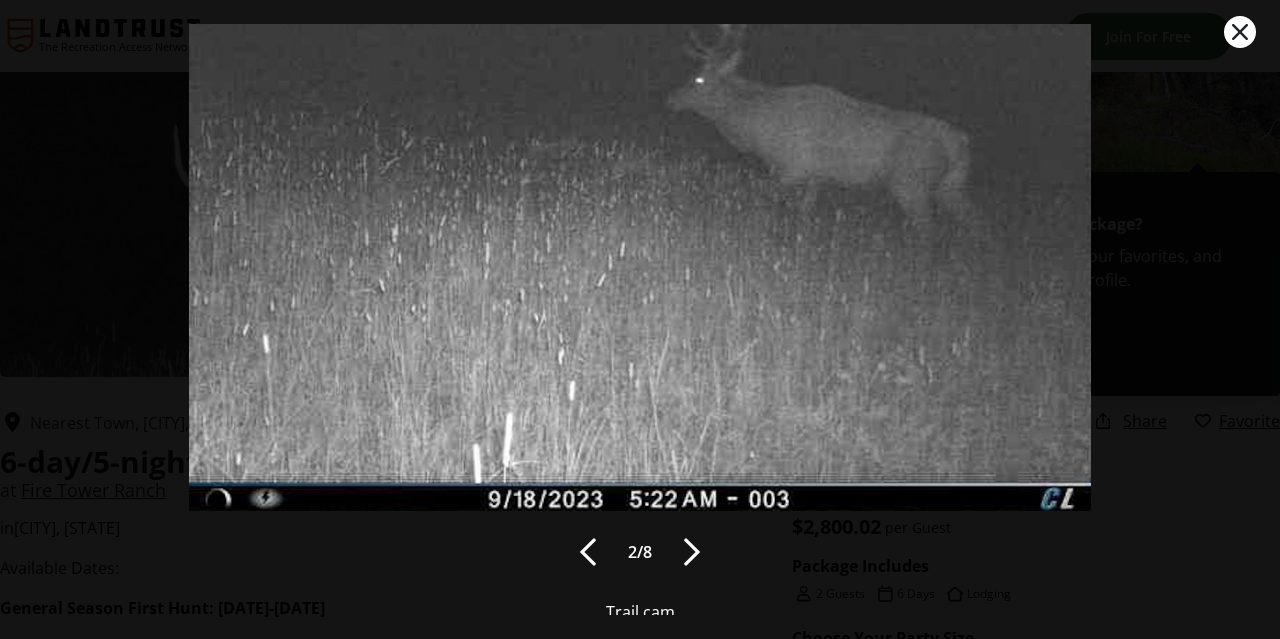 scroll, scrollTop: 111, scrollLeft: 0, axis: vertical 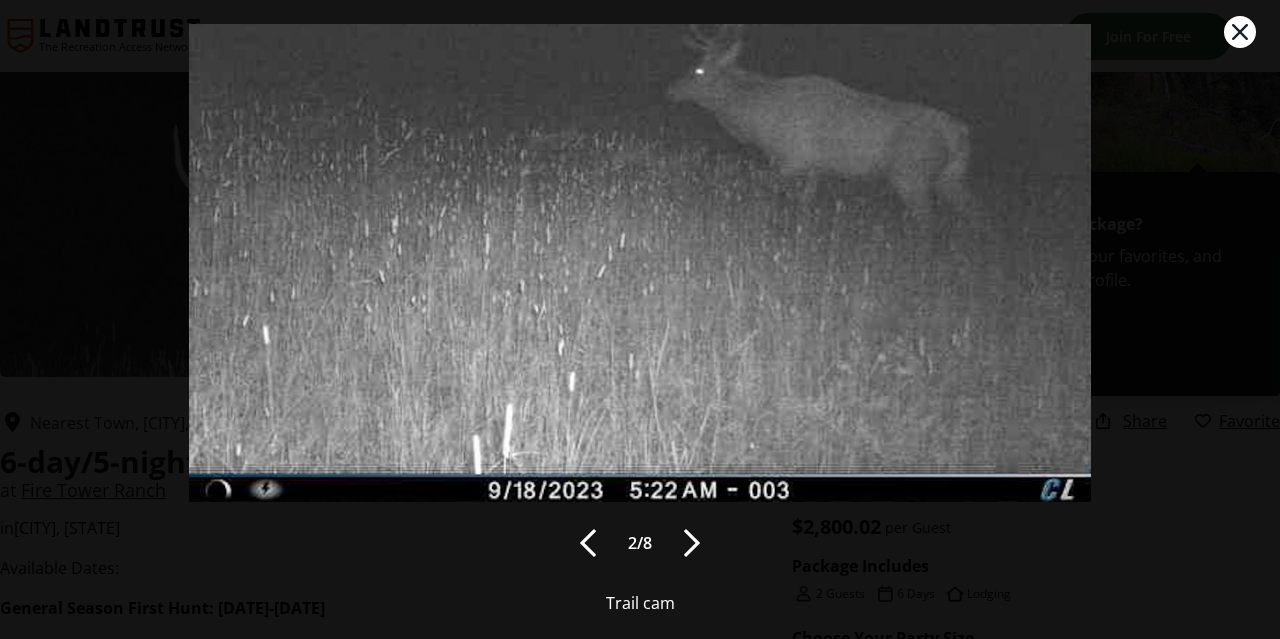 click at bounding box center [692, 543] 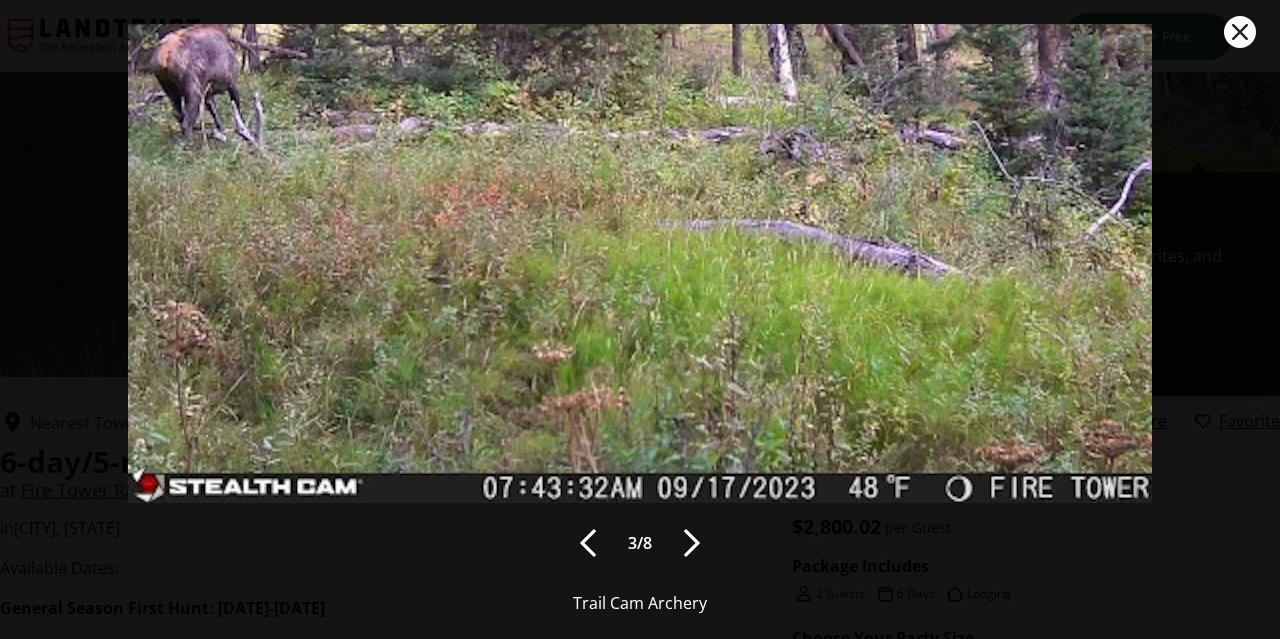scroll, scrollTop: 0, scrollLeft: 0, axis: both 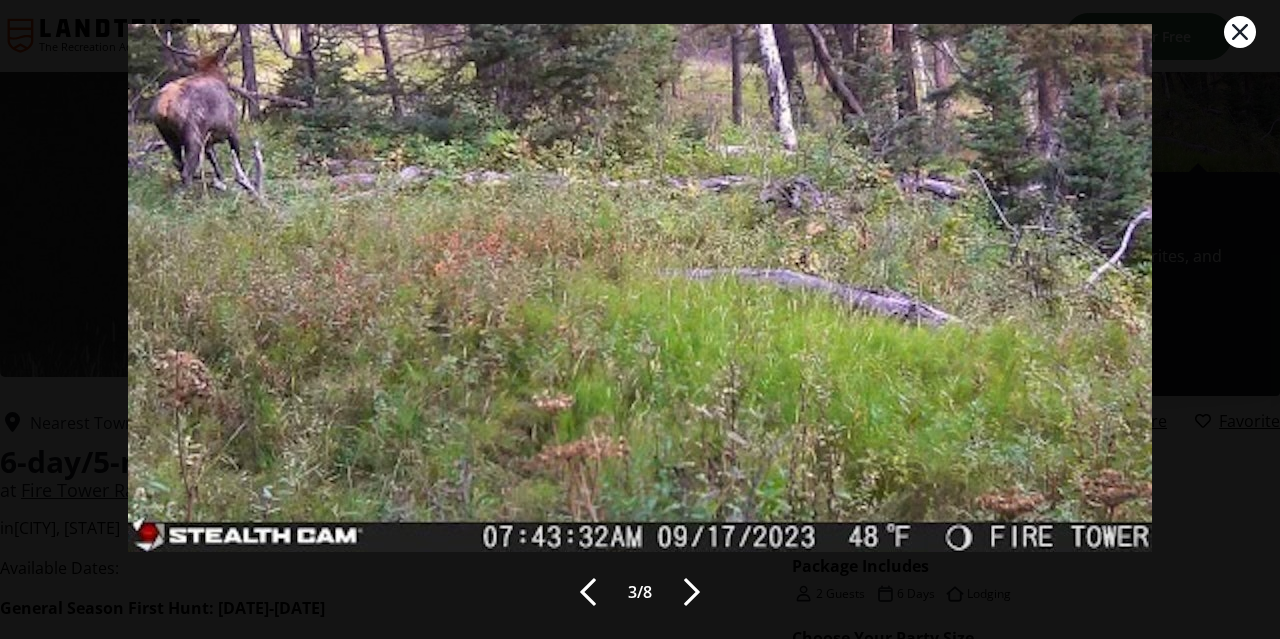 click at bounding box center (692, 592) 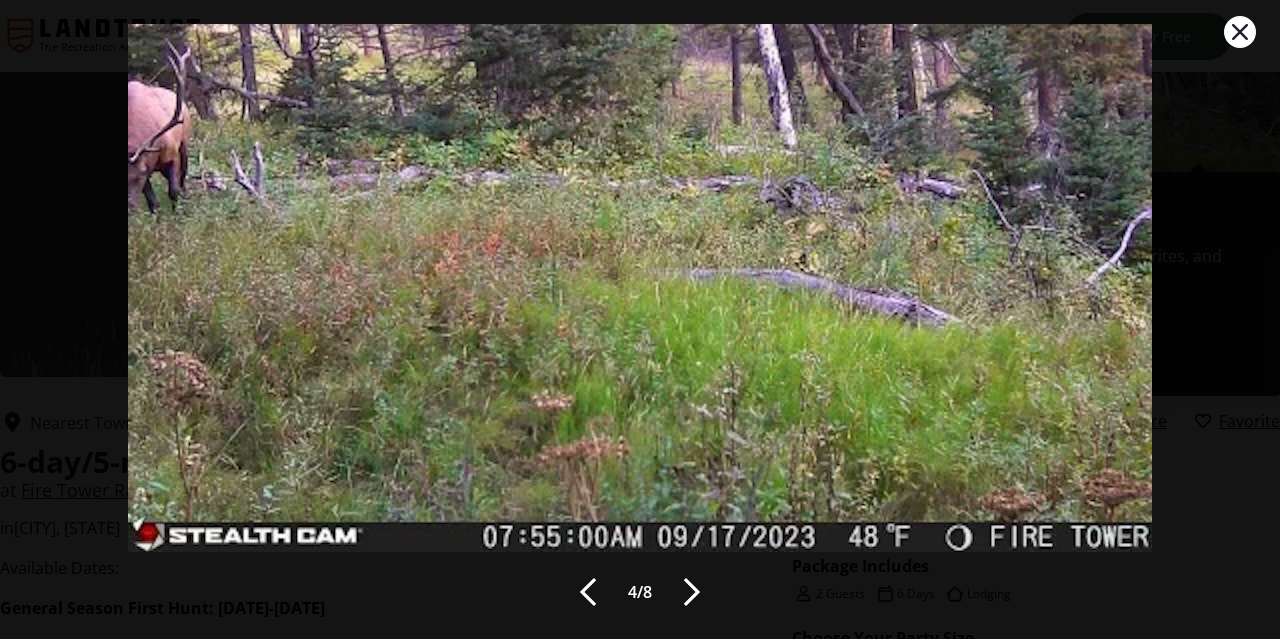 click at bounding box center [692, 592] 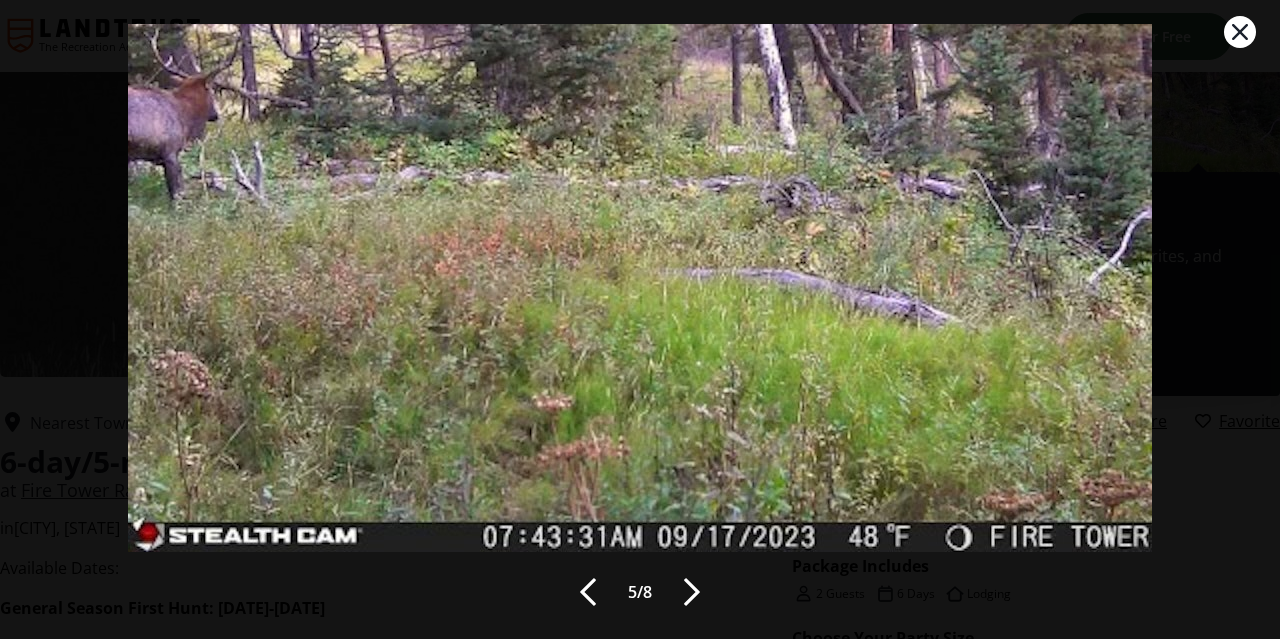 click at bounding box center (692, 592) 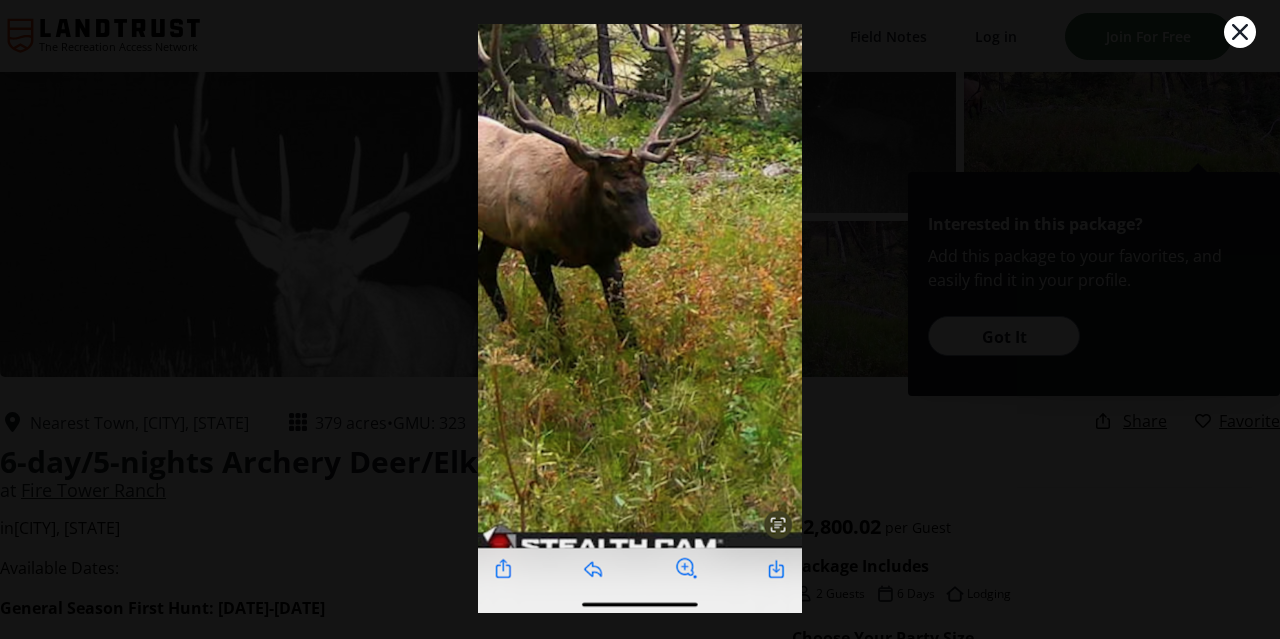 drag, startPoint x: 1240, startPoint y: 25, endPoint x: 977, endPoint y: 293, distance: 375.49036 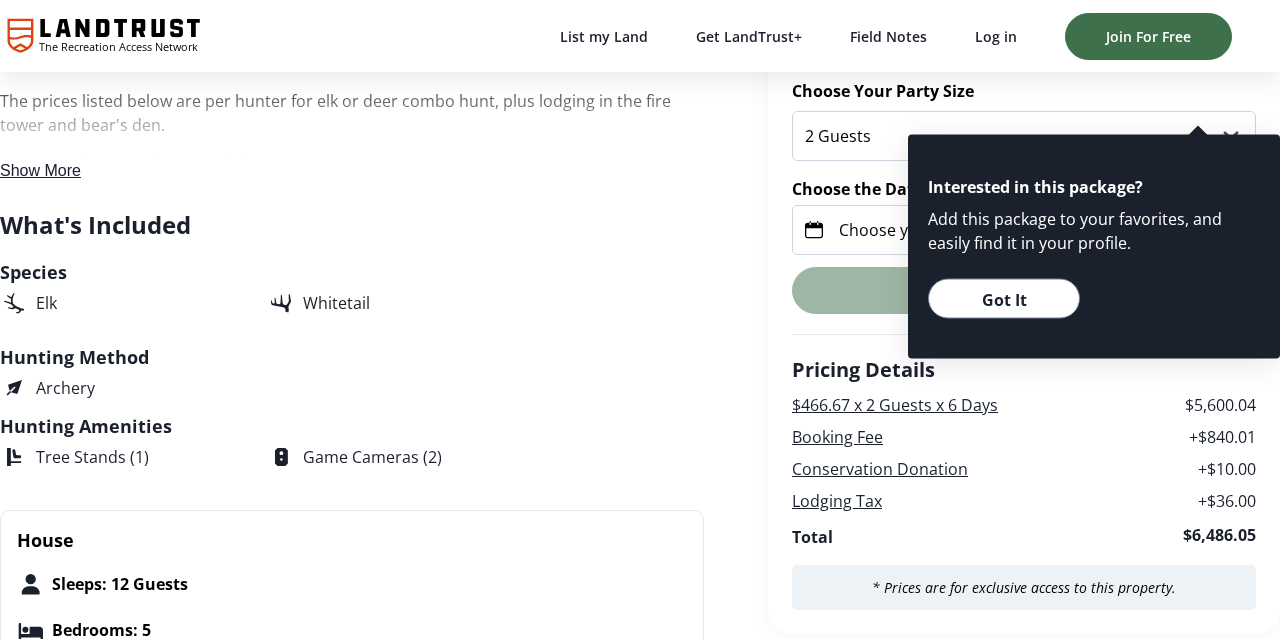 scroll, scrollTop: 632, scrollLeft: 0, axis: vertical 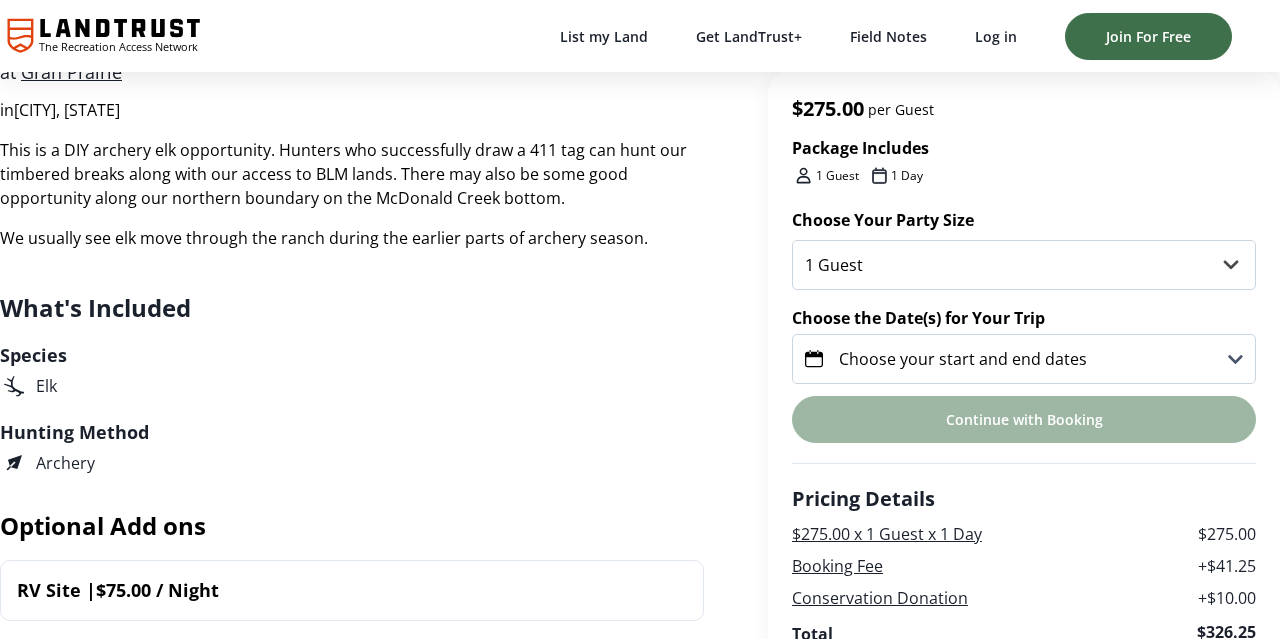 click on "Choose your start and end dates" at bounding box center (963, 359) 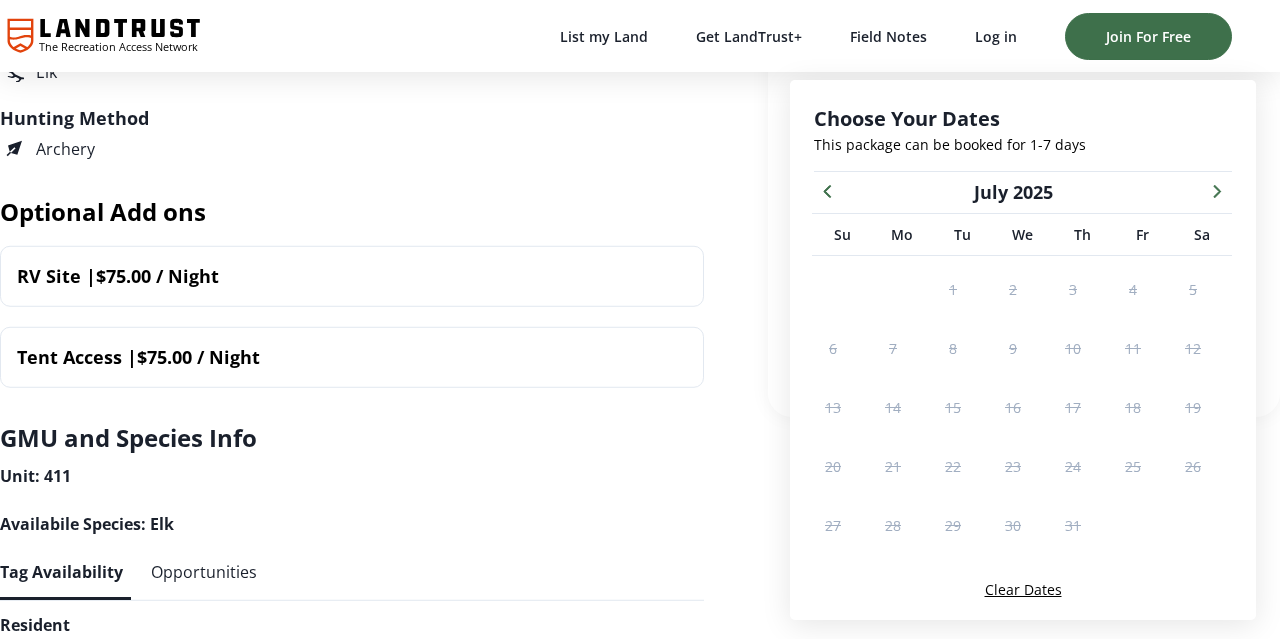 scroll, scrollTop: 772, scrollLeft: 0, axis: vertical 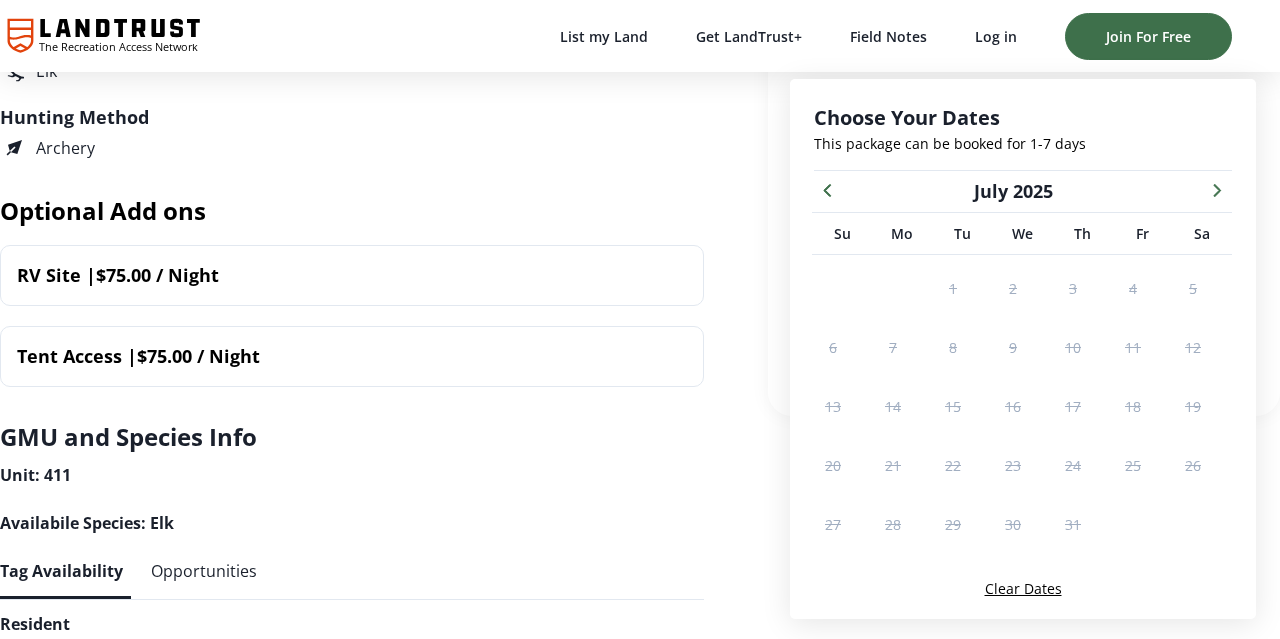 click 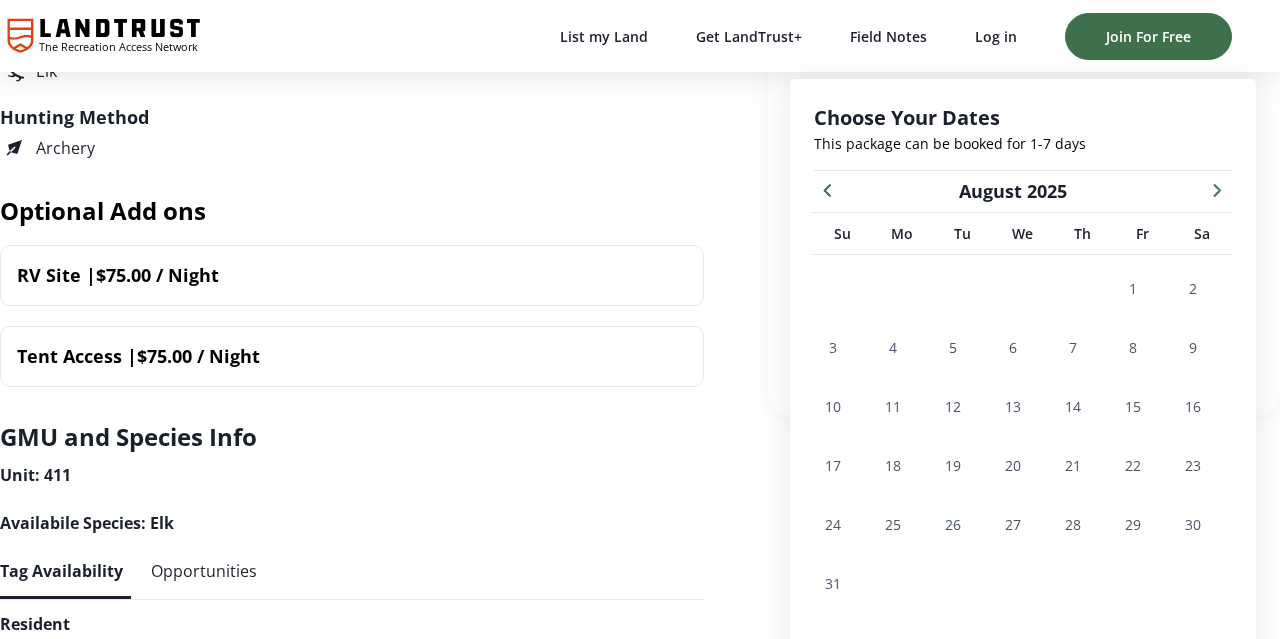 click 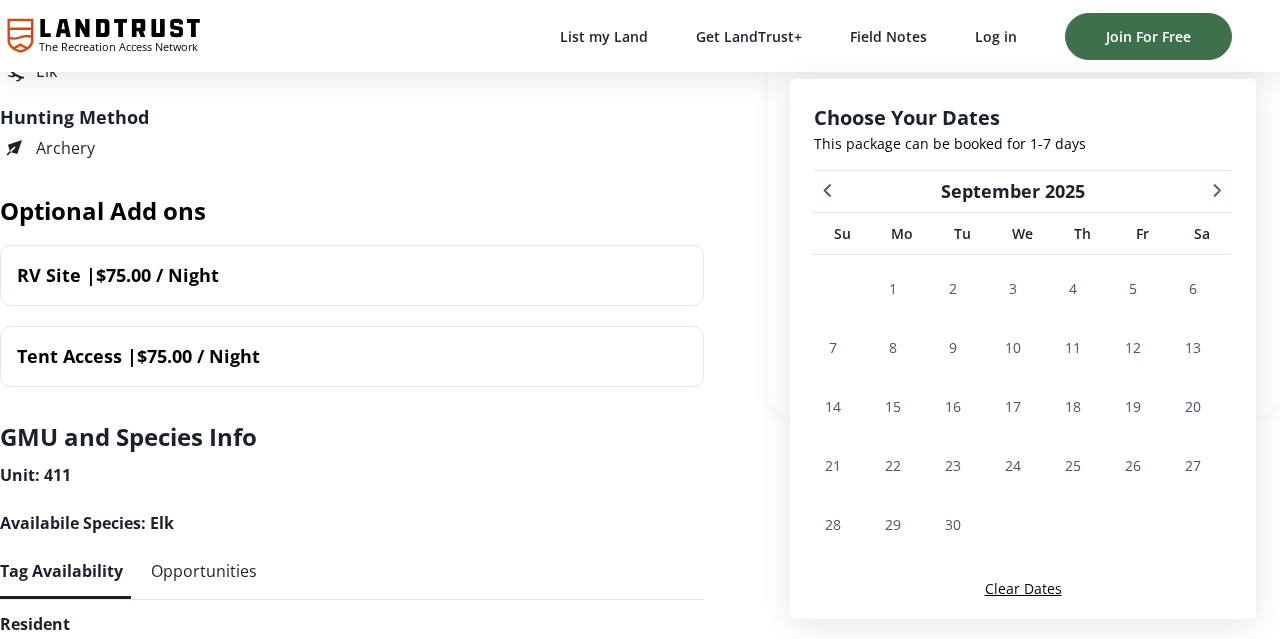 click 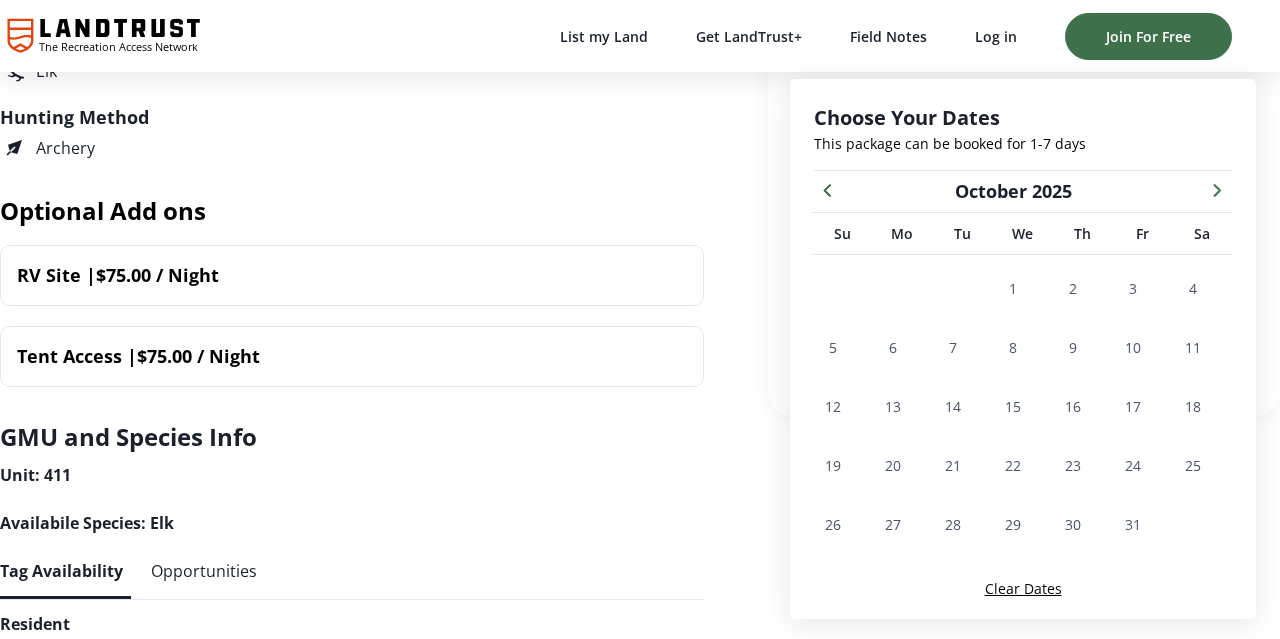 click 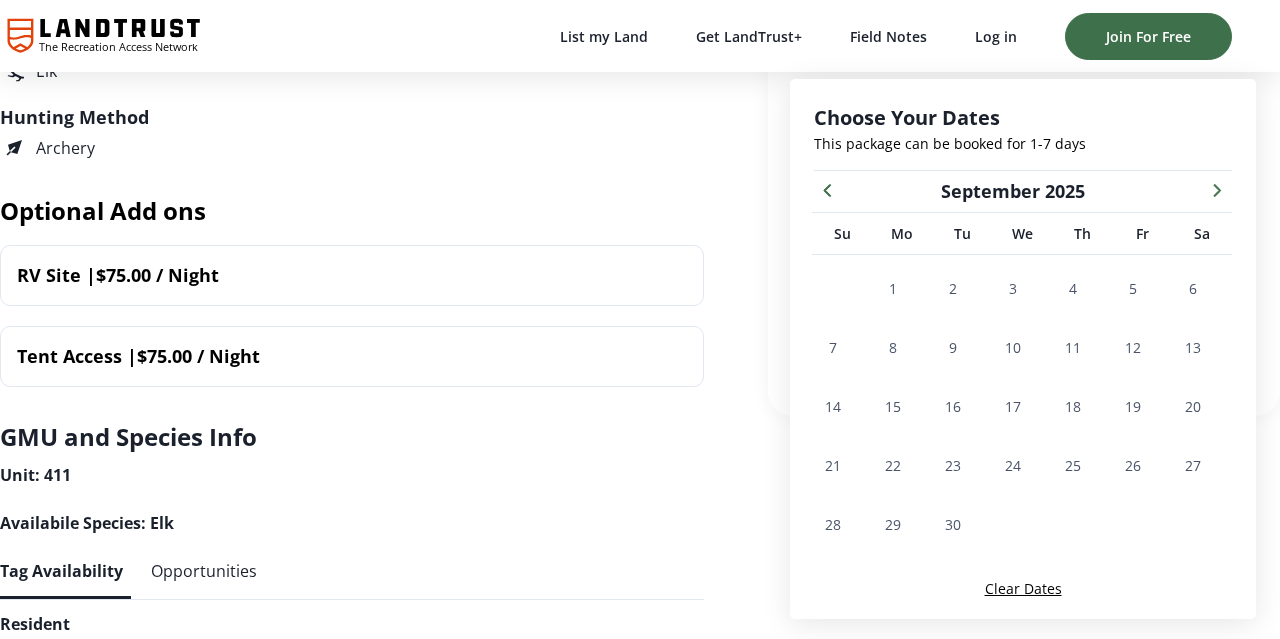 click 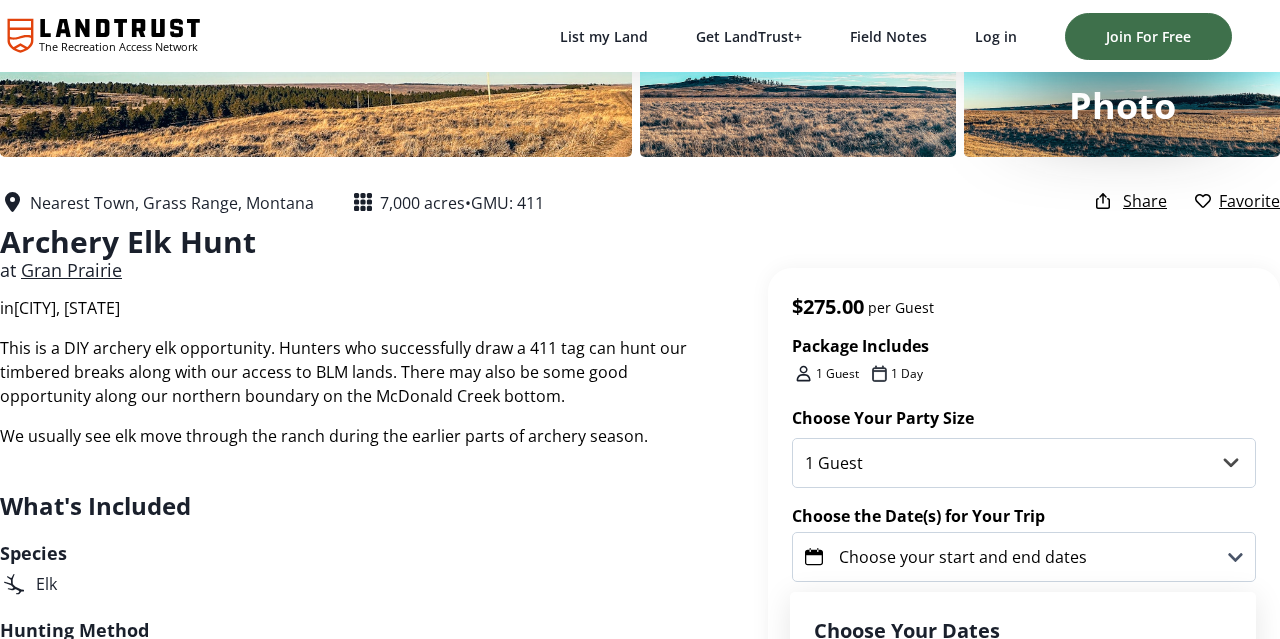 scroll, scrollTop: 0, scrollLeft: 0, axis: both 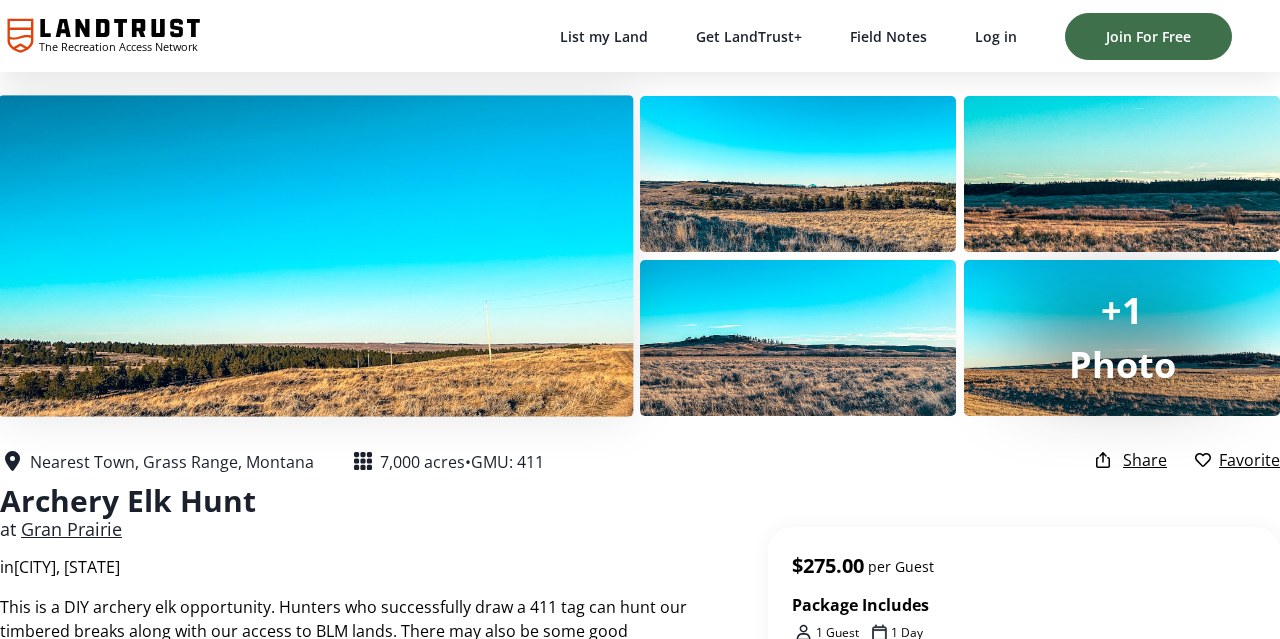 click at bounding box center [315, 255] 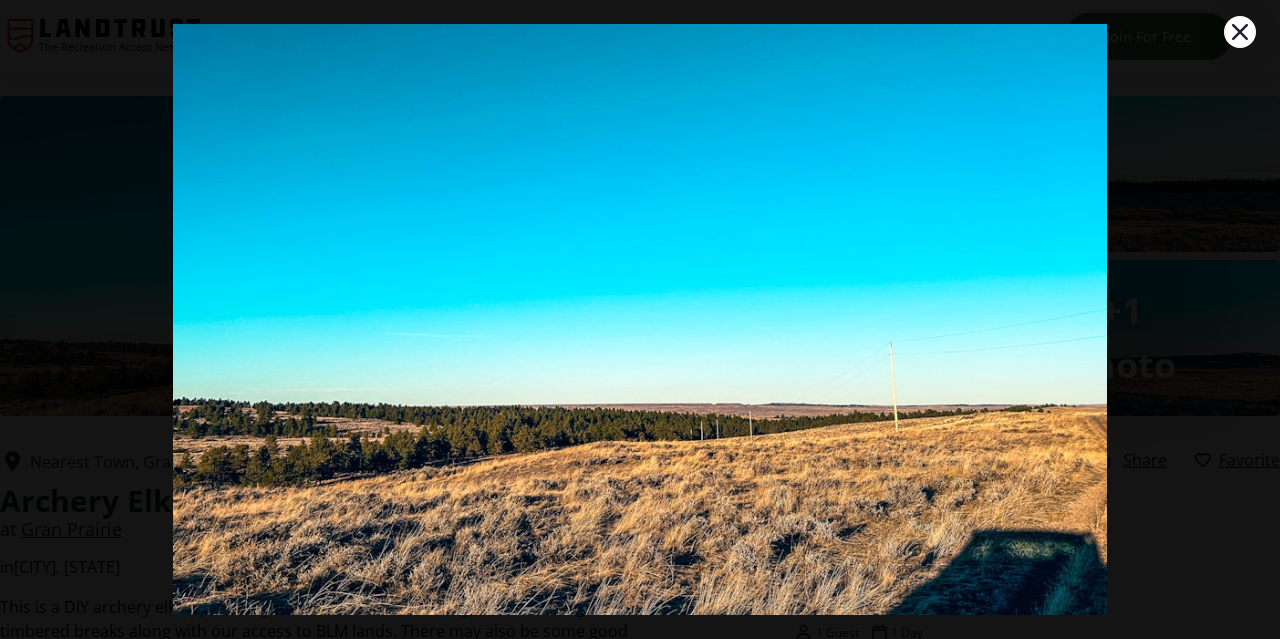 scroll, scrollTop: 99, scrollLeft: 0, axis: vertical 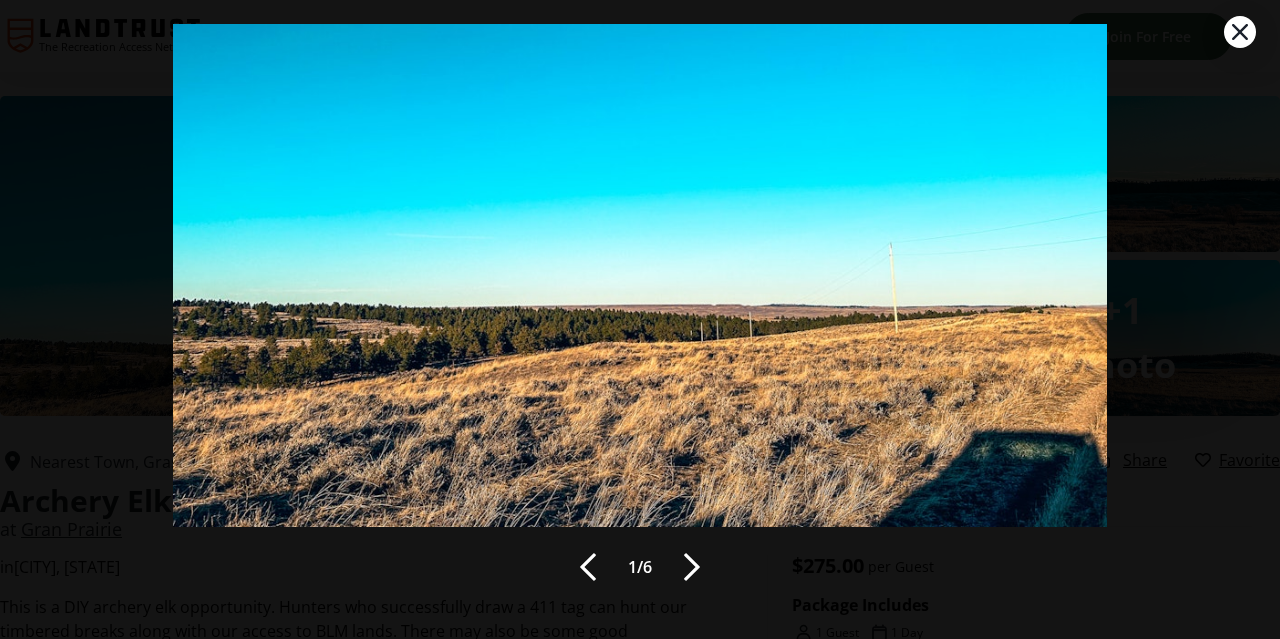 click at bounding box center [692, 567] 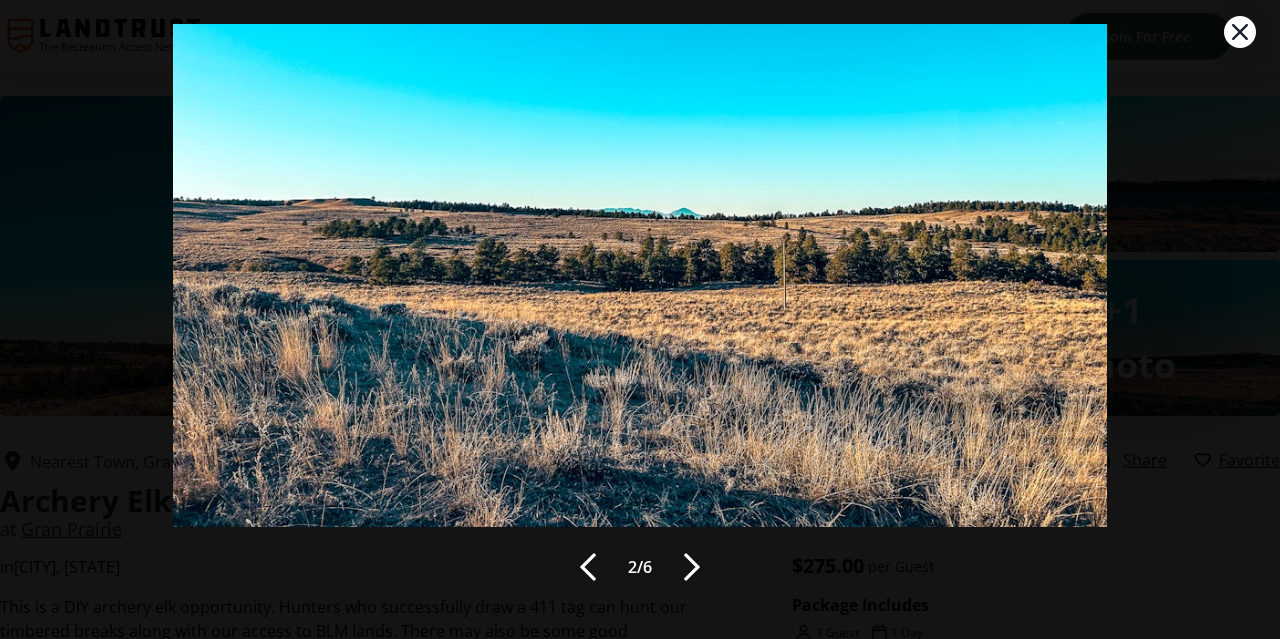 click at bounding box center [692, 567] 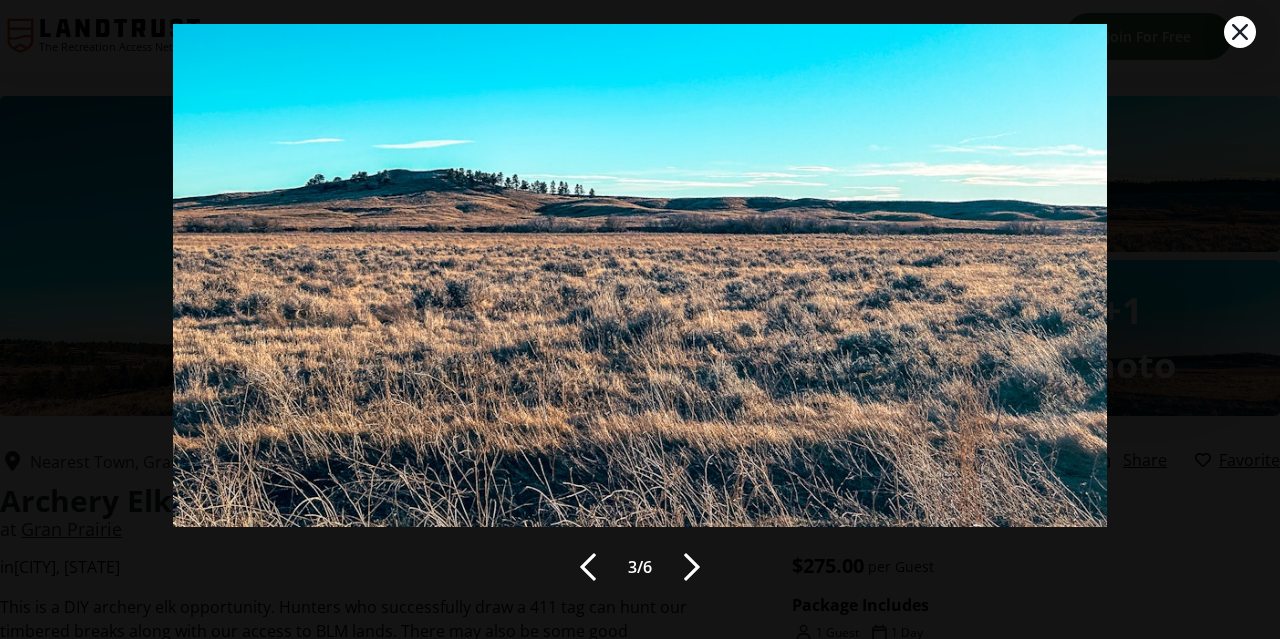 click at bounding box center [692, 567] 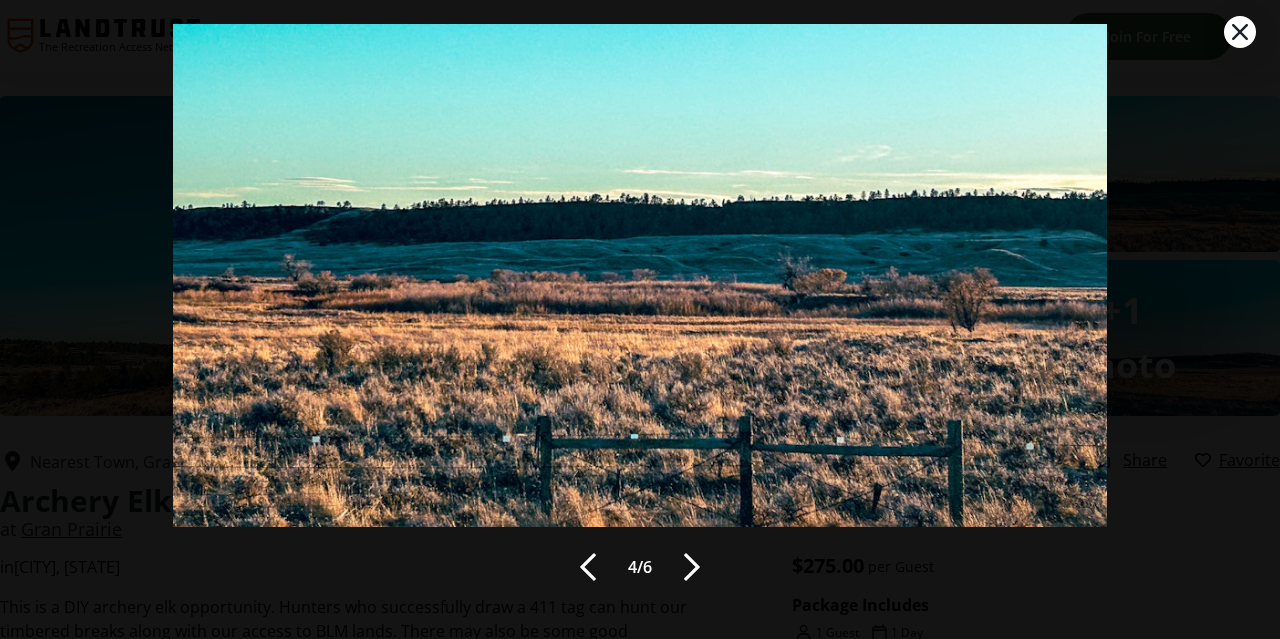 click at bounding box center [692, 567] 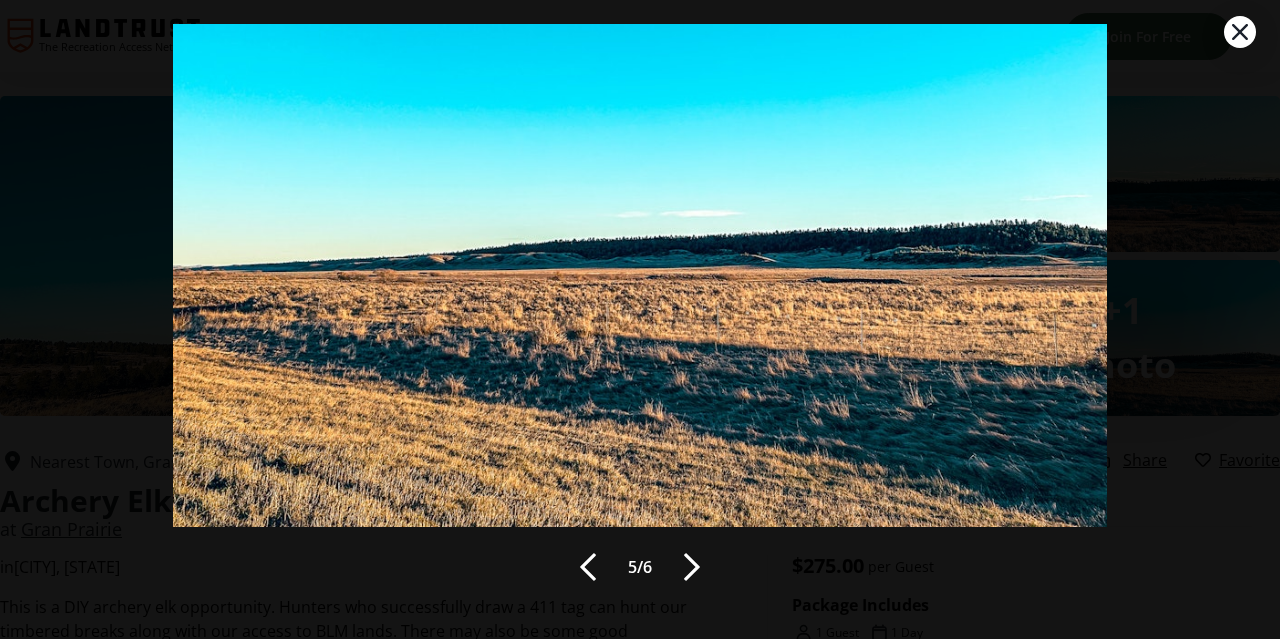 click at bounding box center [692, 567] 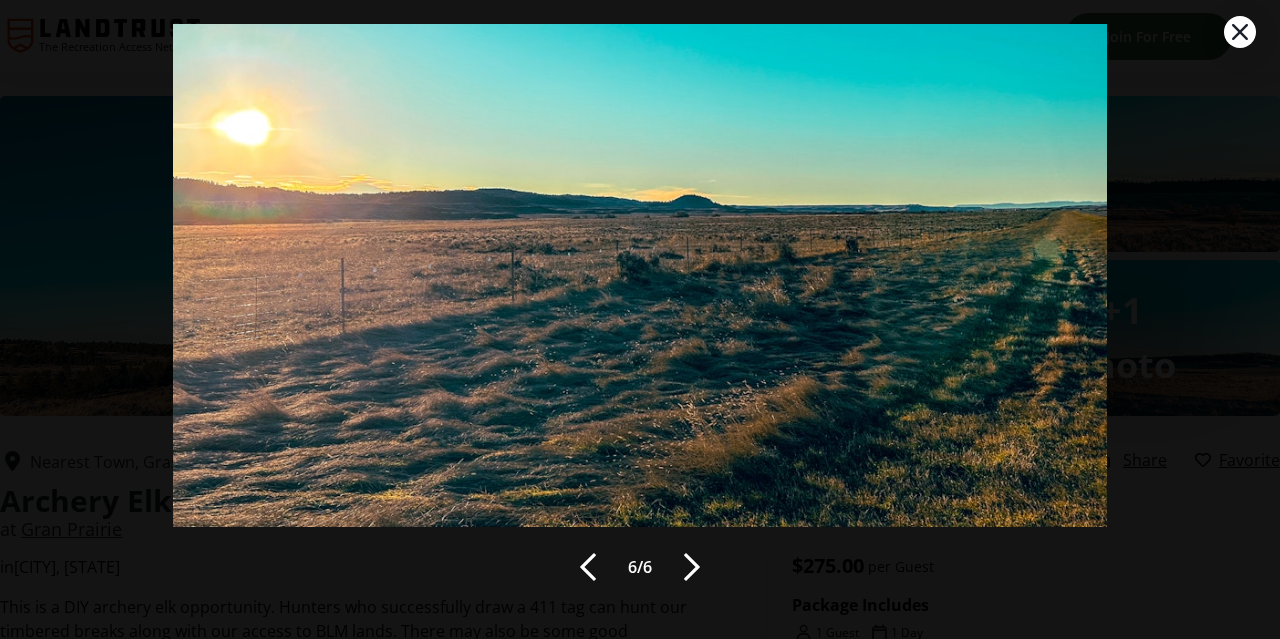 click at bounding box center [692, 567] 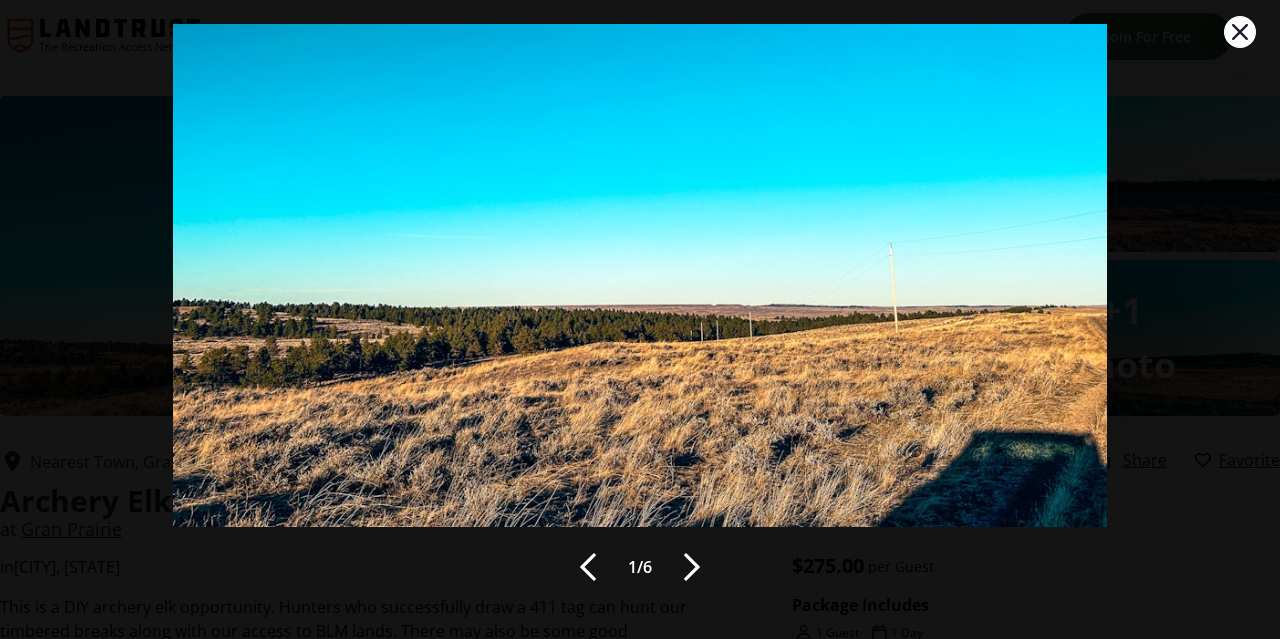 click at bounding box center (692, 567) 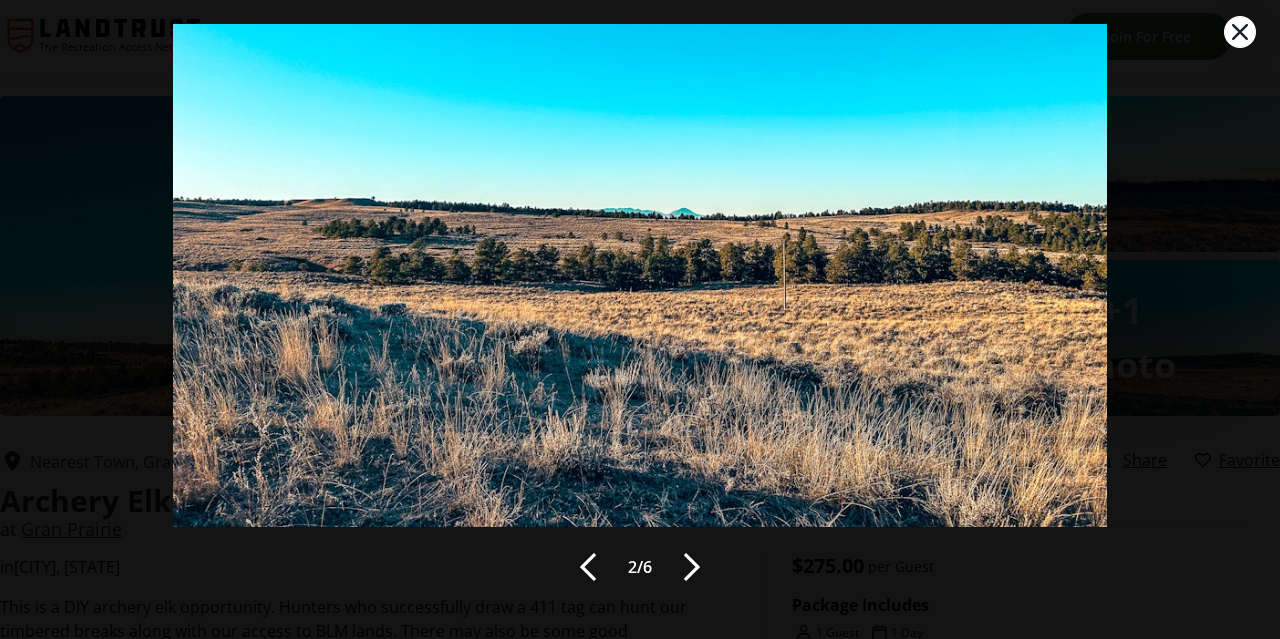 click at bounding box center [692, 567] 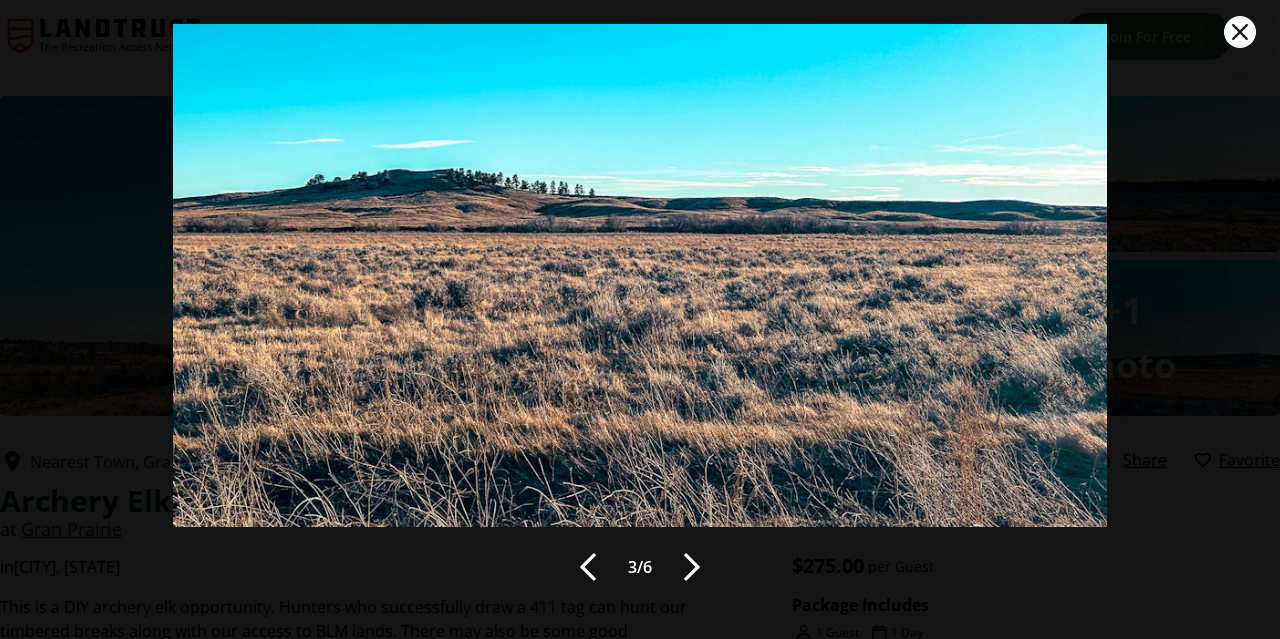 click at bounding box center [692, 567] 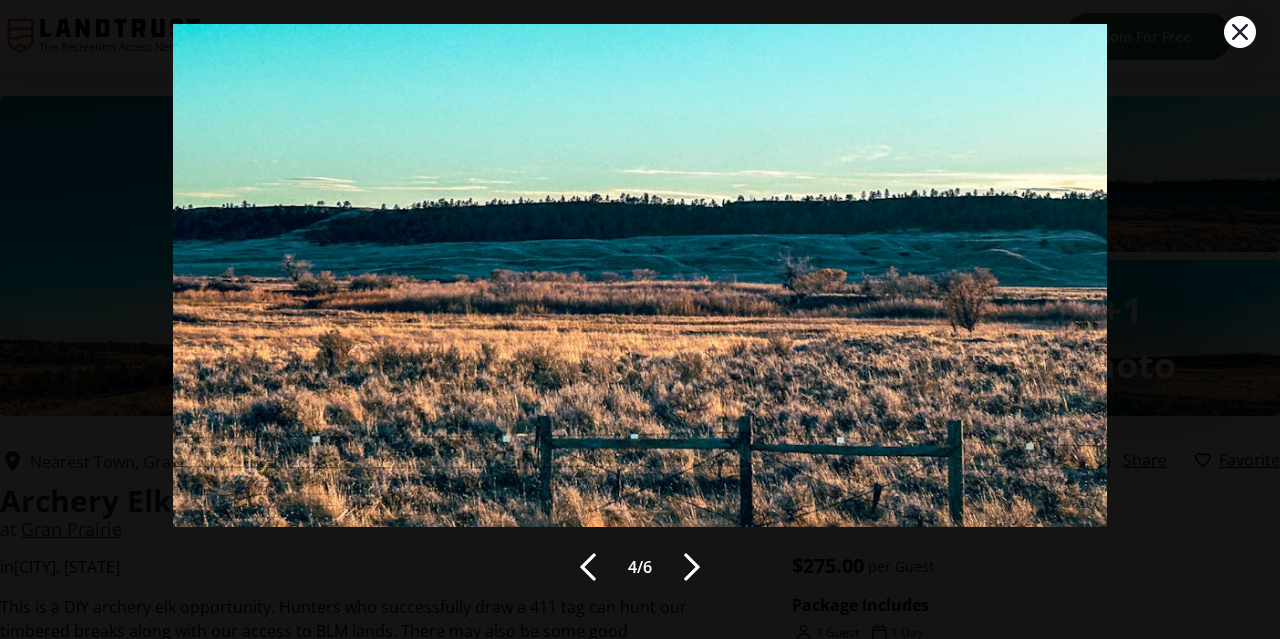 click at bounding box center (692, 567) 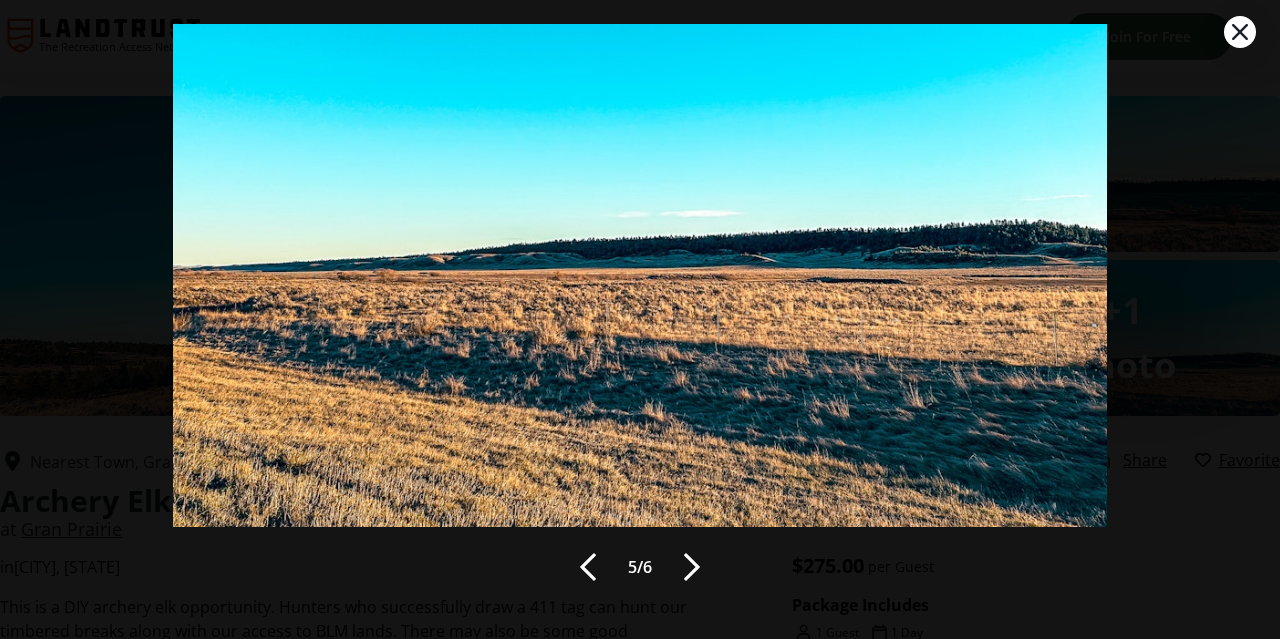 click at bounding box center [692, 567] 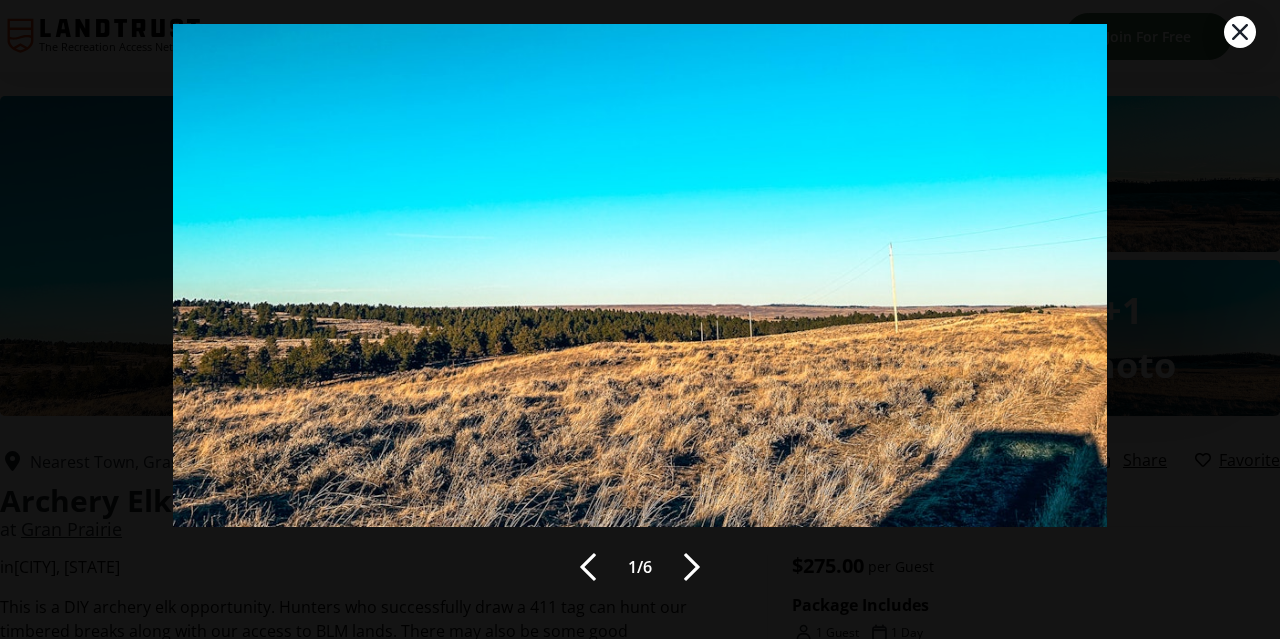 click at bounding box center (1240, 32) 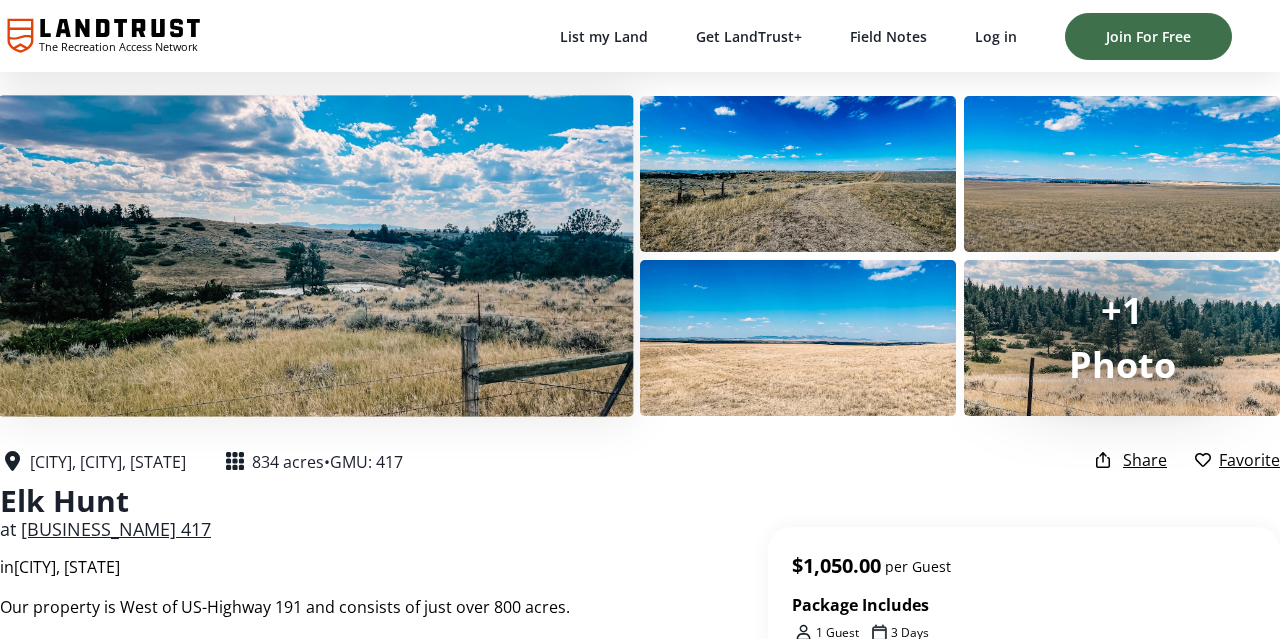 scroll, scrollTop: 0, scrollLeft: 0, axis: both 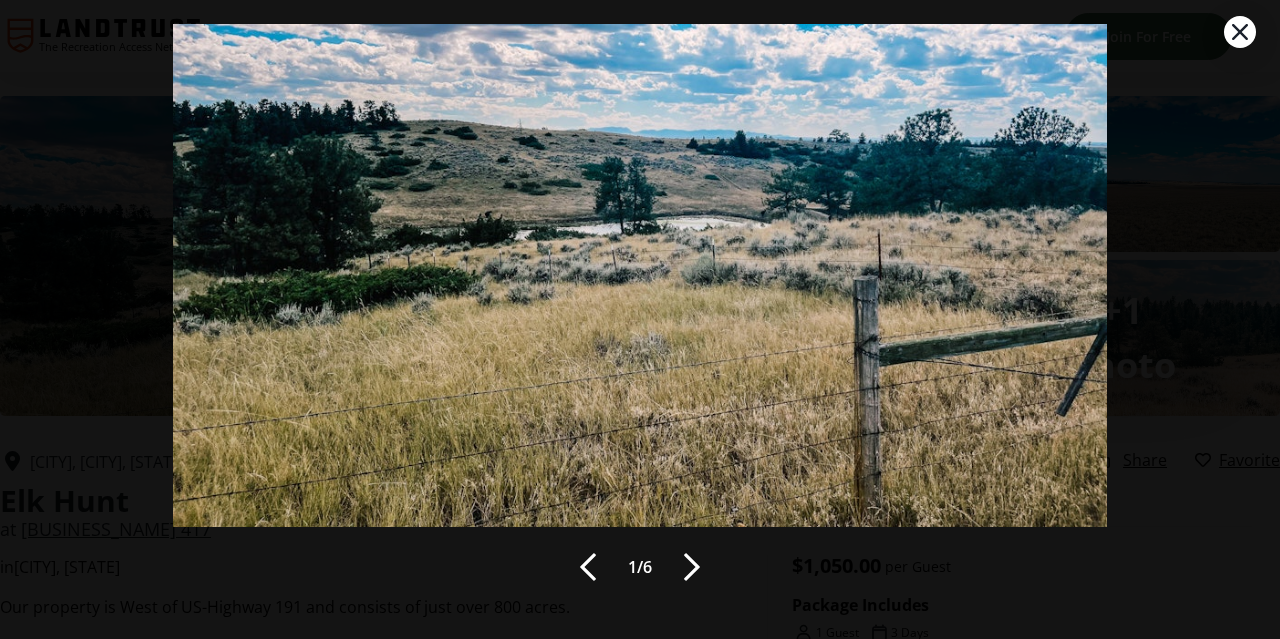 click at bounding box center (692, 567) 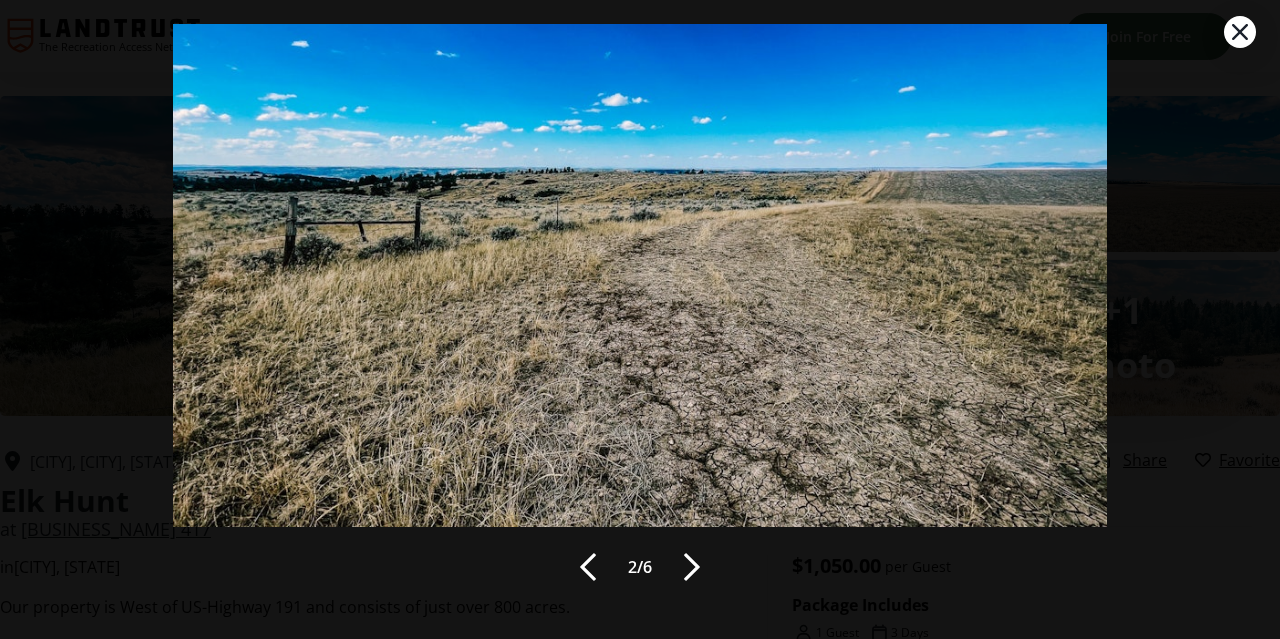 click at bounding box center (692, 567) 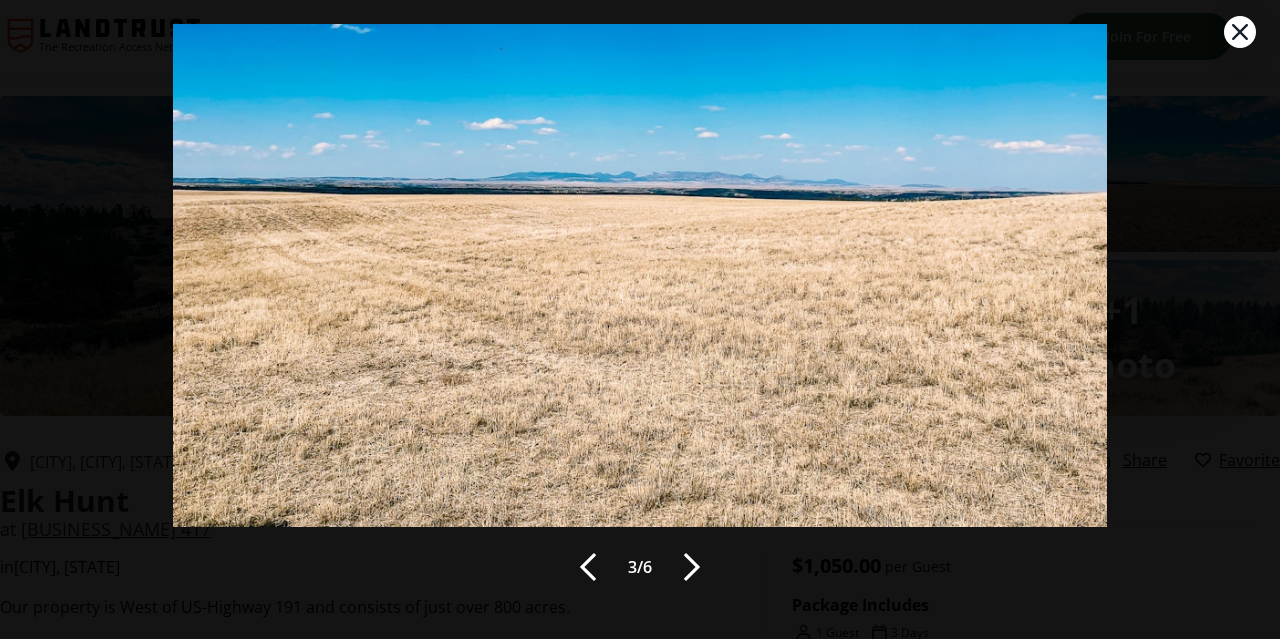 click at bounding box center (692, 567) 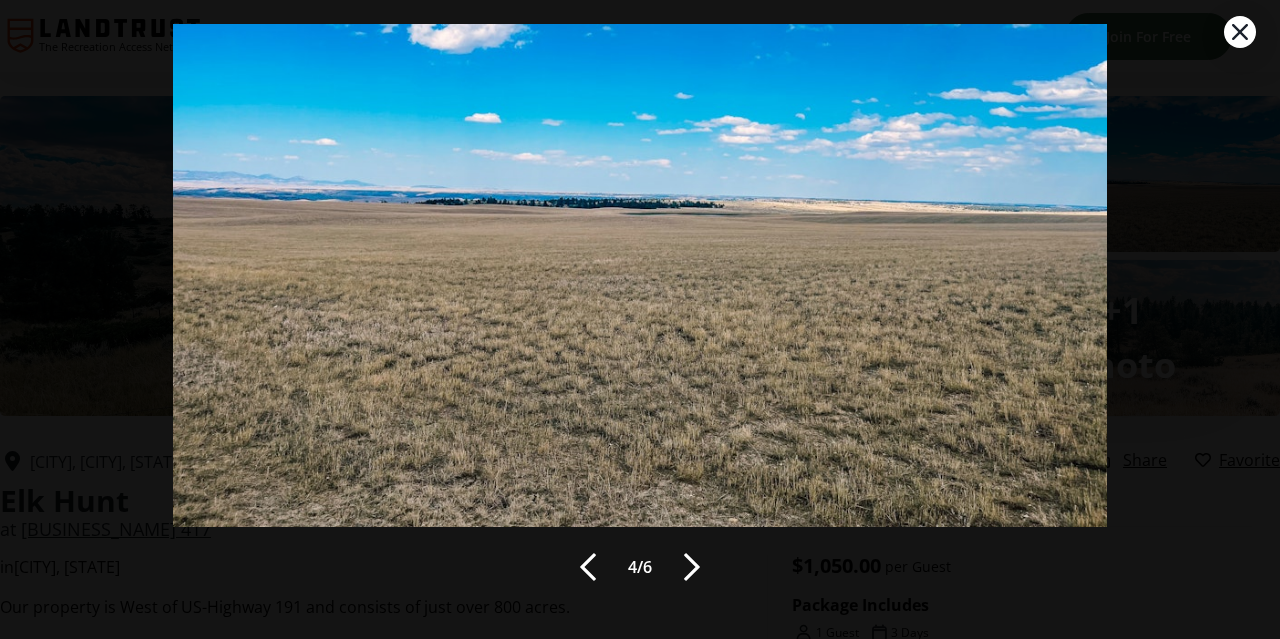 click at bounding box center [692, 567] 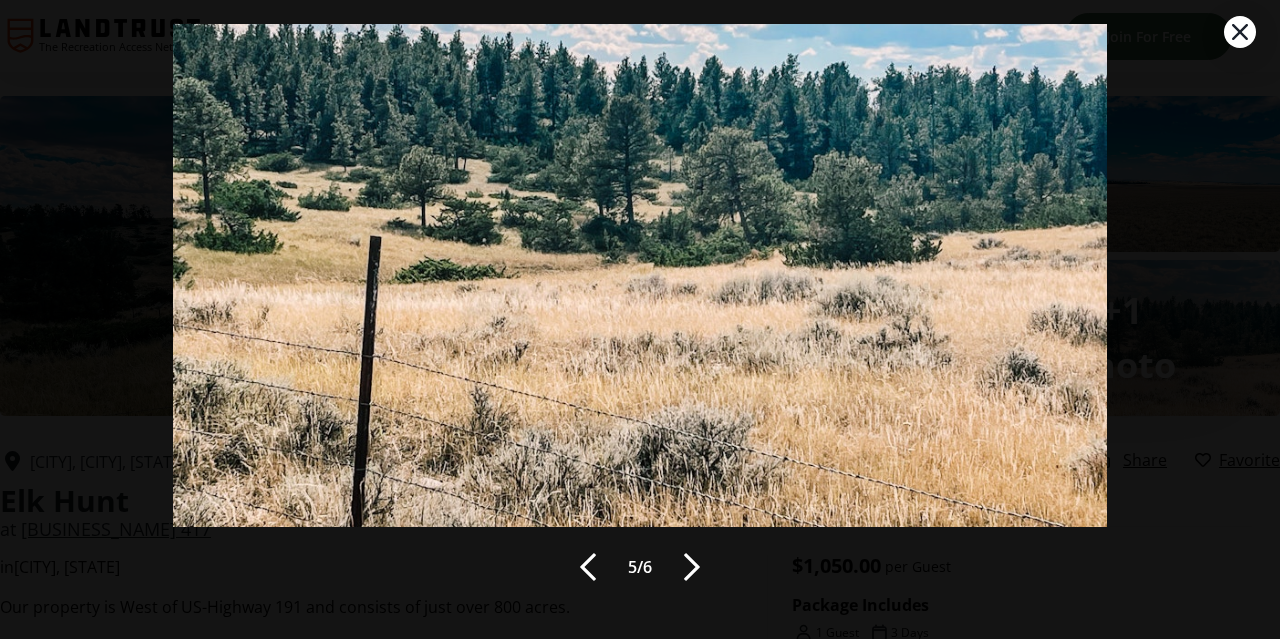 click at bounding box center (692, 567) 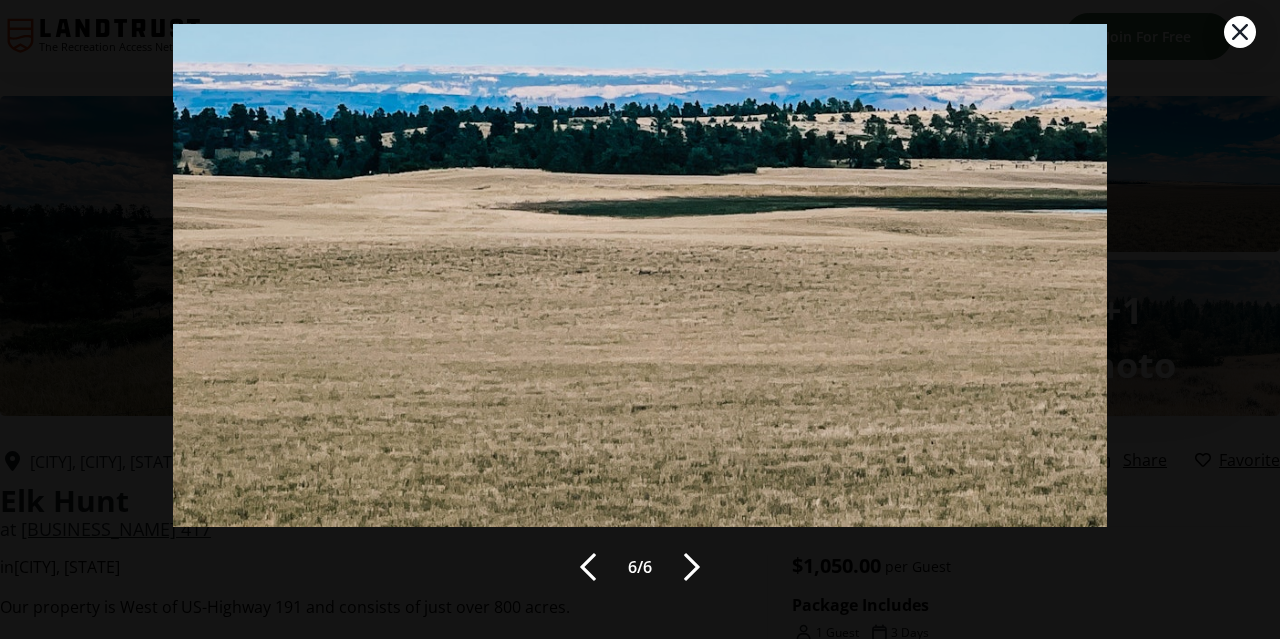 click 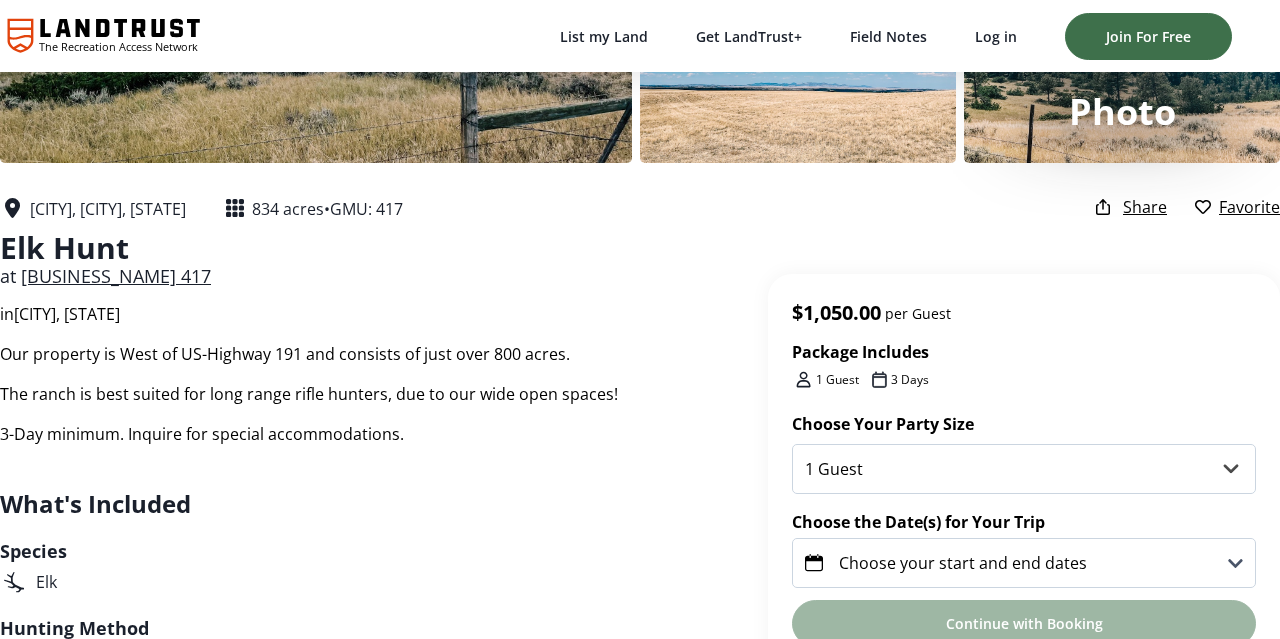 scroll, scrollTop: 216, scrollLeft: 0, axis: vertical 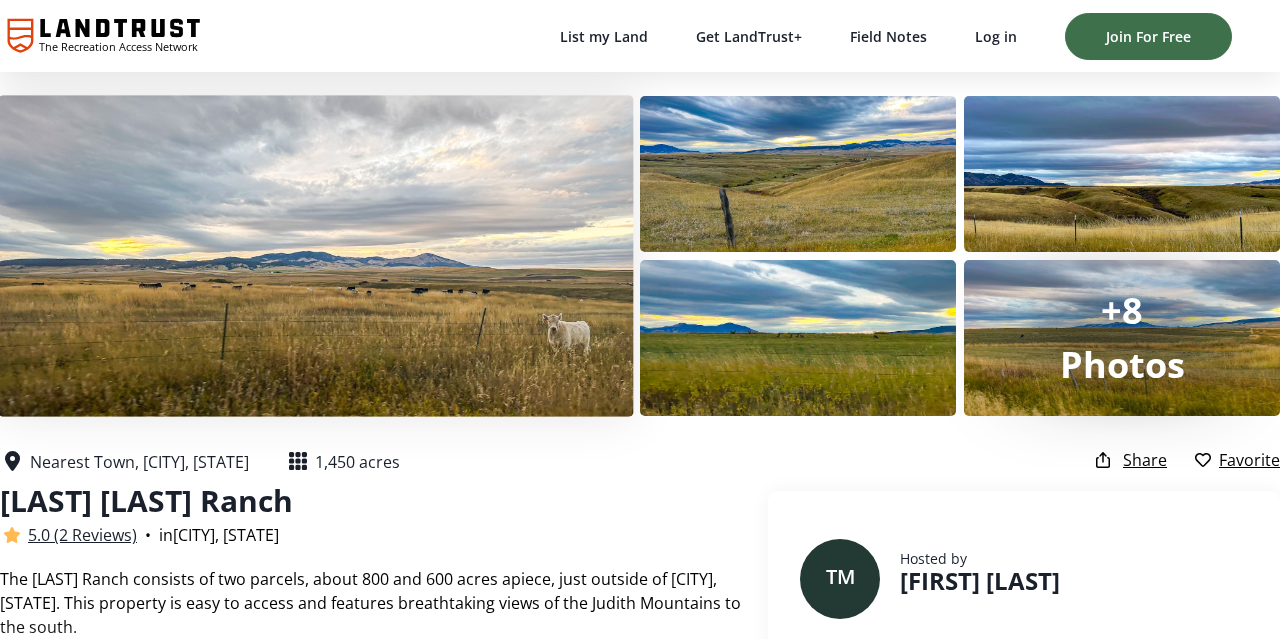 click at bounding box center (315, 255) 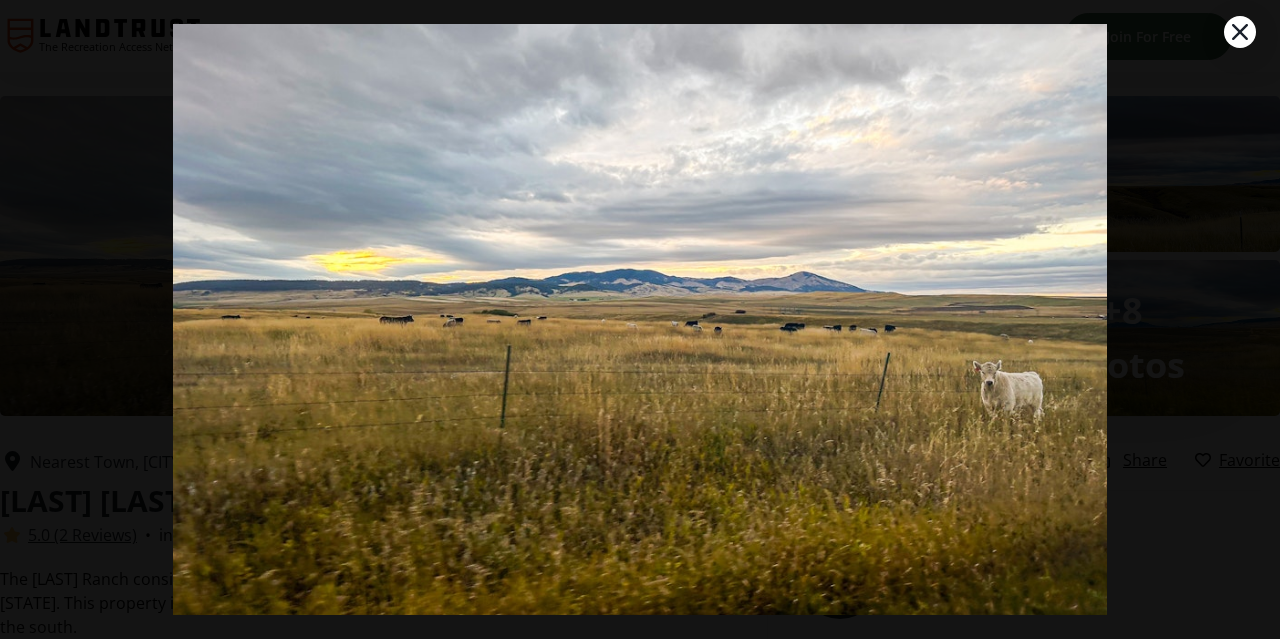 scroll, scrollTop: 99, scrollLeft: 0, axis: vertical 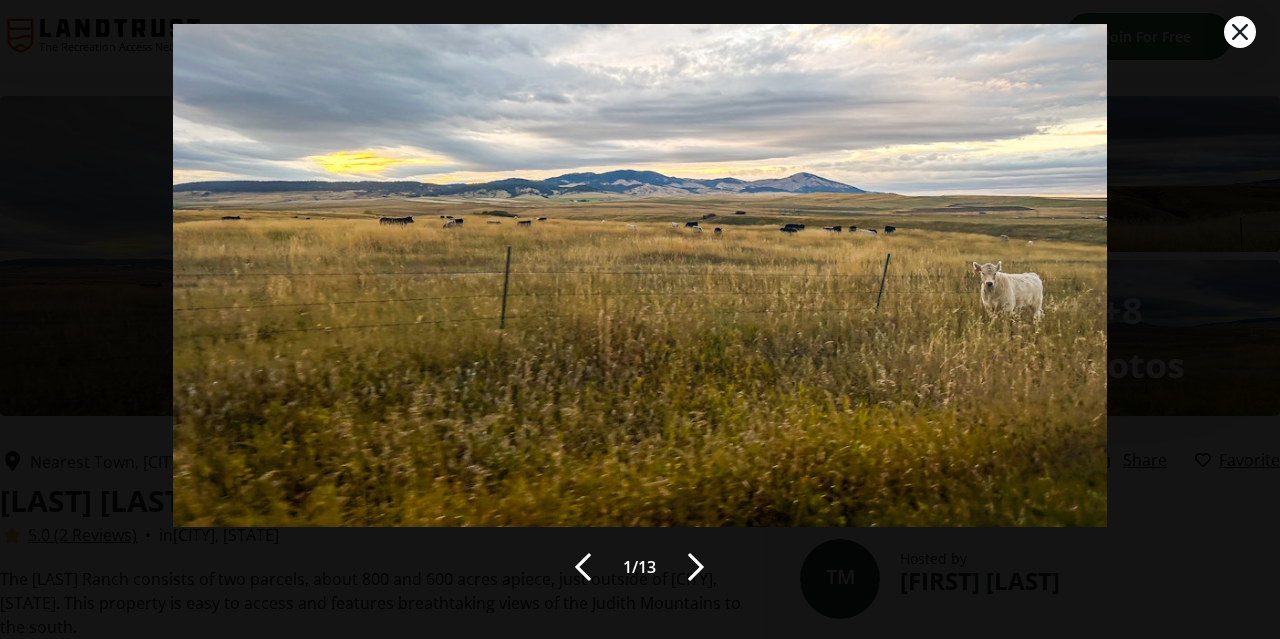 click at bounding box center [696, 567] 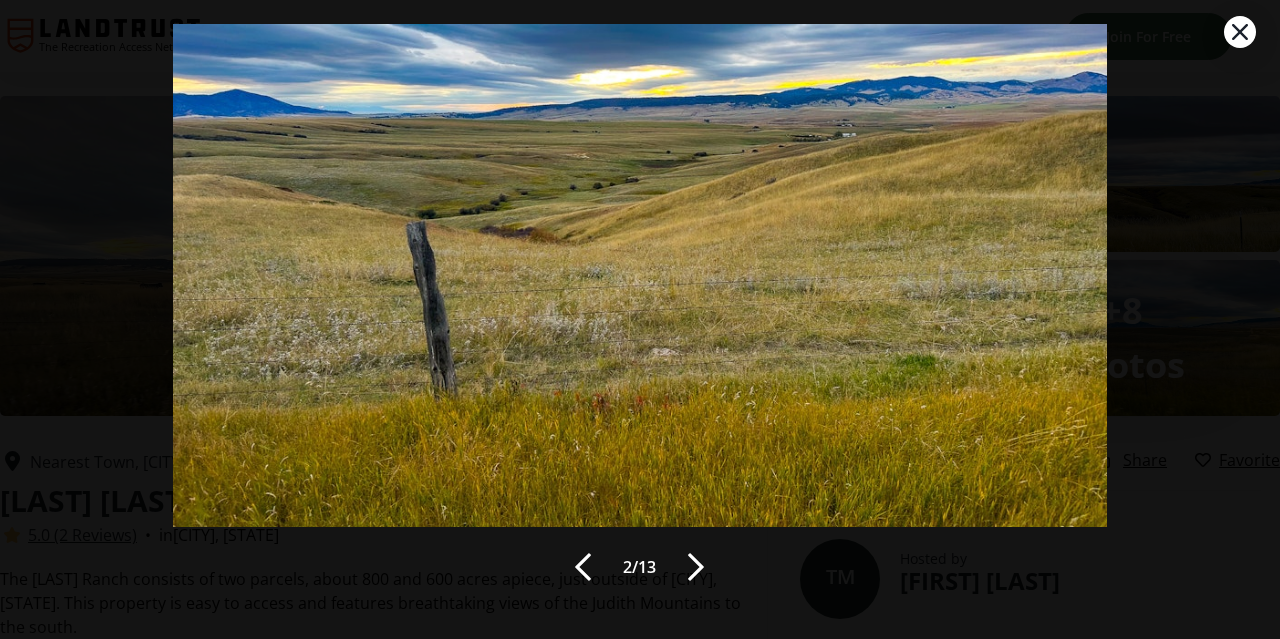 click at bounding box center [696, 567] 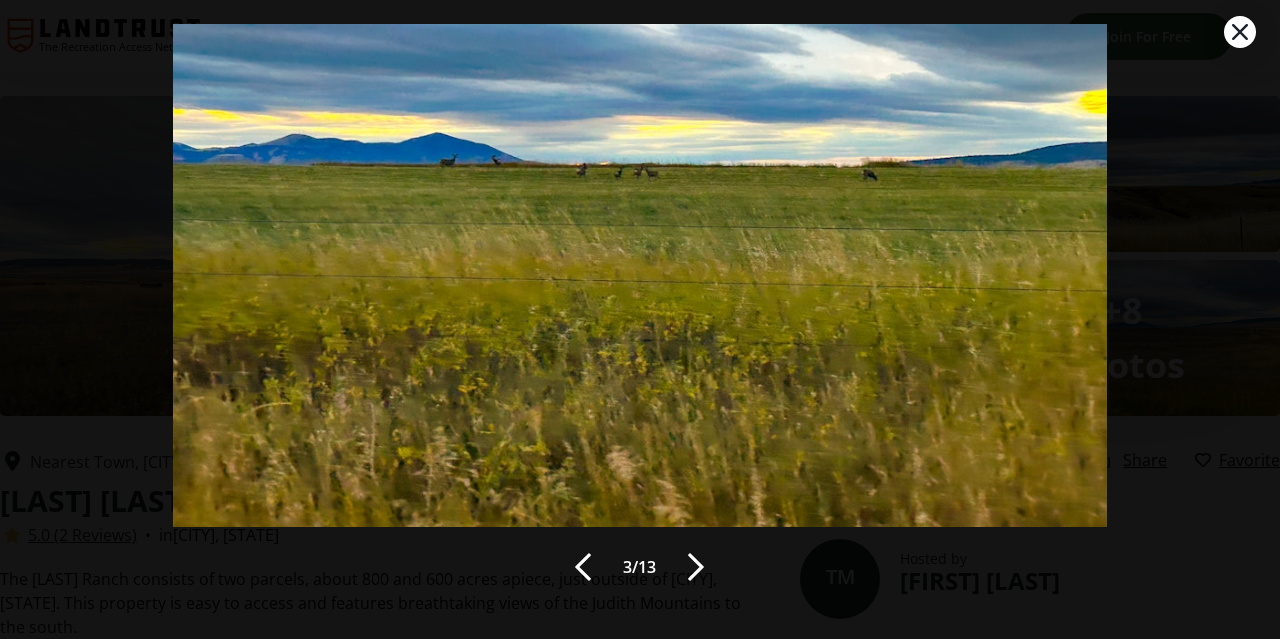 click at bounding box center [696, 567] 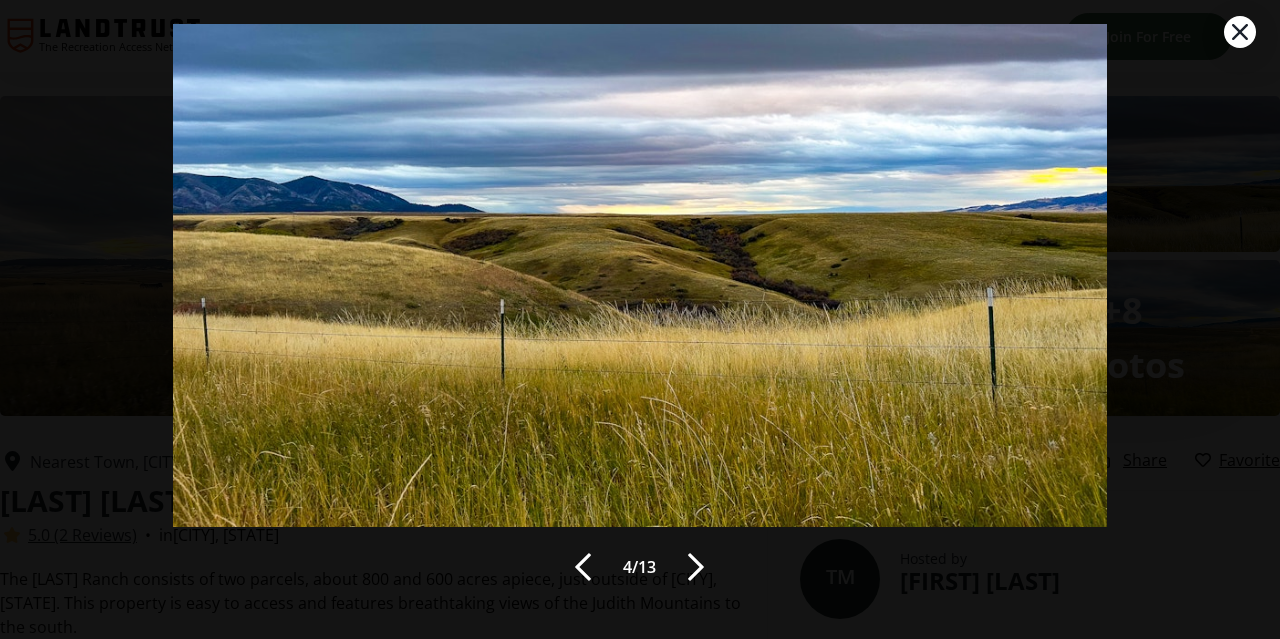 click at bounding box center [696, 567] 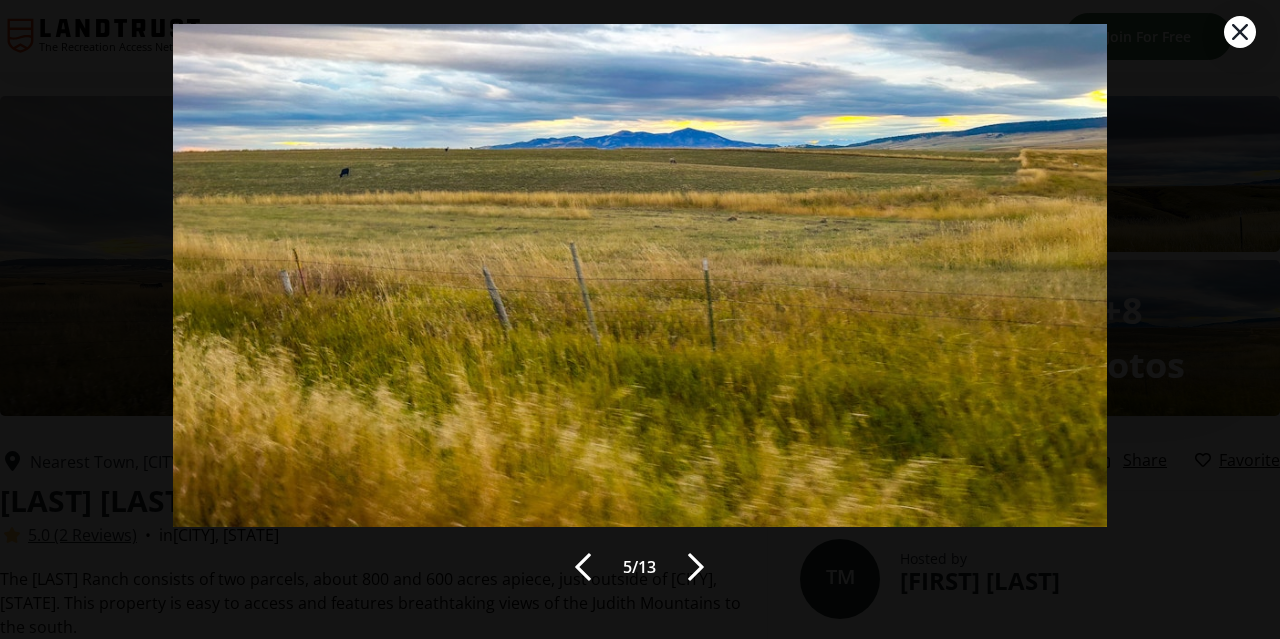 click at bounding box center (696, 567) 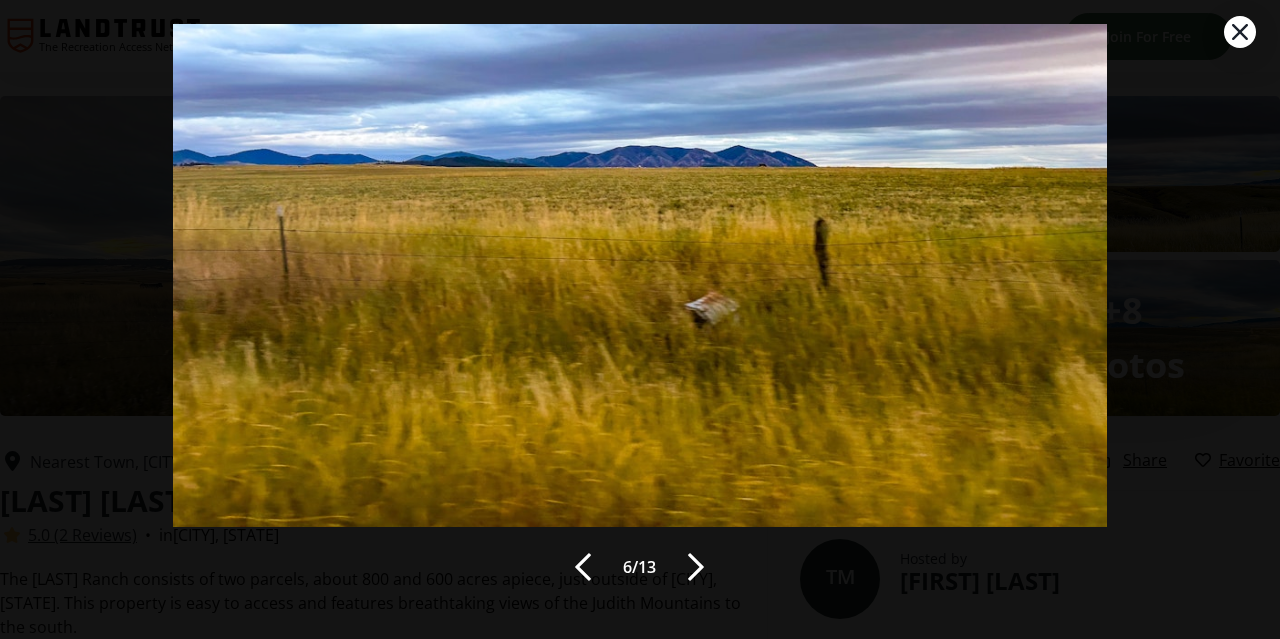 click at bounding box center [696, 567] 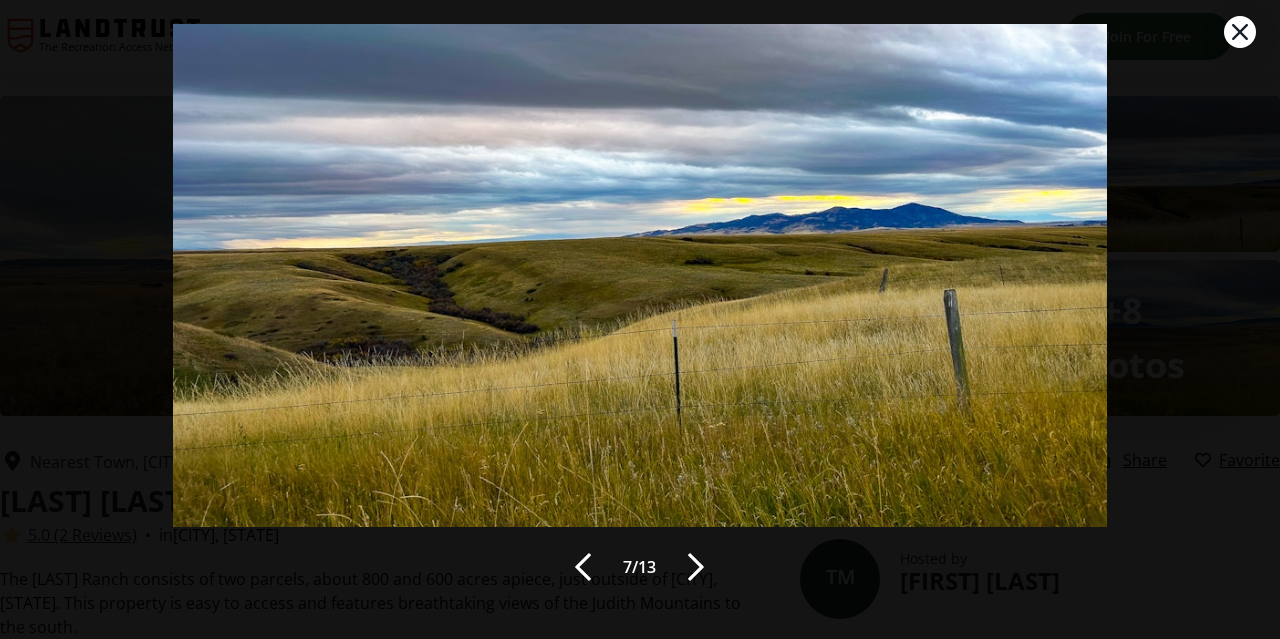 click at bounding box center [696, 567] 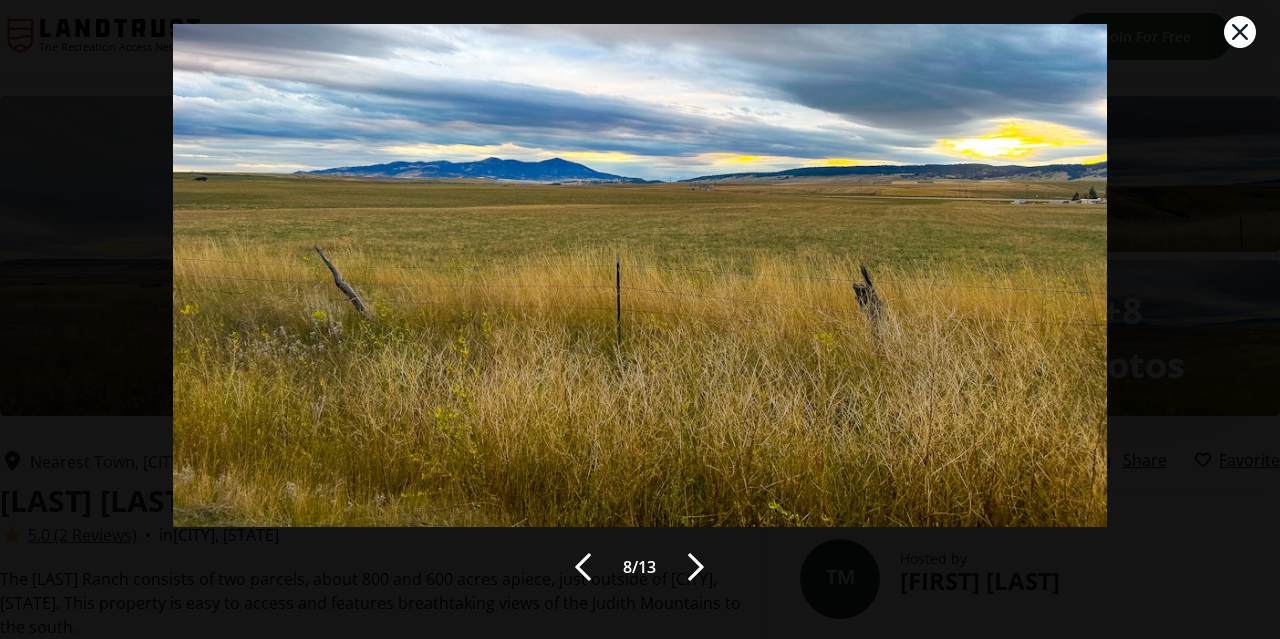 click at bounding box center (696, 567) 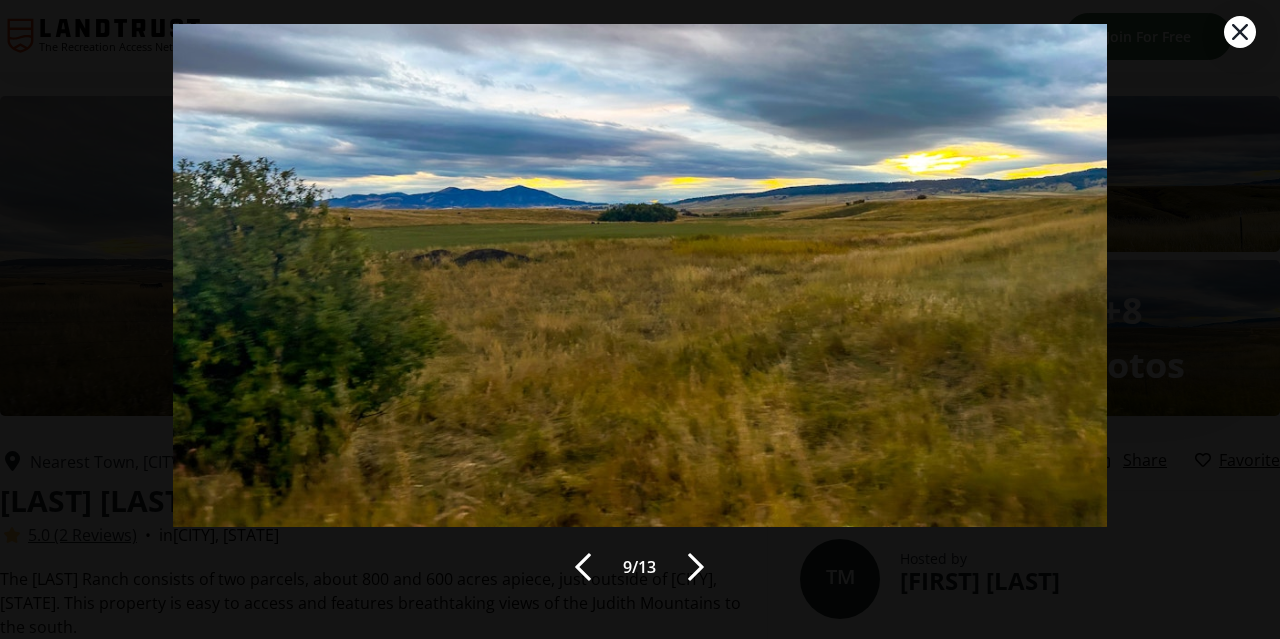 click at bounding box center [696, 567] 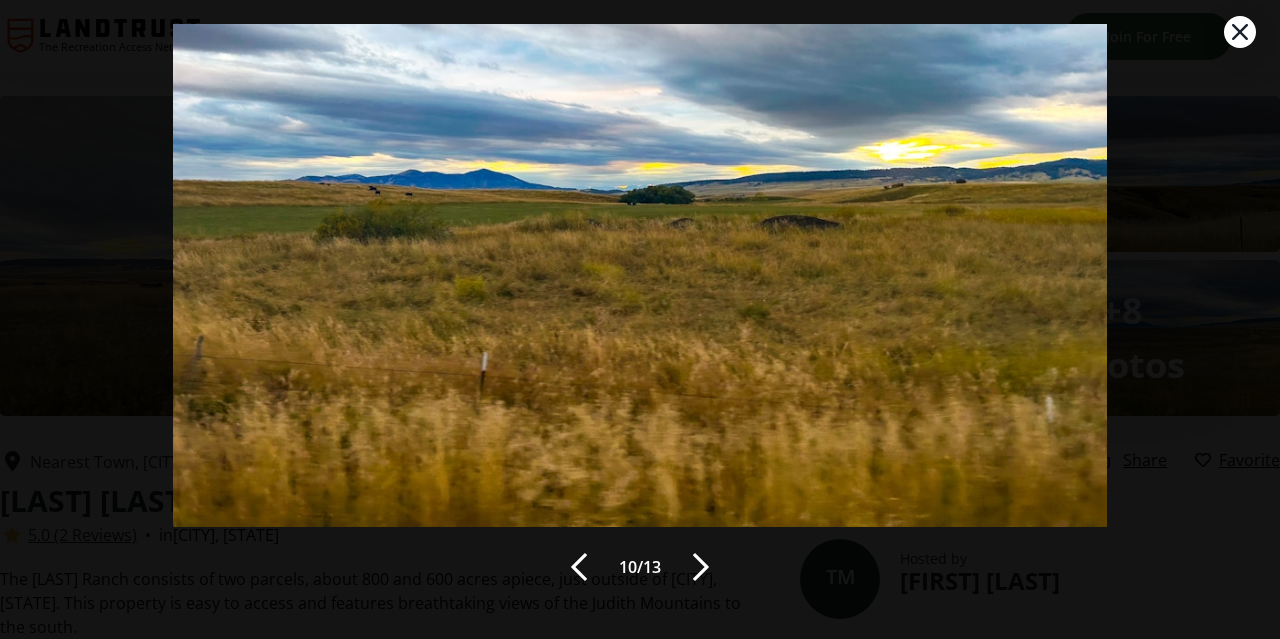 click at bounding box center [701, 567] 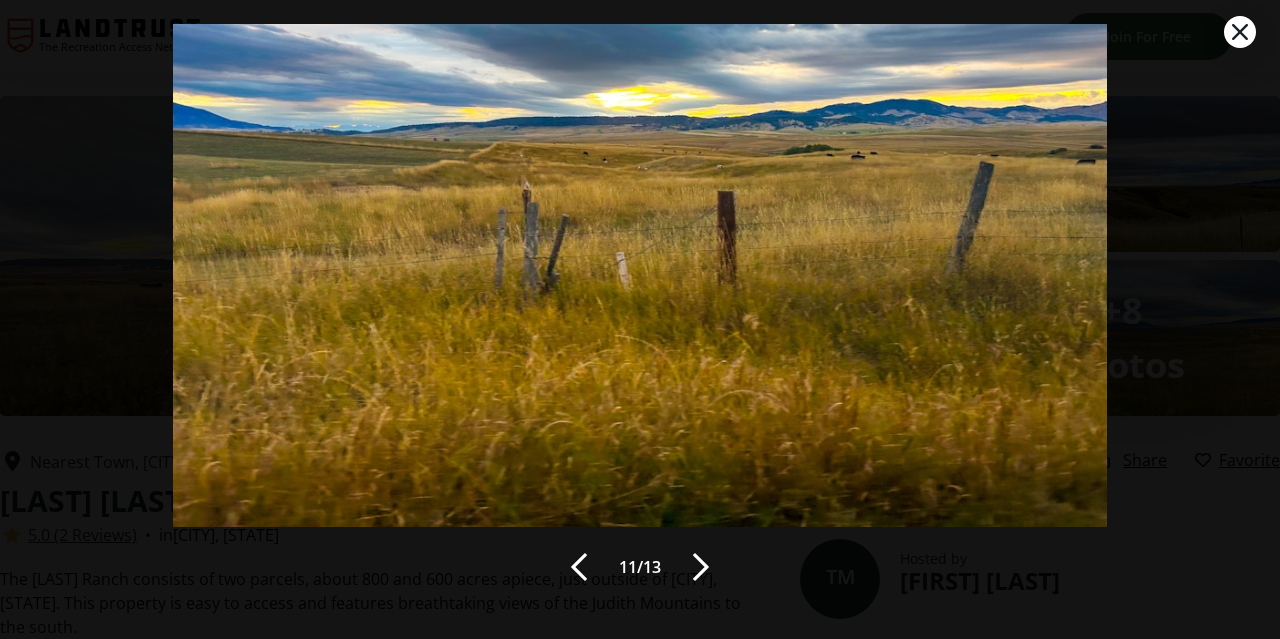 click at bounding box center (701, 567) 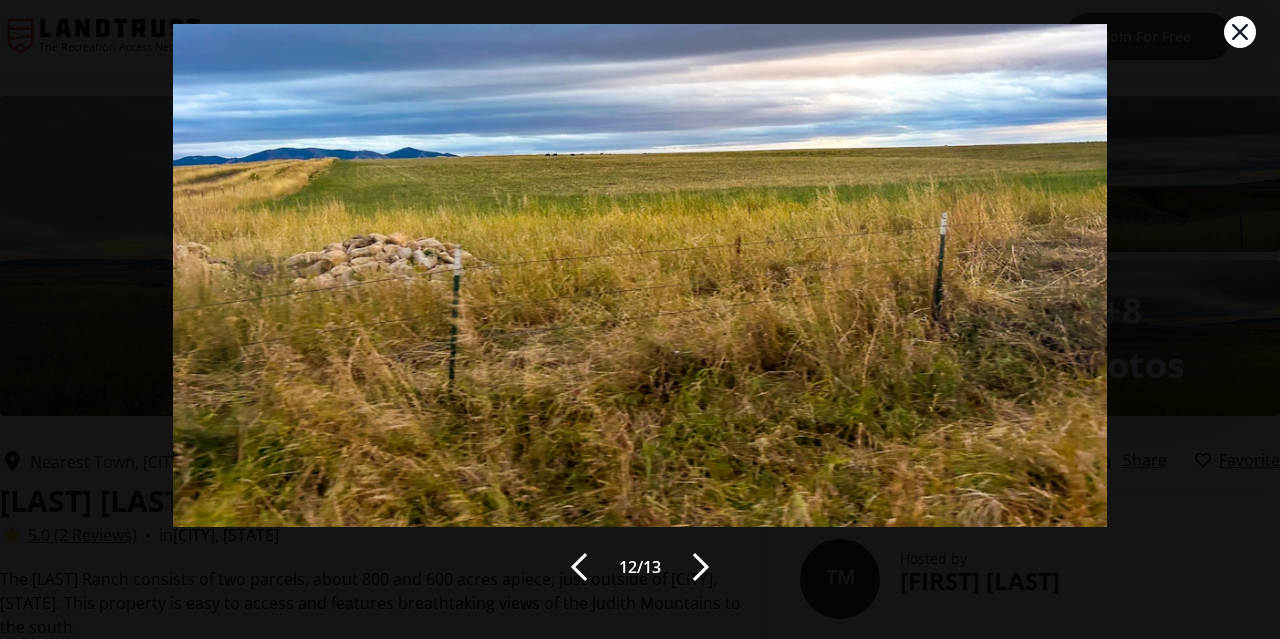 click at bounding box center (701, 567) 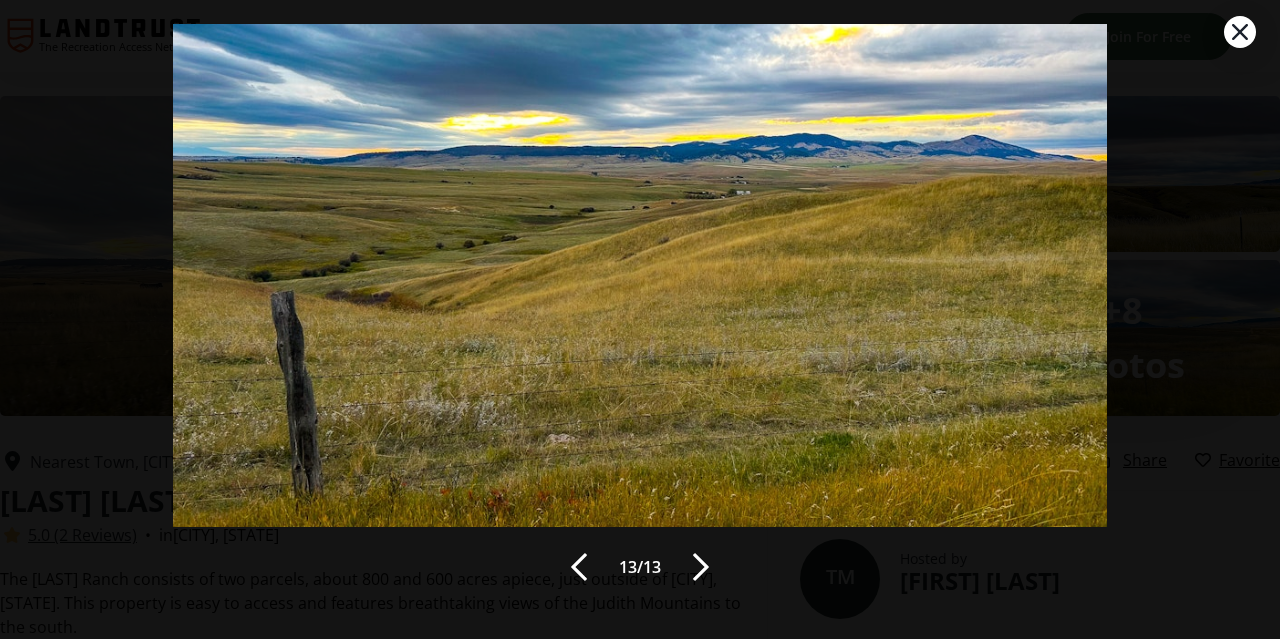click at bounding box center (1240, 32) 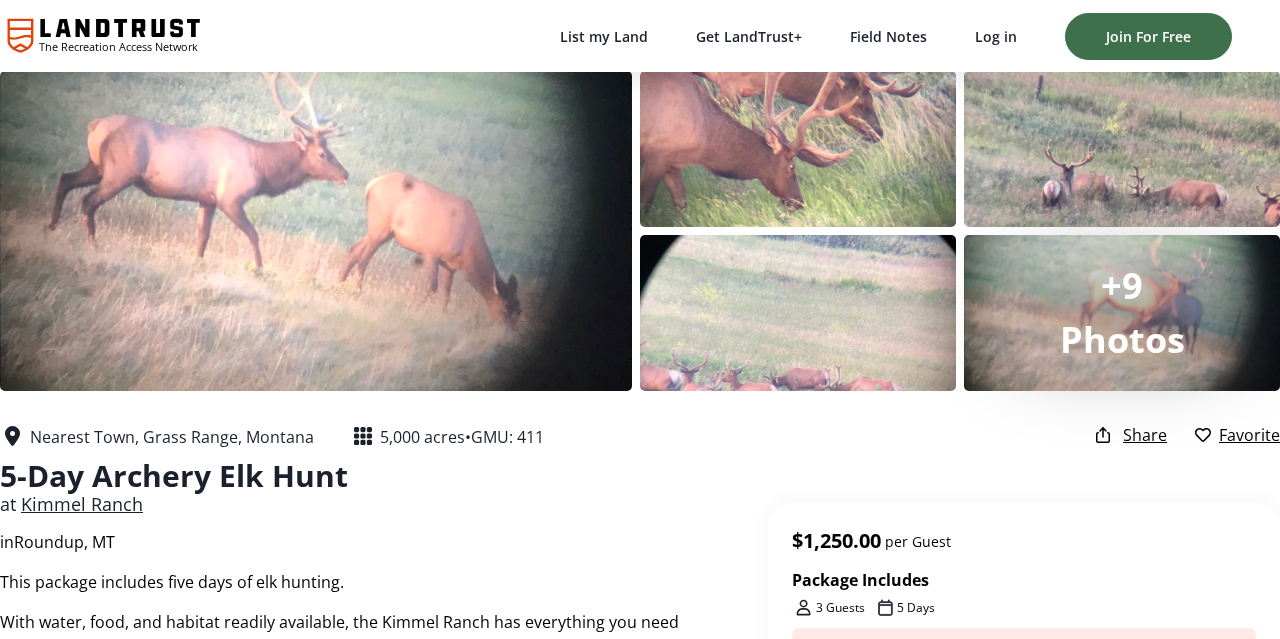 click at bounding box center [316, 231] 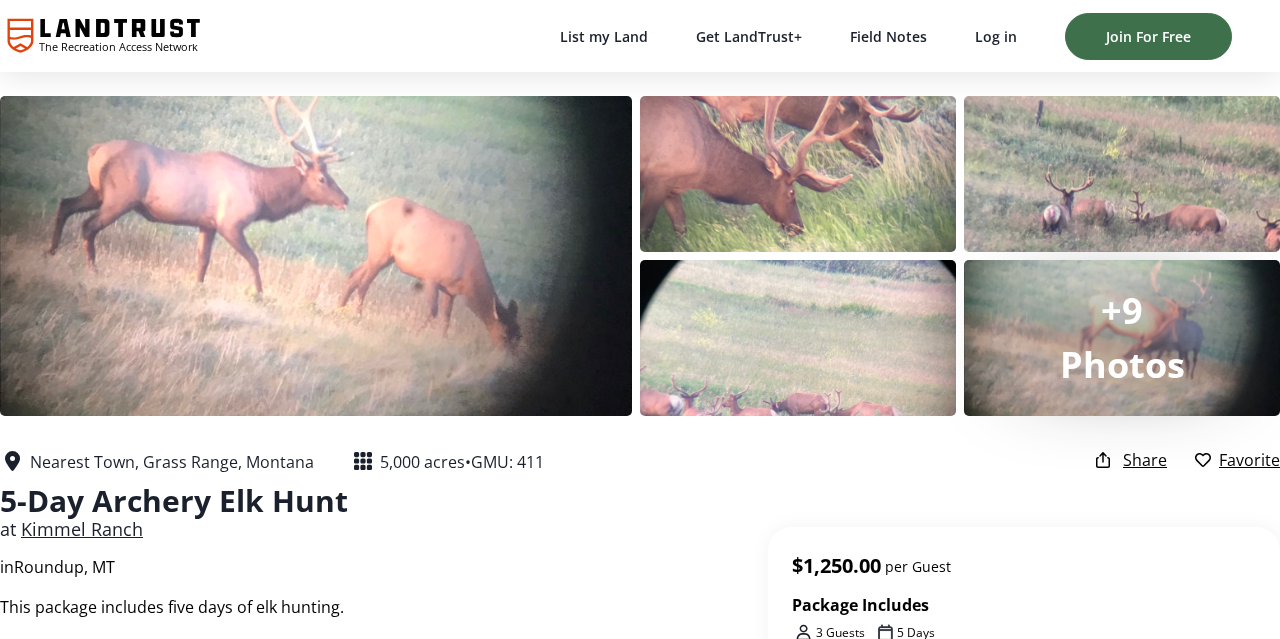 scroll, scrollTop: 0, scrollLeft: 0, axis: both 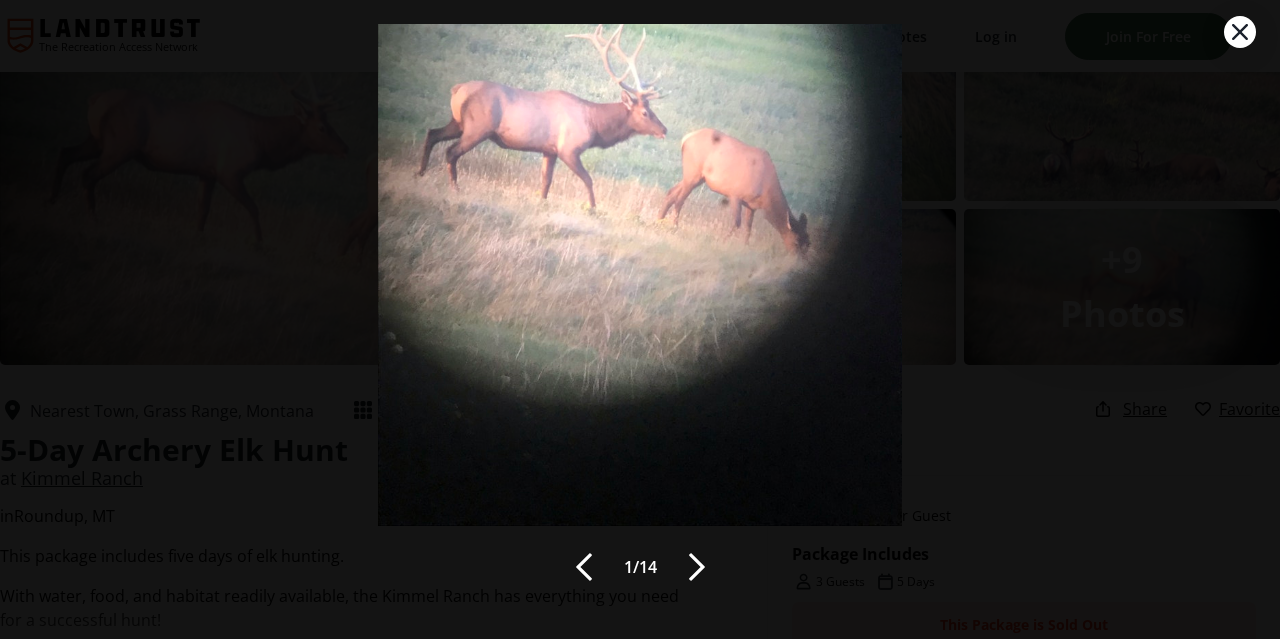 click at bounding box center [697, 567] 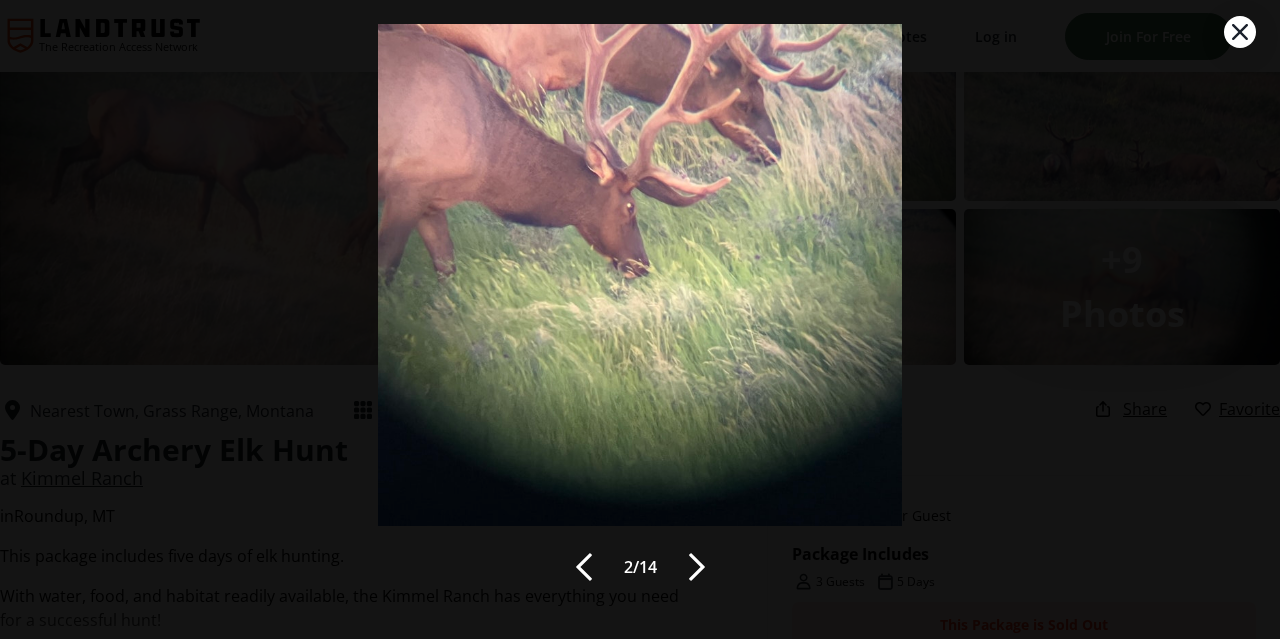 click at bounding box center [697, 567] 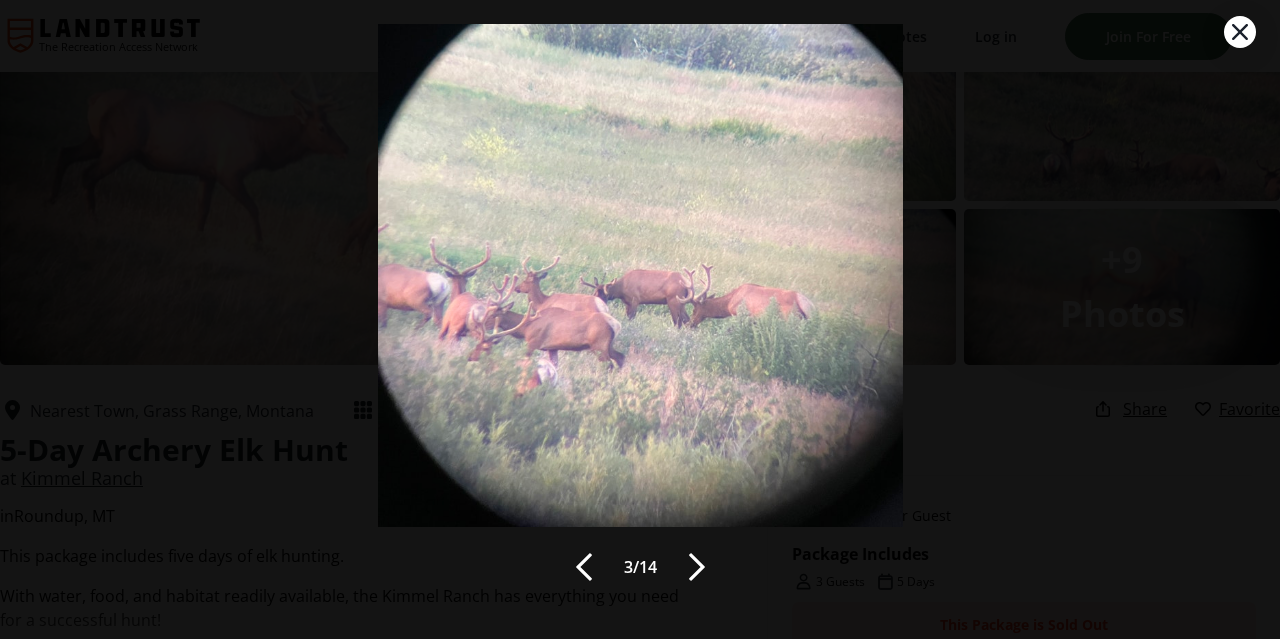 click at bounding box center (697, 567) 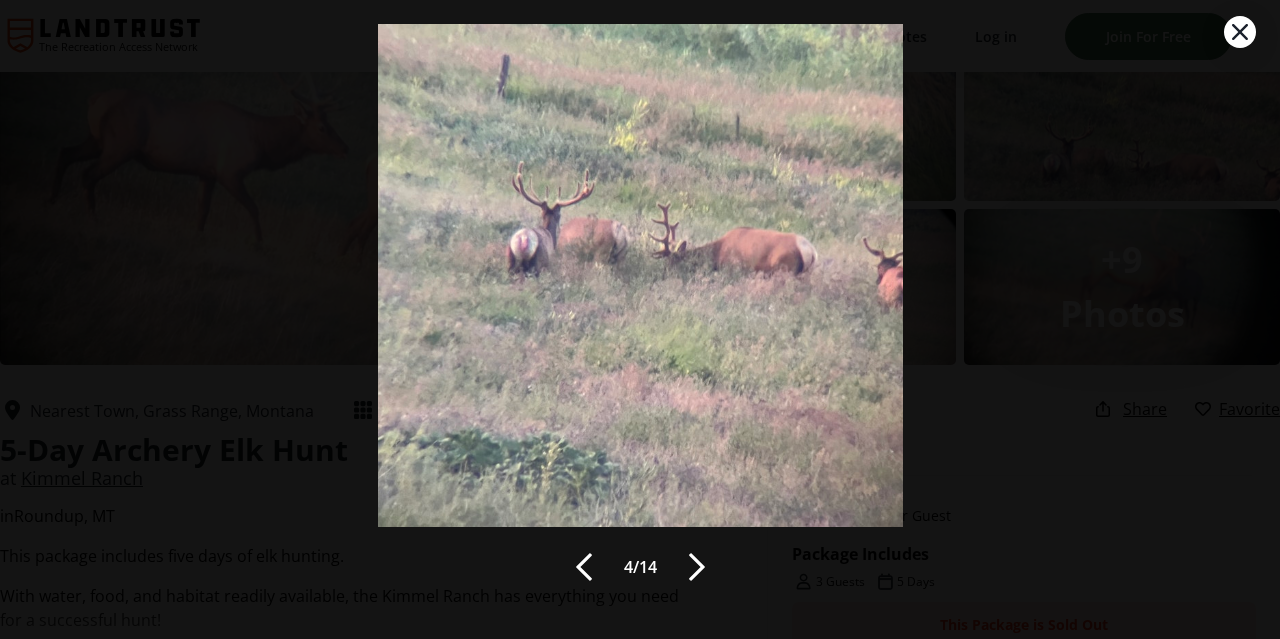 click at bounding box center (697, 567) 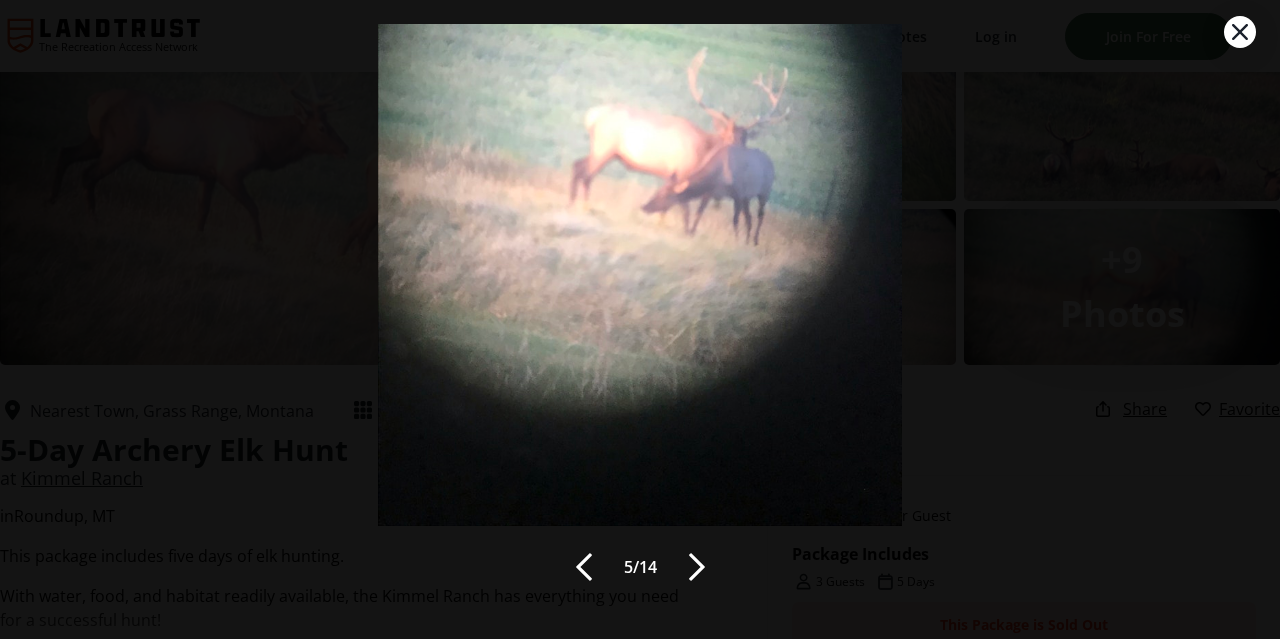 click at bounding box center [697, 567] 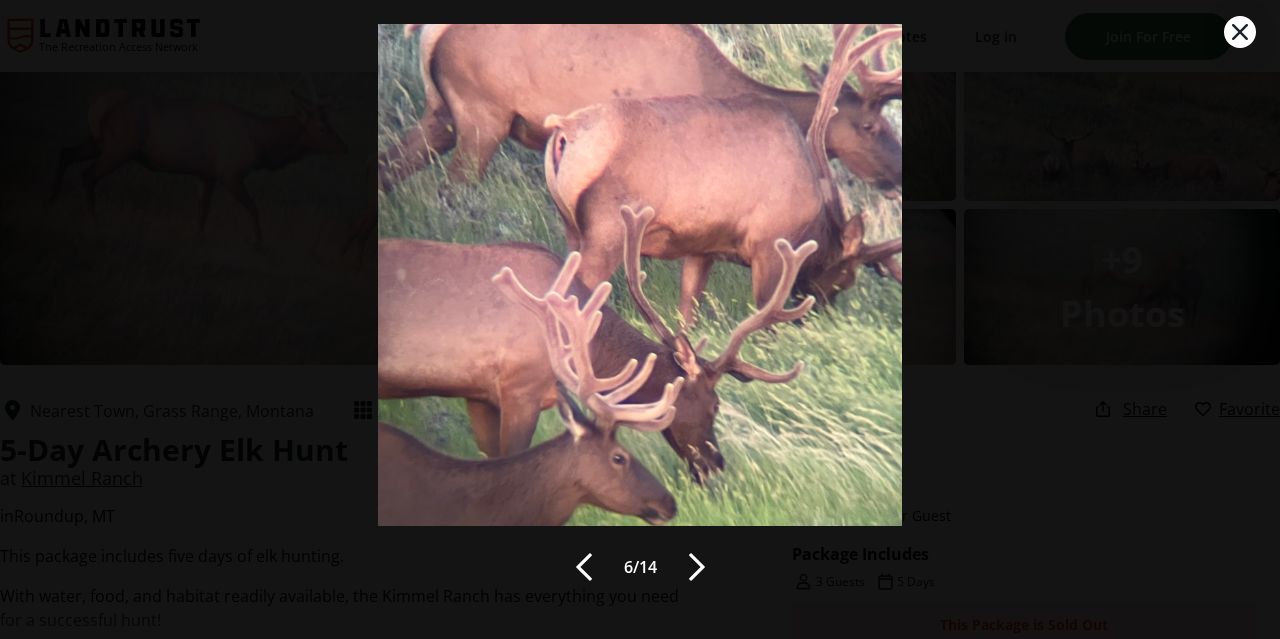click at bounding box center [697, 567] 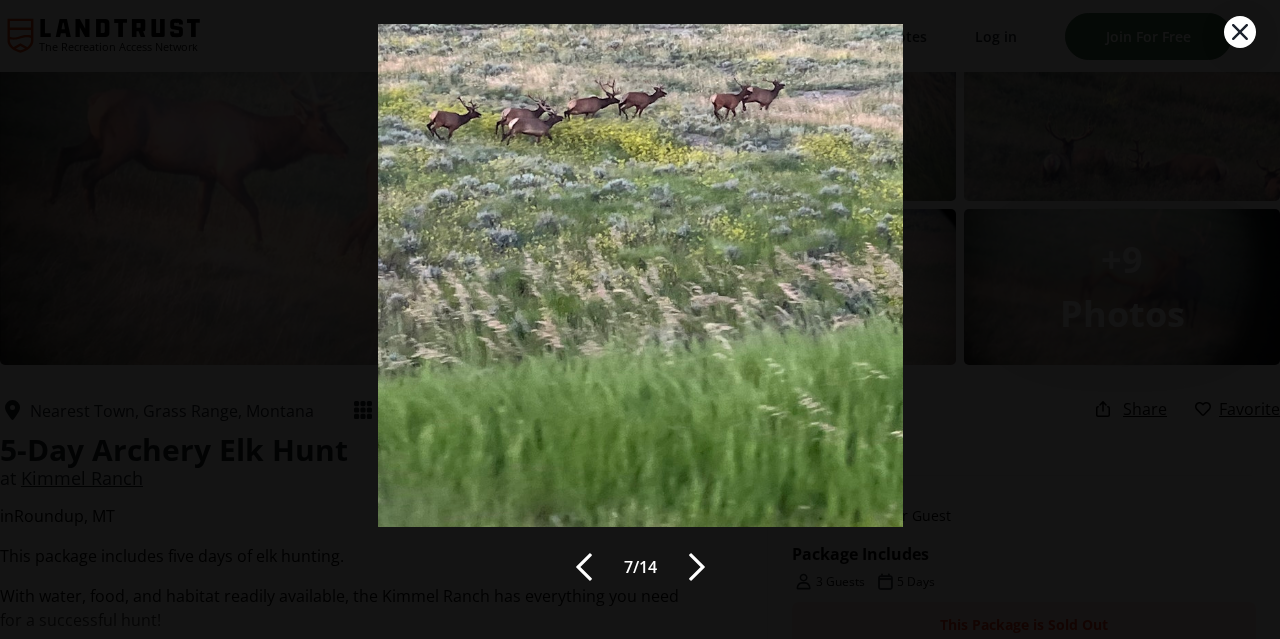 click at bounding box center [697, 567] 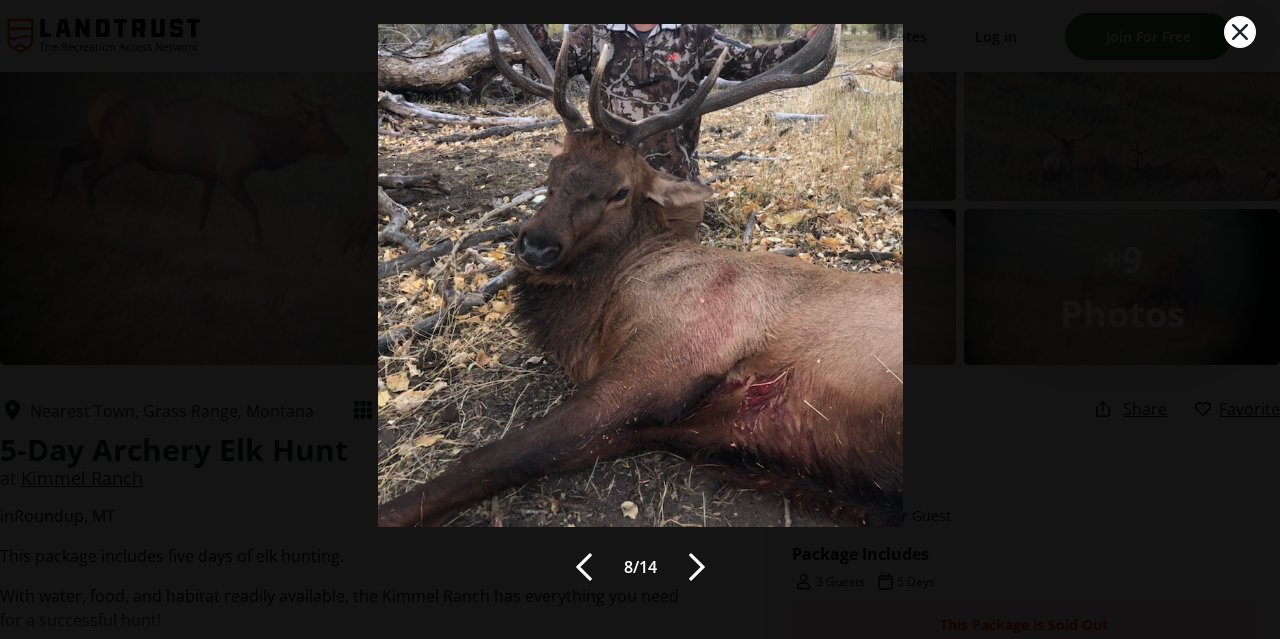 click at bounding box center (697, 567) 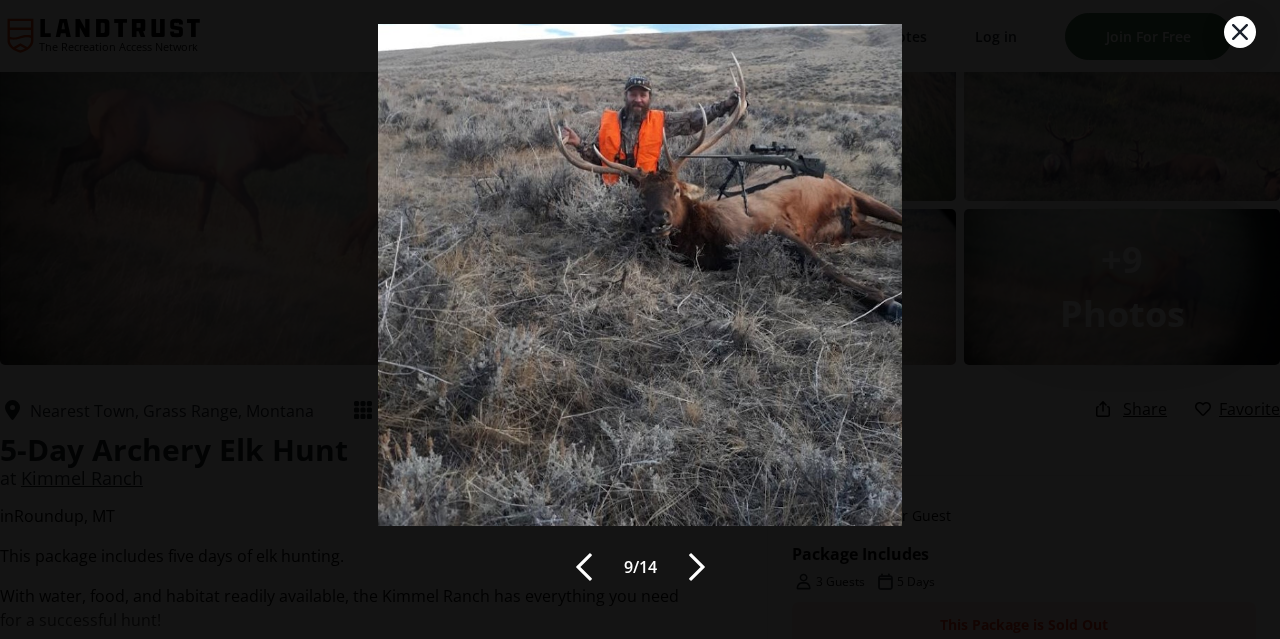 click at bounding box center (697, 567) 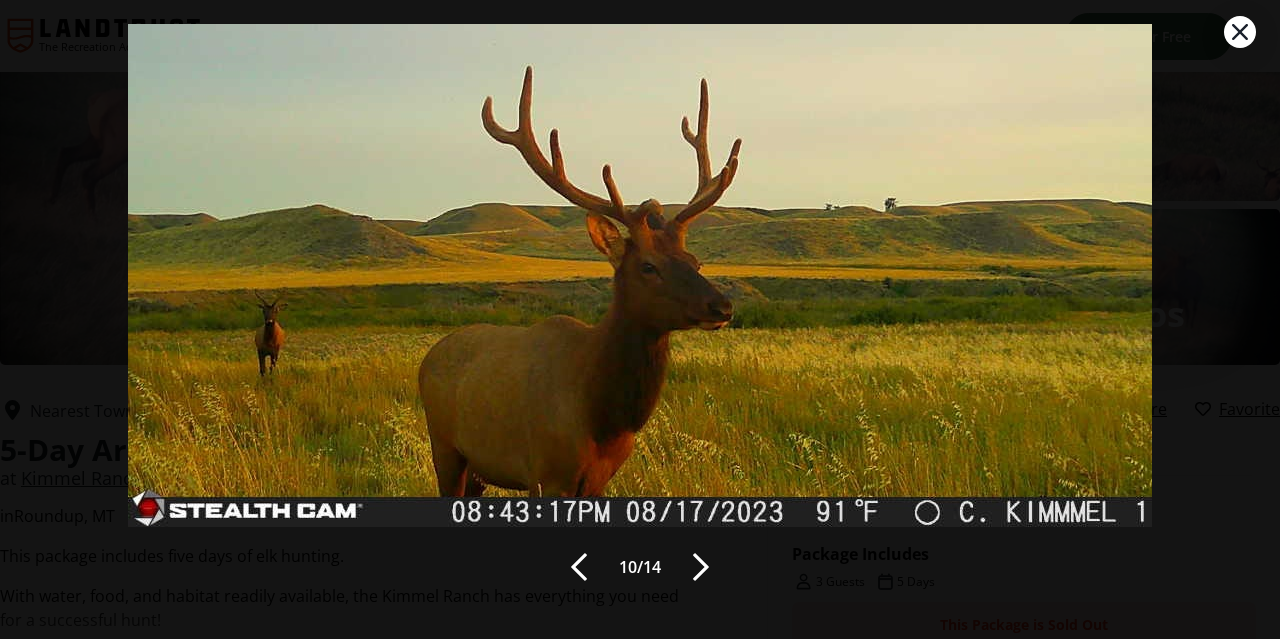 click at bounding box center [701, 567] 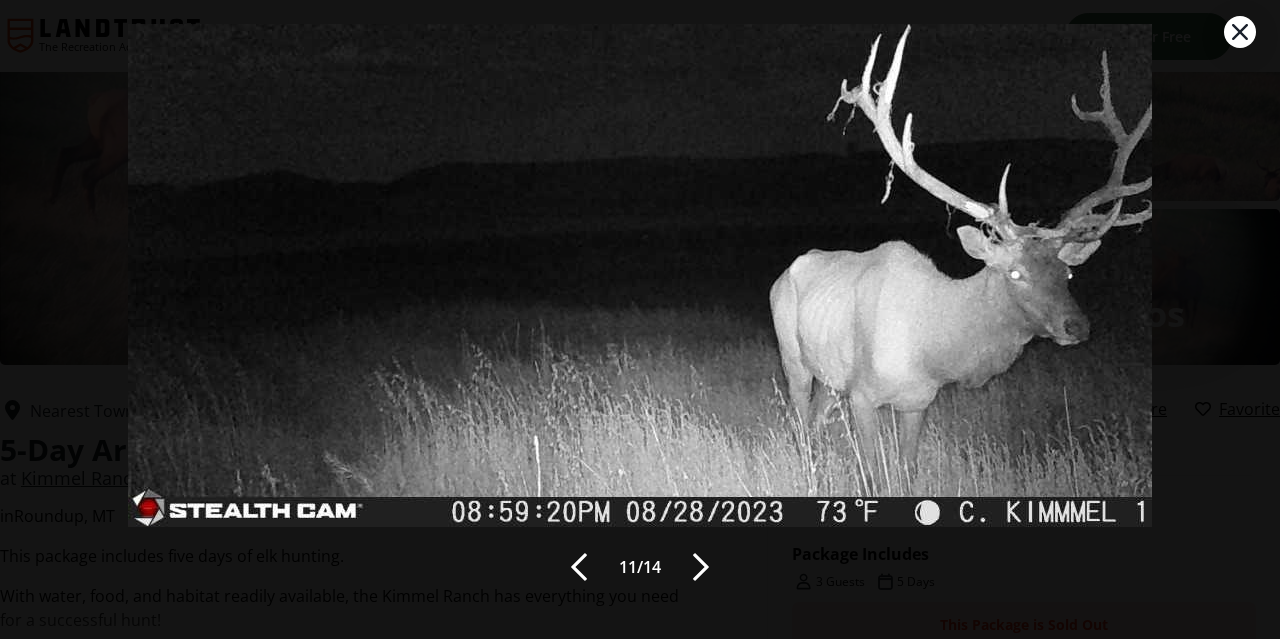 click at bounding box center (701, 567) 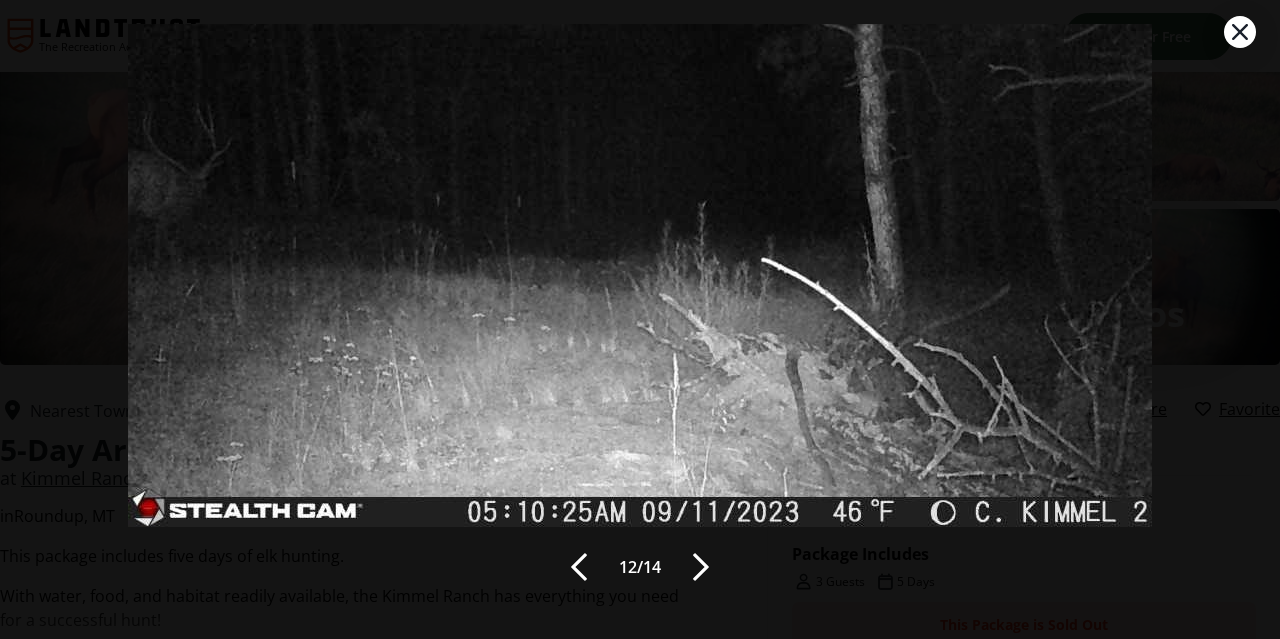 click at bounding box center [701, 567] 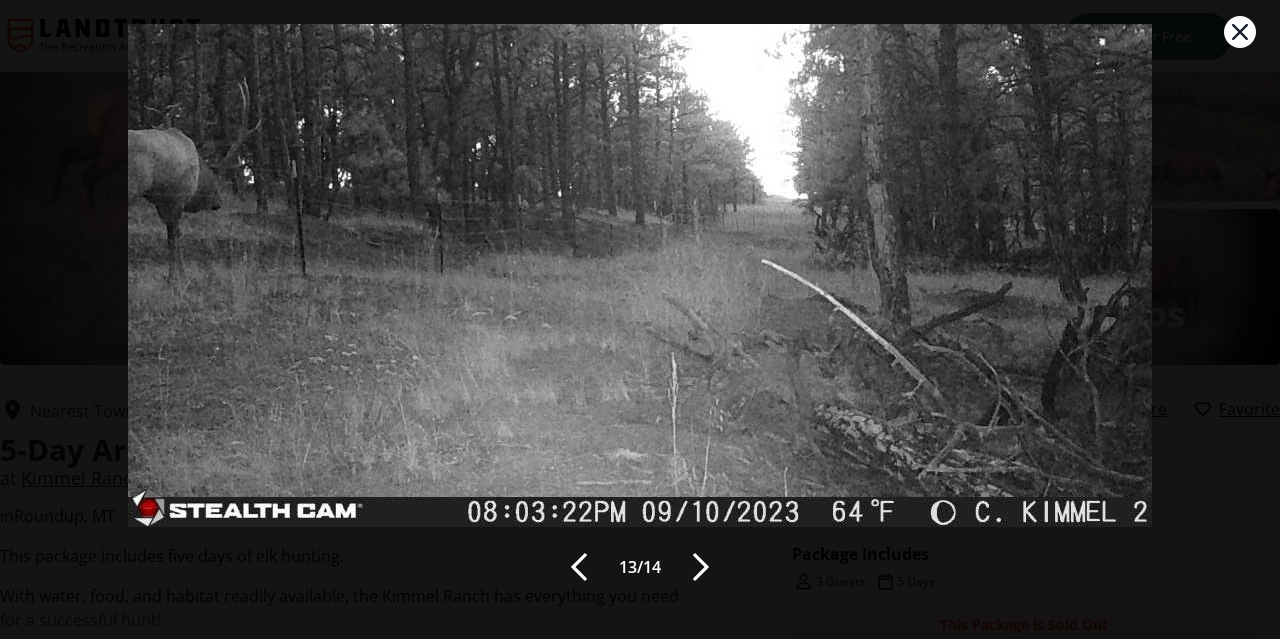 click at bounding box center [701, 567] 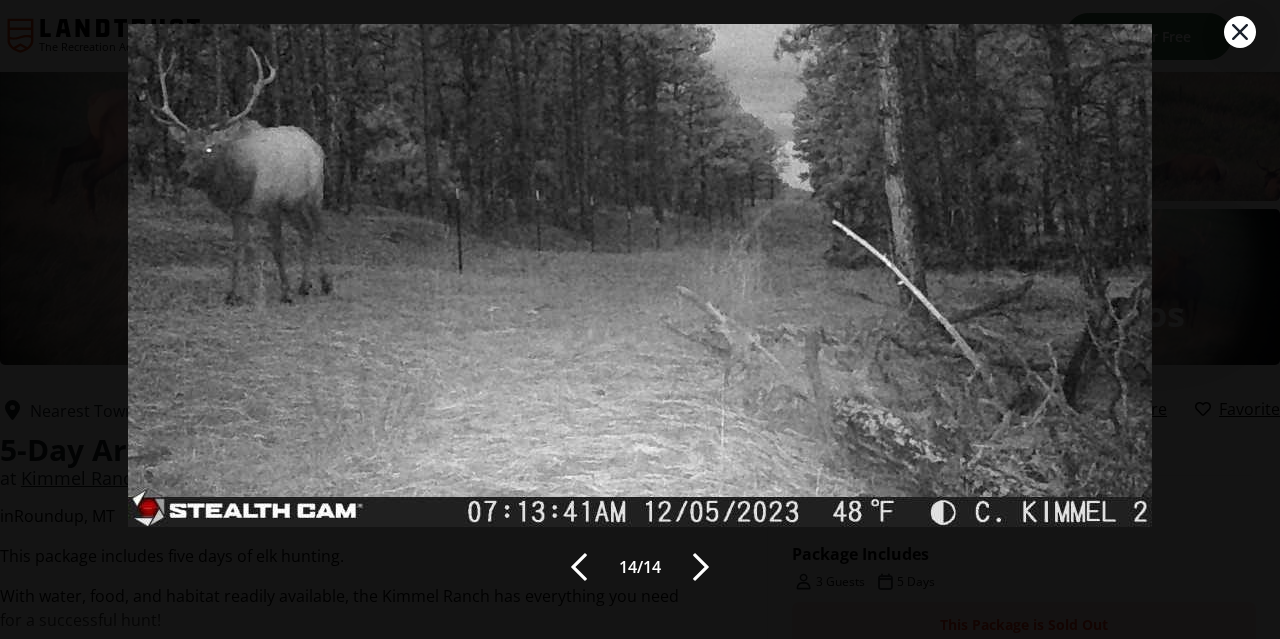click at bounding box center (701, 567) 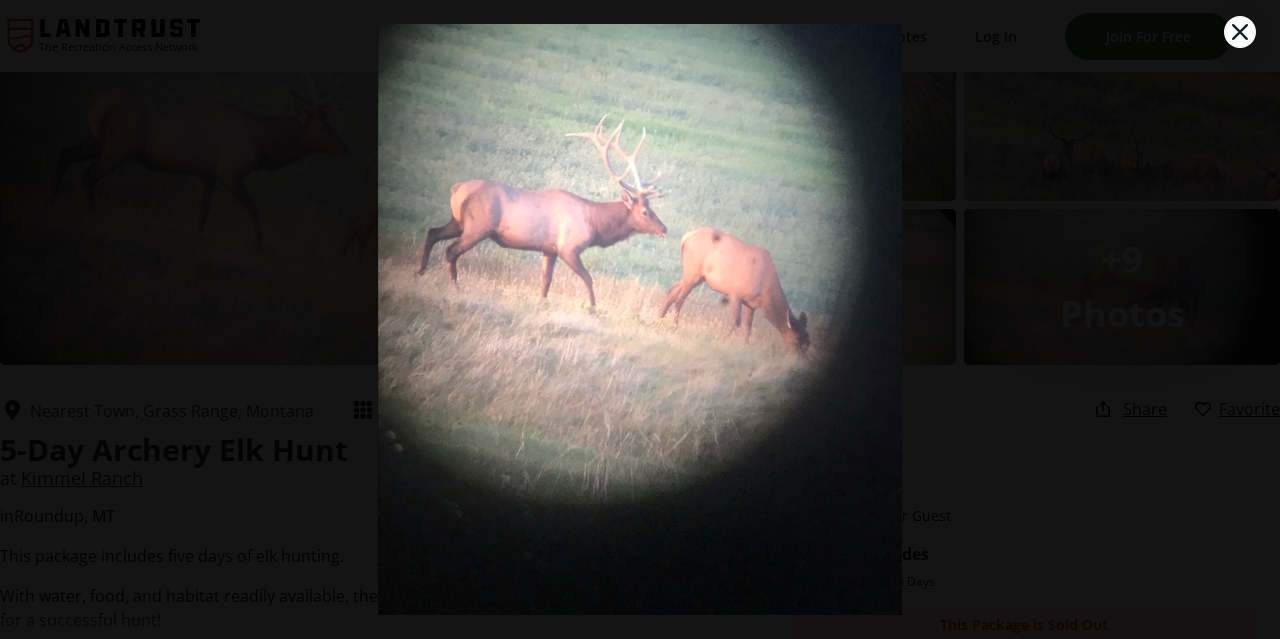click at bounding box center (640, 276) 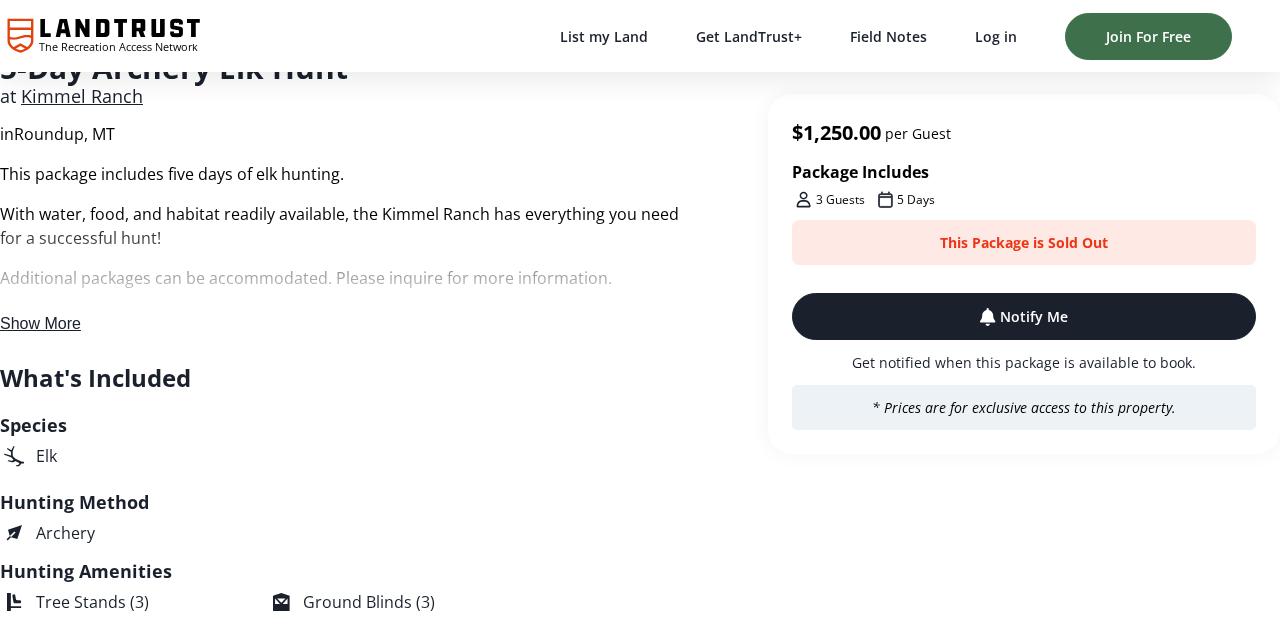 scroll, scrollTop: 452, scrollLeft: 0, axis: vertical 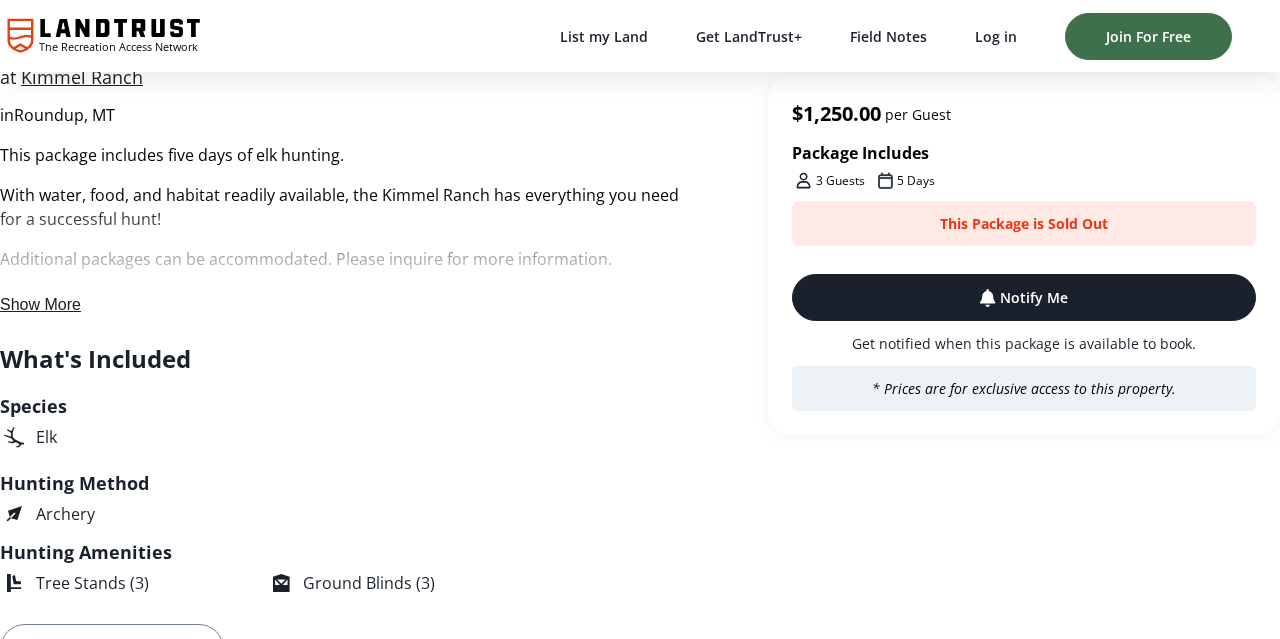 click on "Show More" at bounding box center [40, 304] 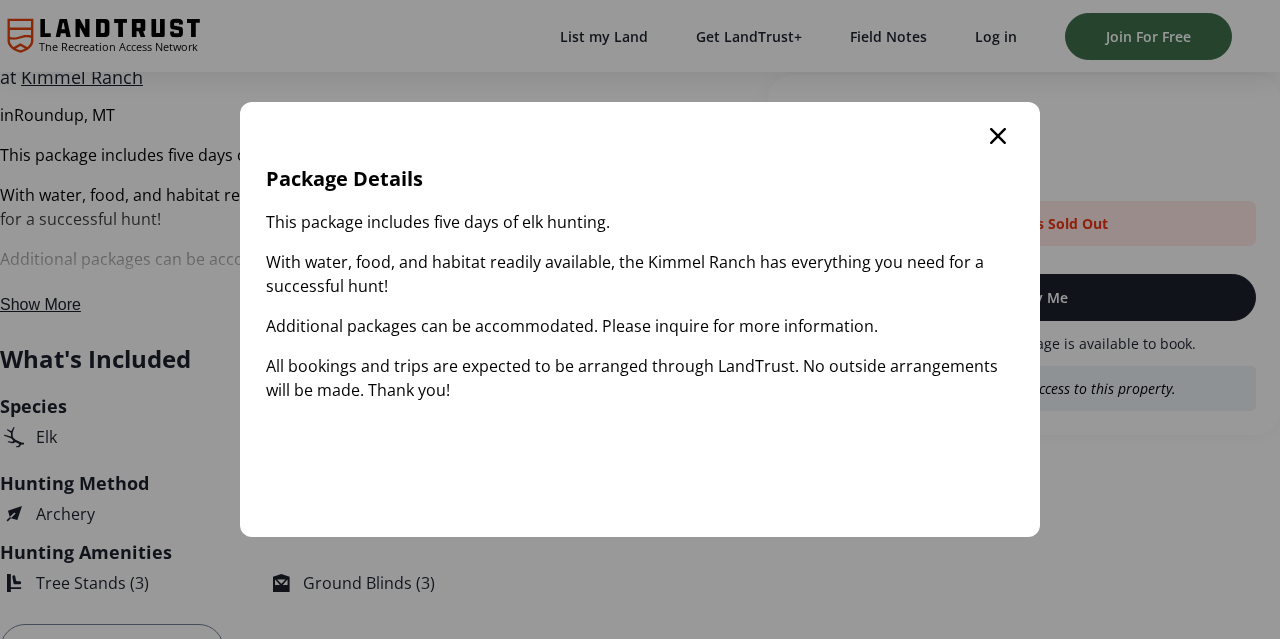 scroll, scrollTop: 0, scrollLeft: 0, axis: both 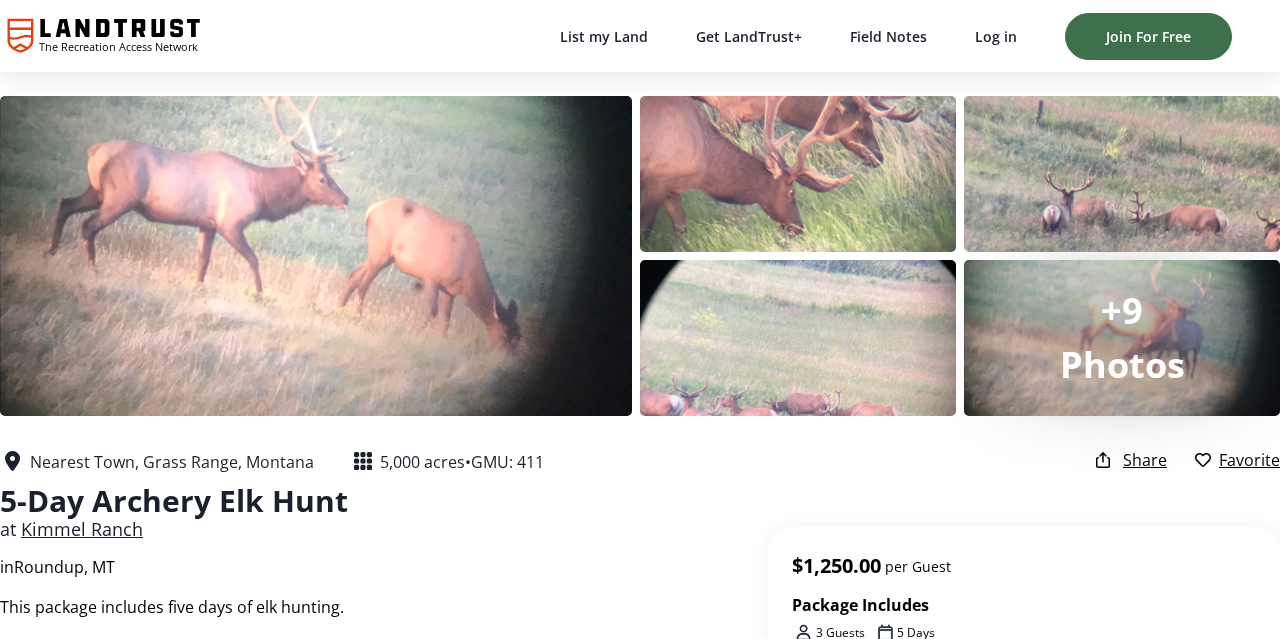 click on "Kimmel Ranch" at bounding box center [82, 529] 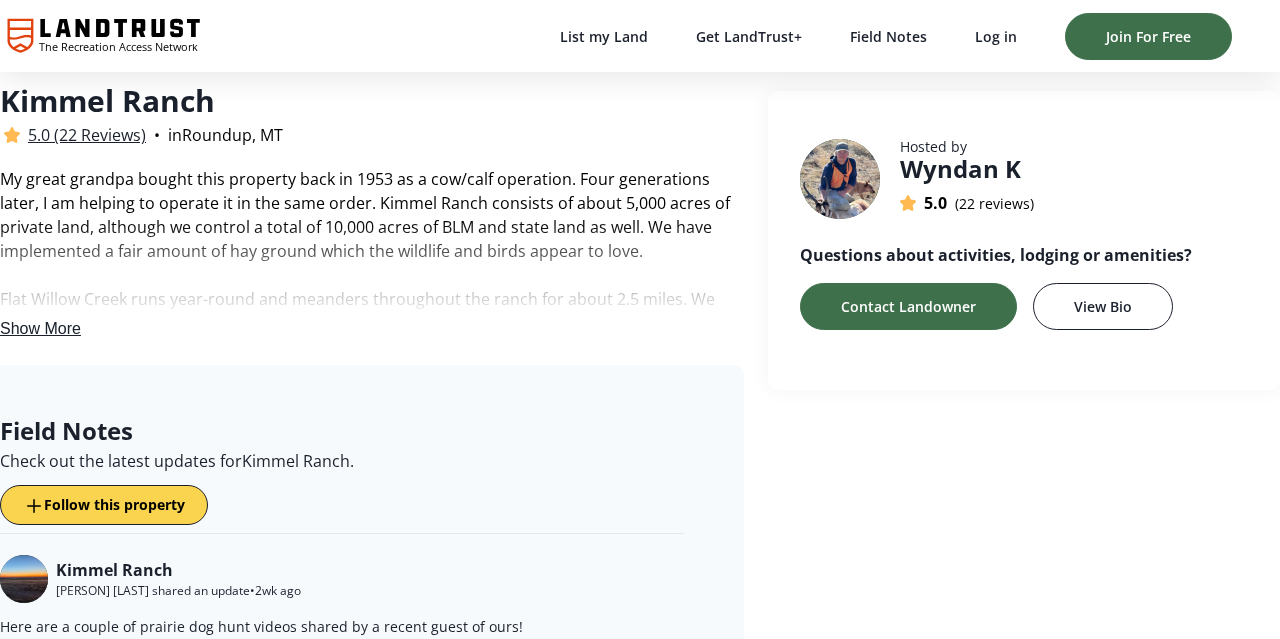 scroll, scrollTop: 402, scrollLeft: 0, axis: vertical 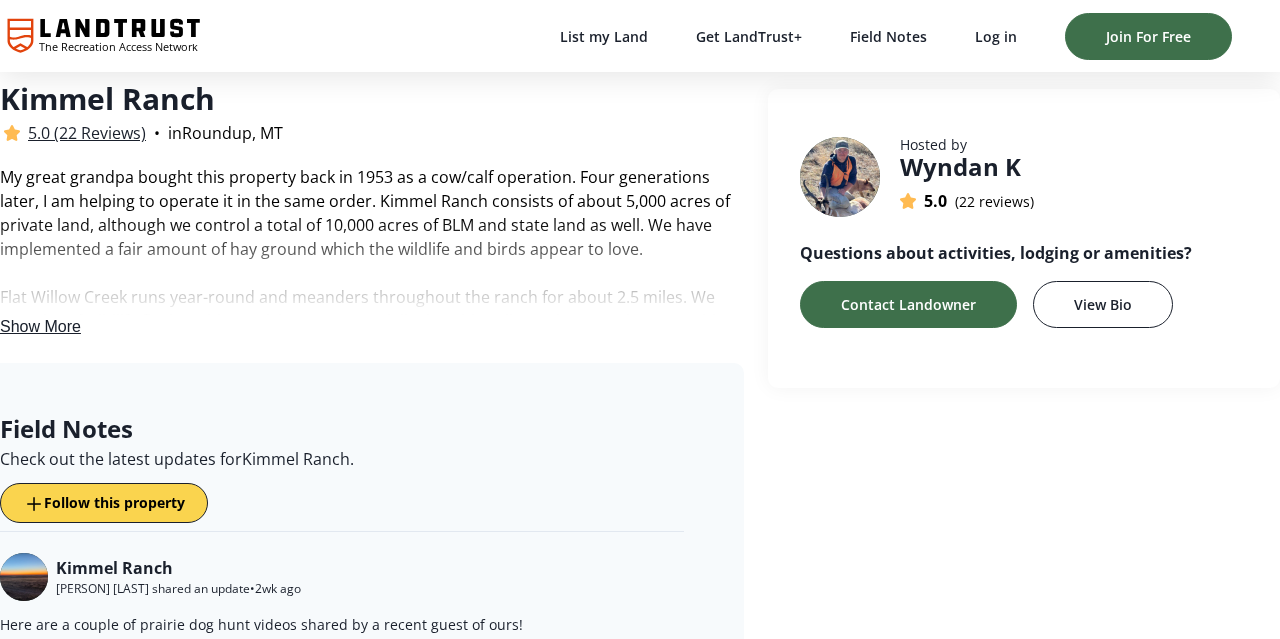 click on "Show More" at bounding box center [40, 326] 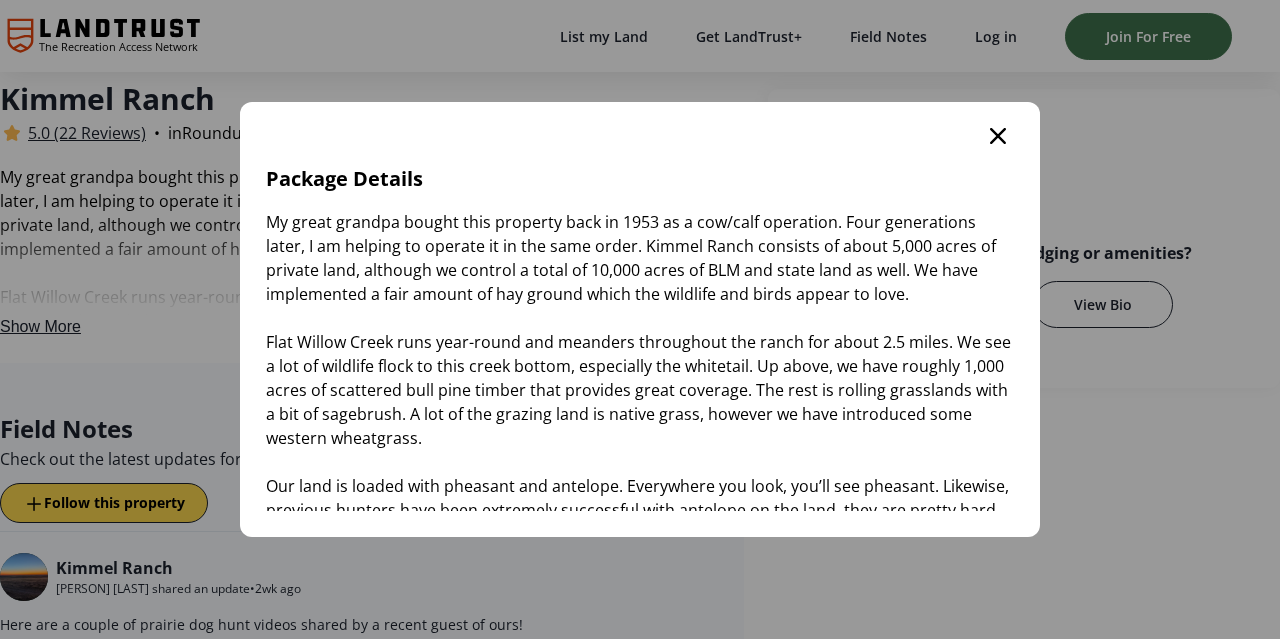 scroll, scrollTop: 0, scrollLeft: 0, axis: both 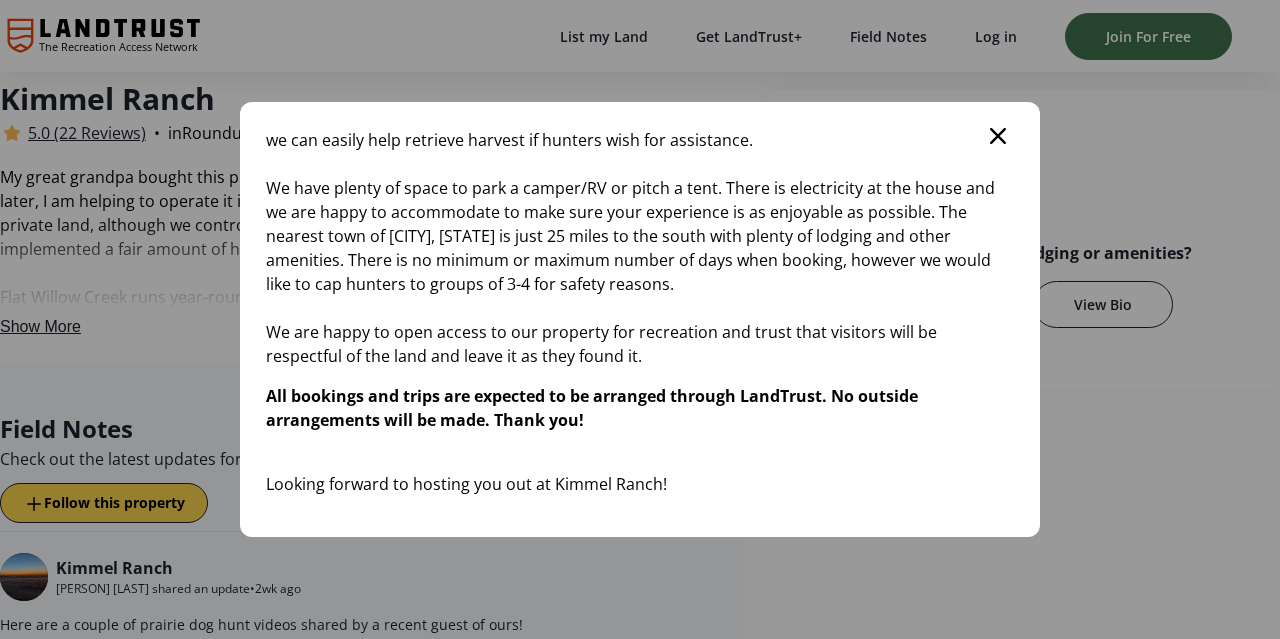 click 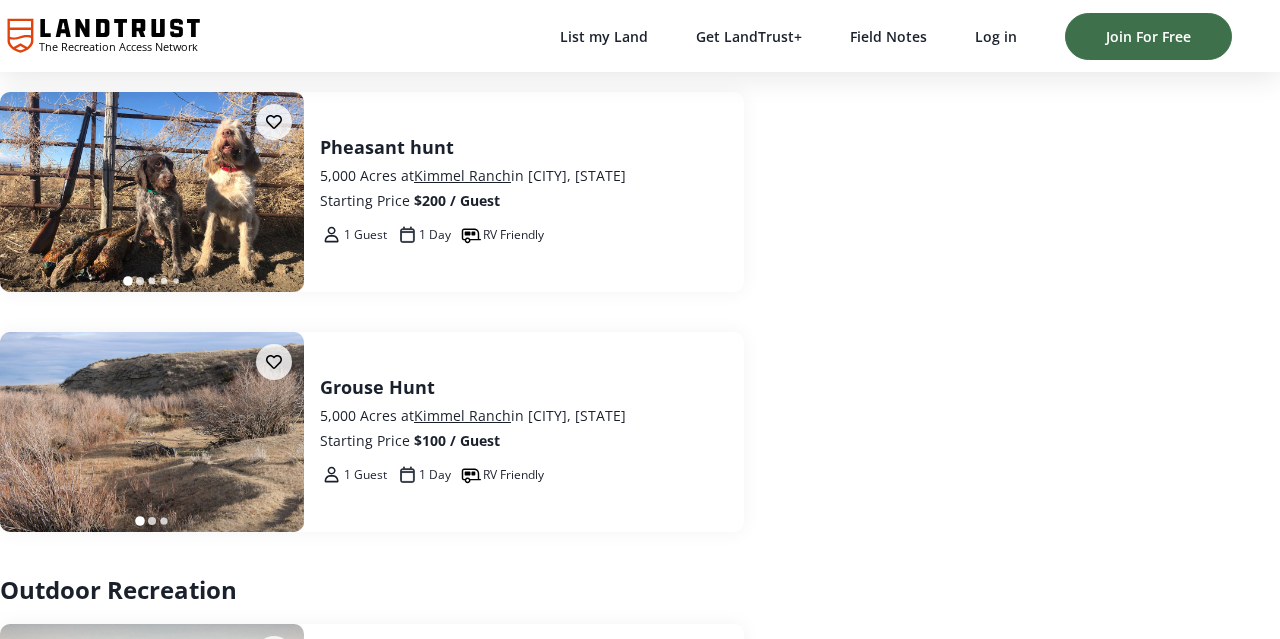 scroll, scrollTop: 3477, scrollLeft: 0, axis: vertical 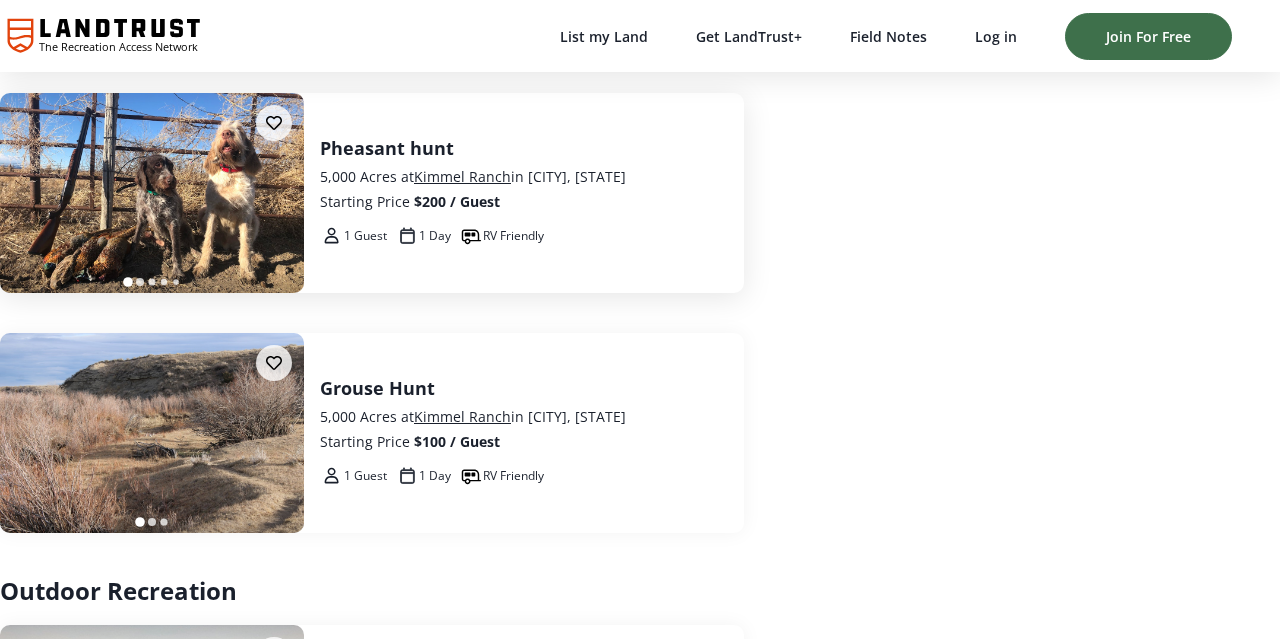 click on "Pheasant hunt" at bounding box center (524, 148) 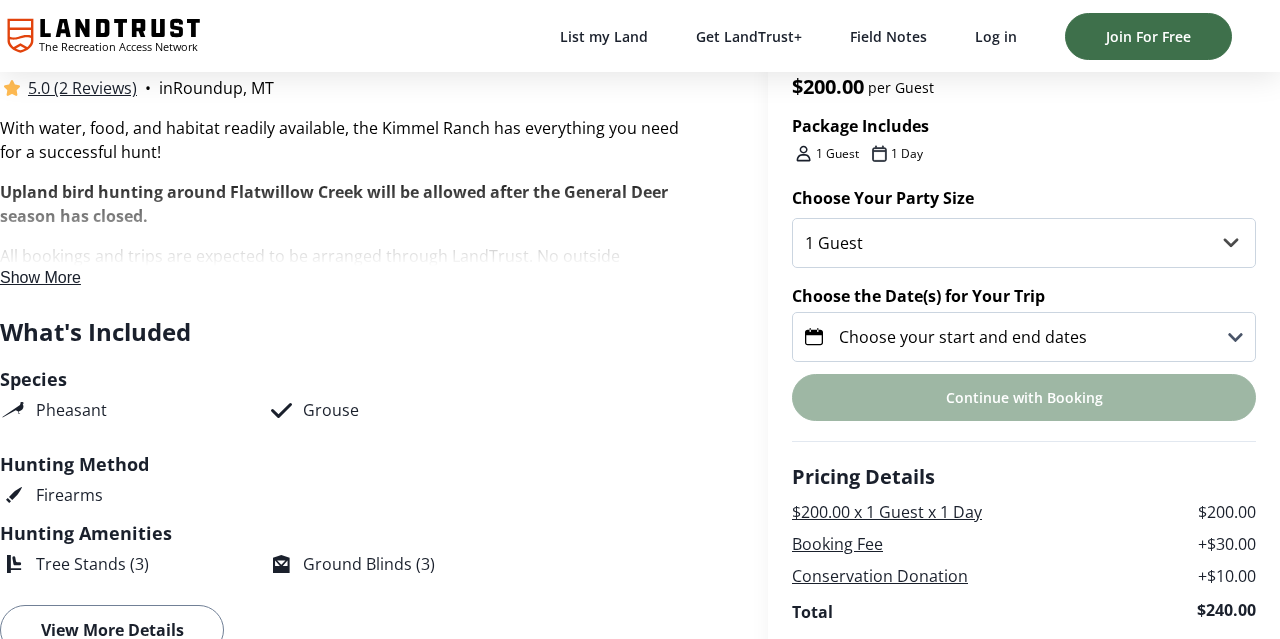 scroll, scrollTop: 480, scrollLeft: 0, axis: vertical 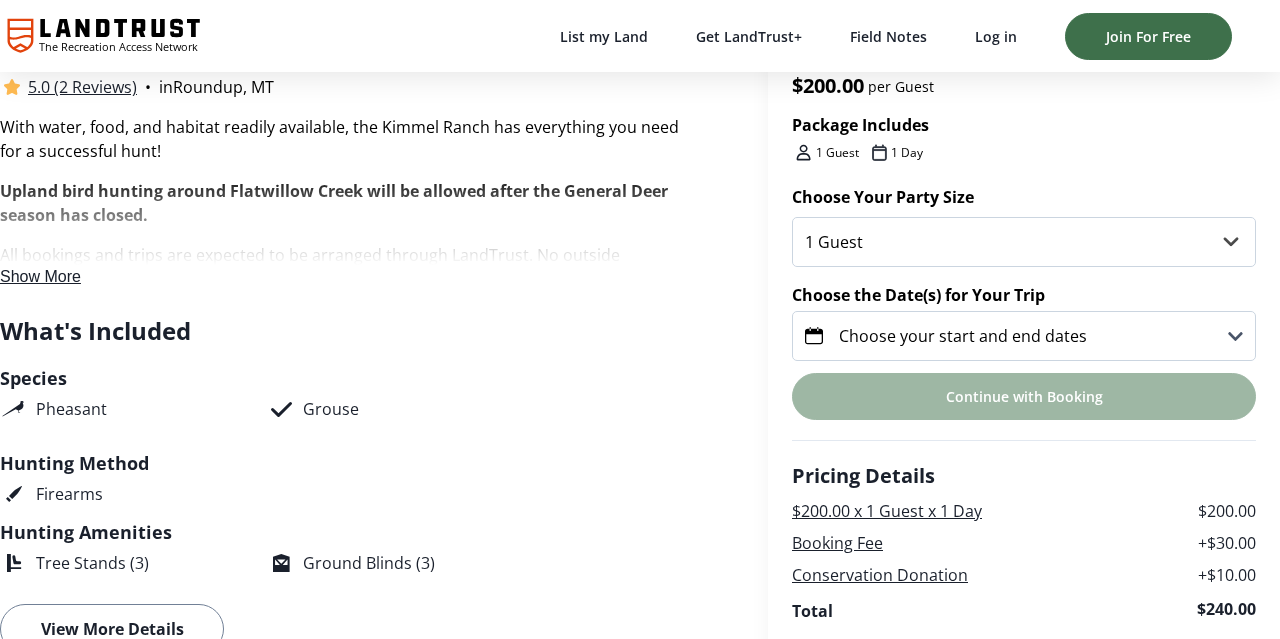 click on "Show More" at bounding box center [40, 276] 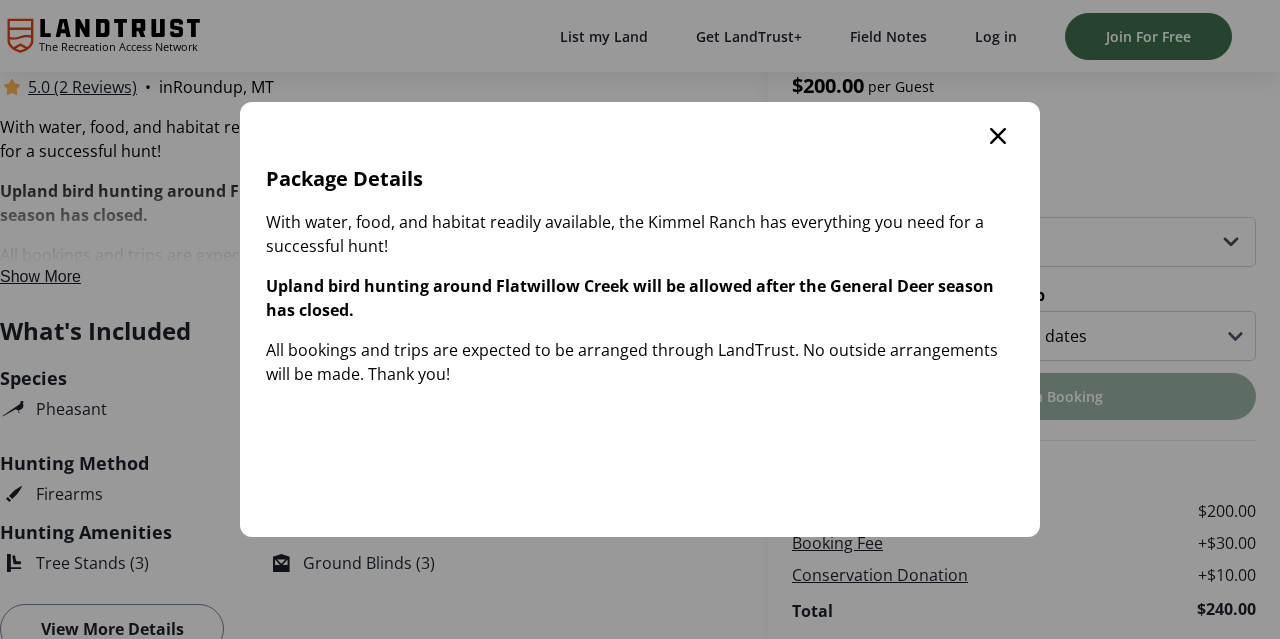 scroll, scrollTop: 0, scrollLeft: 0, axis: both 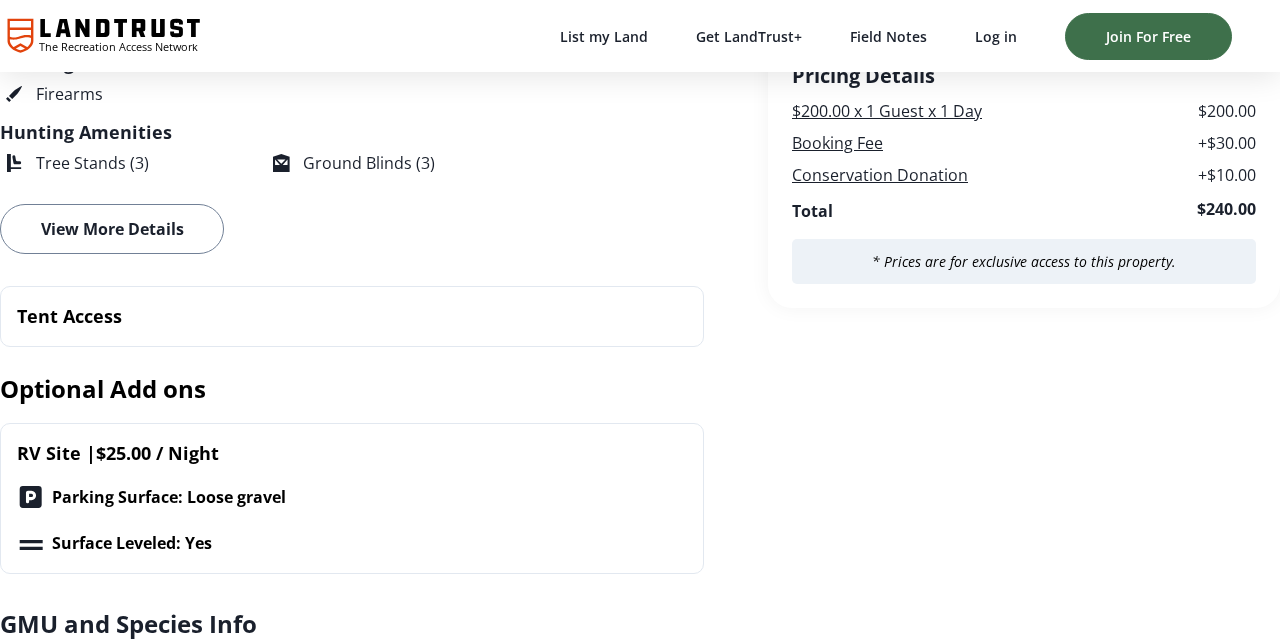click on "View More Details" at bounding box center [112, 229] 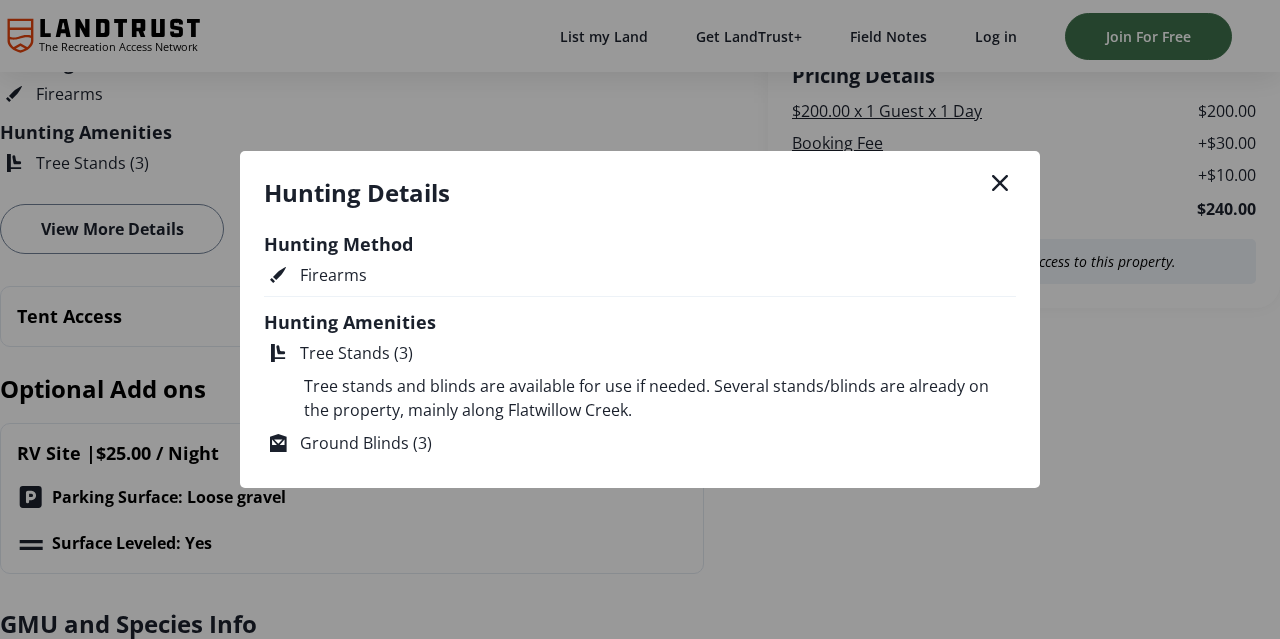 click 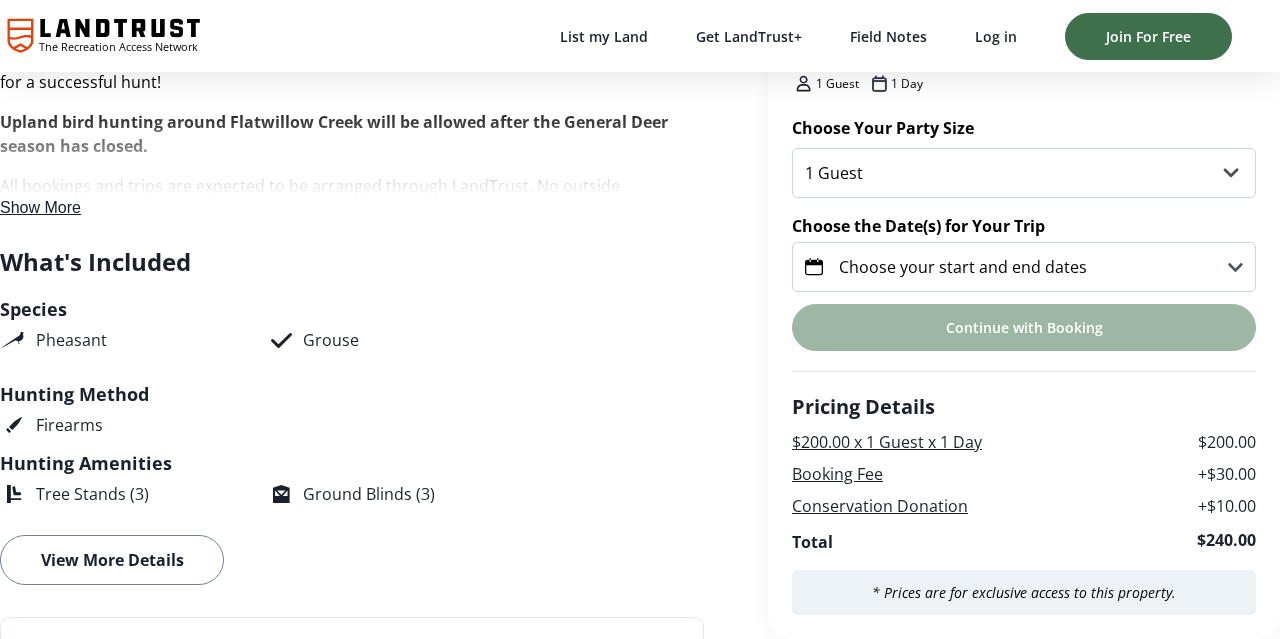 scroll, scrollTop: 494, scrollLeft: 0, axis: vertical 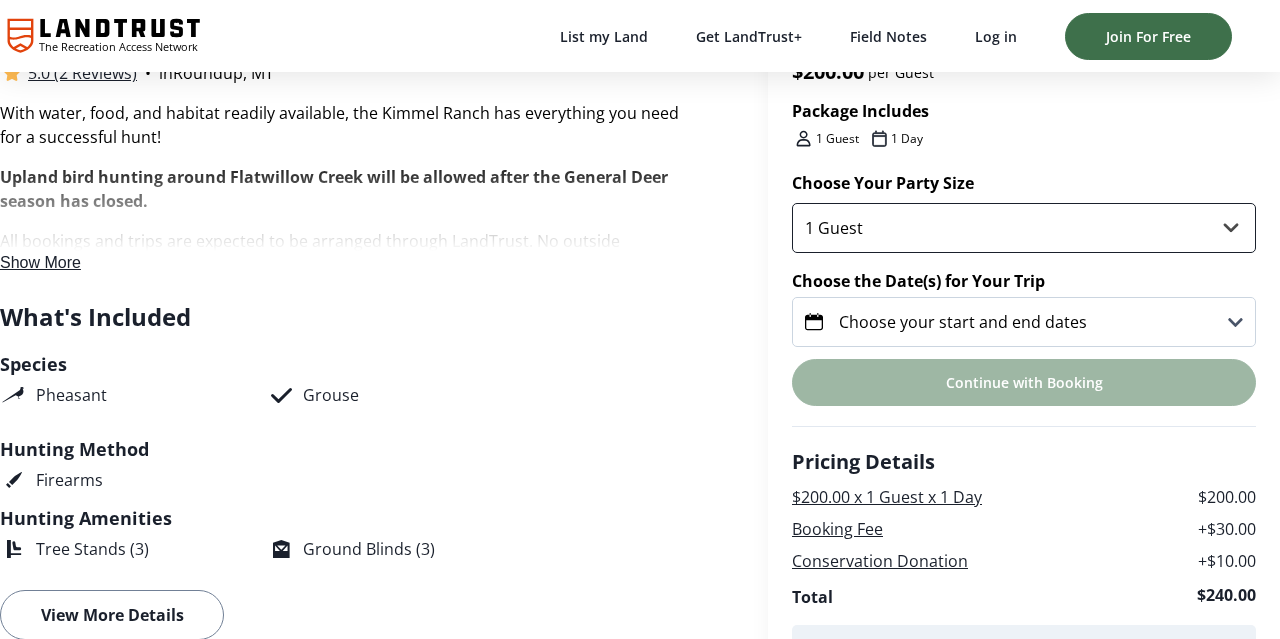 select on "2" 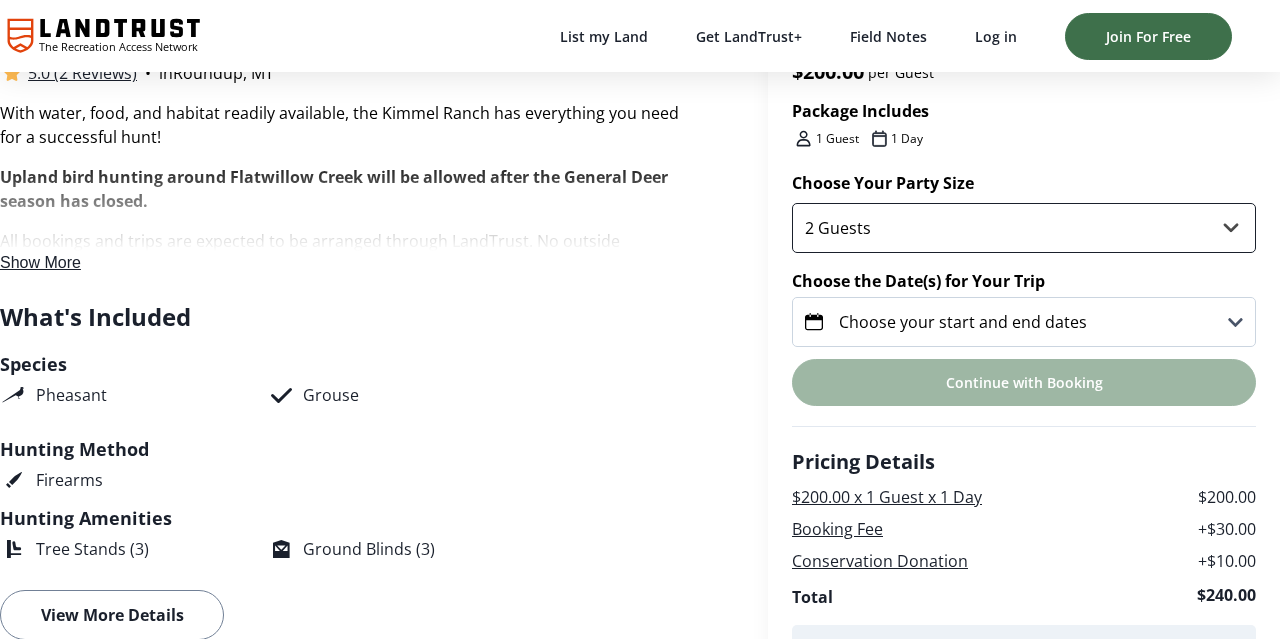 click on "2  Guests" at bounding box center (0, 0) 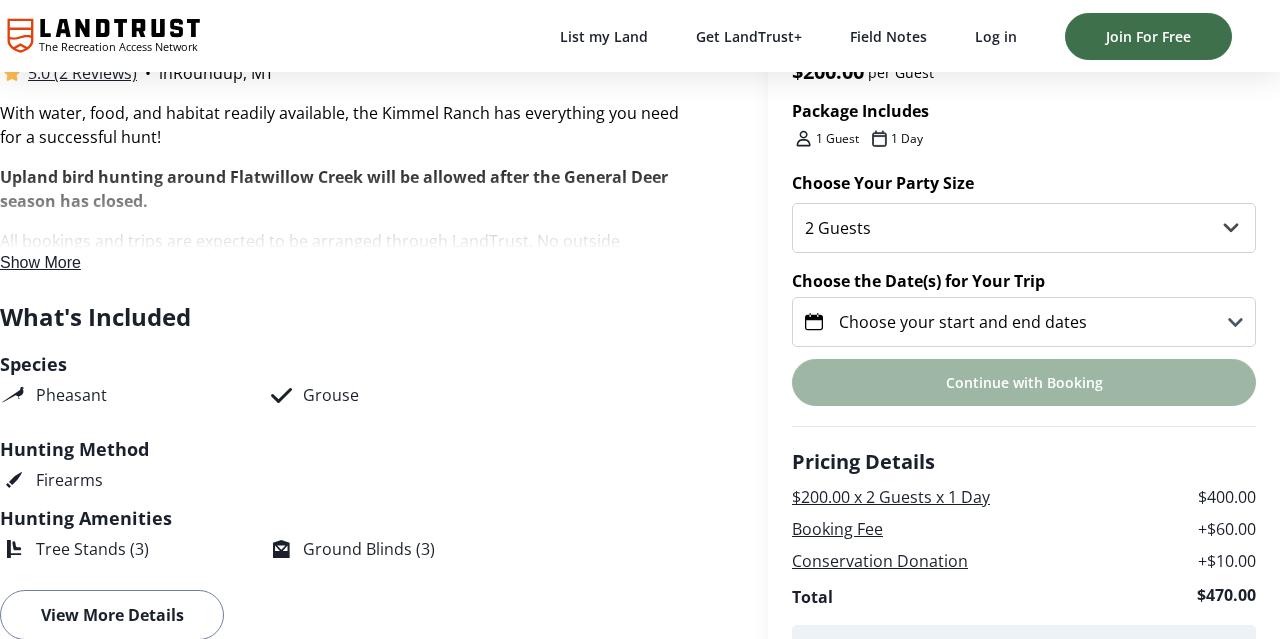click on "Choose your start and end dates" at bounding box center (963, 322) 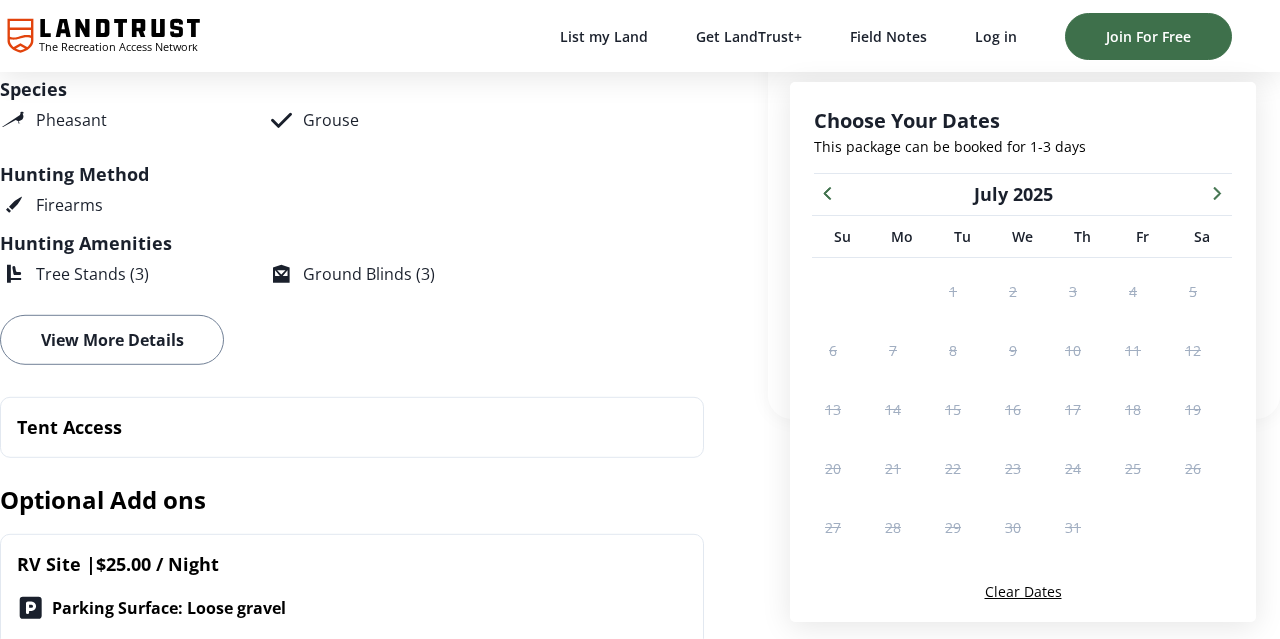 scroll, scrollTop: 772, scrollLeft: 0, axis: vertical 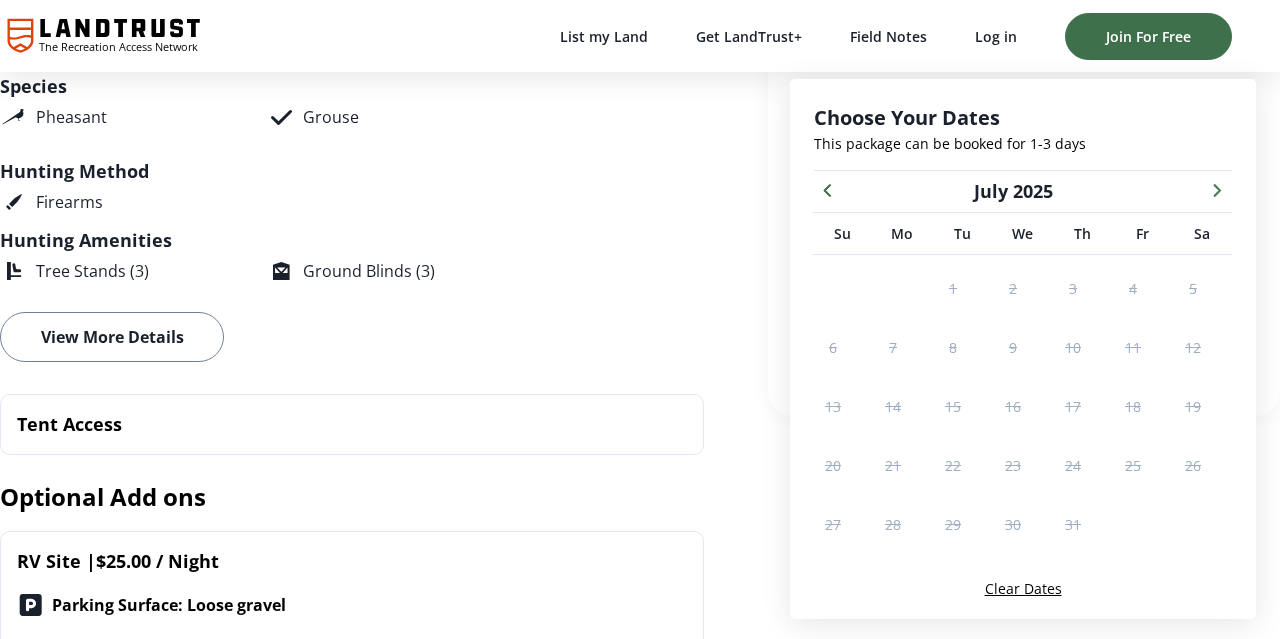 click at bounding box center [1217, 189] 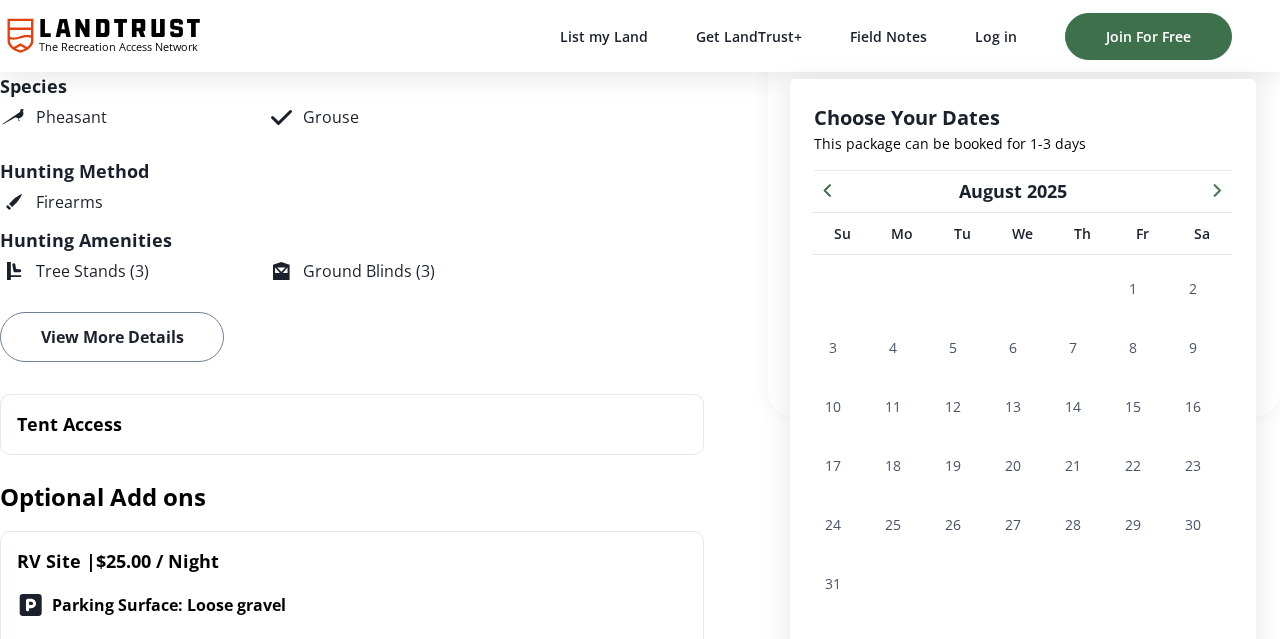 click at bounding box center (1217, 189) 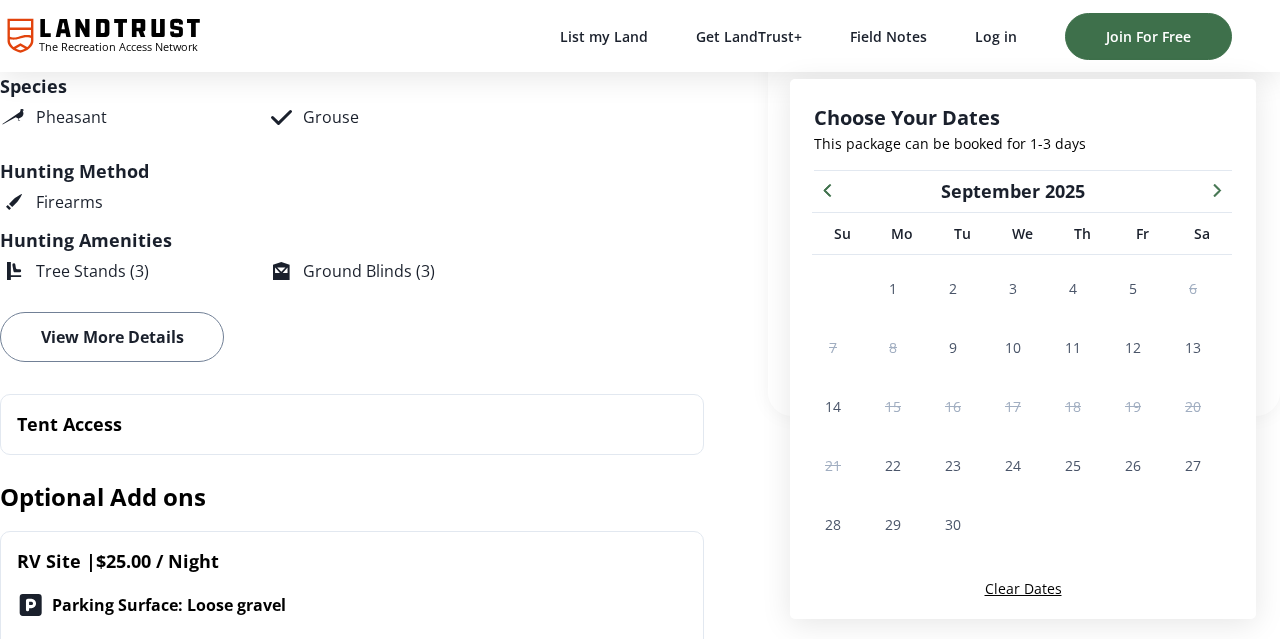 click at bounding box center (1217, 189) 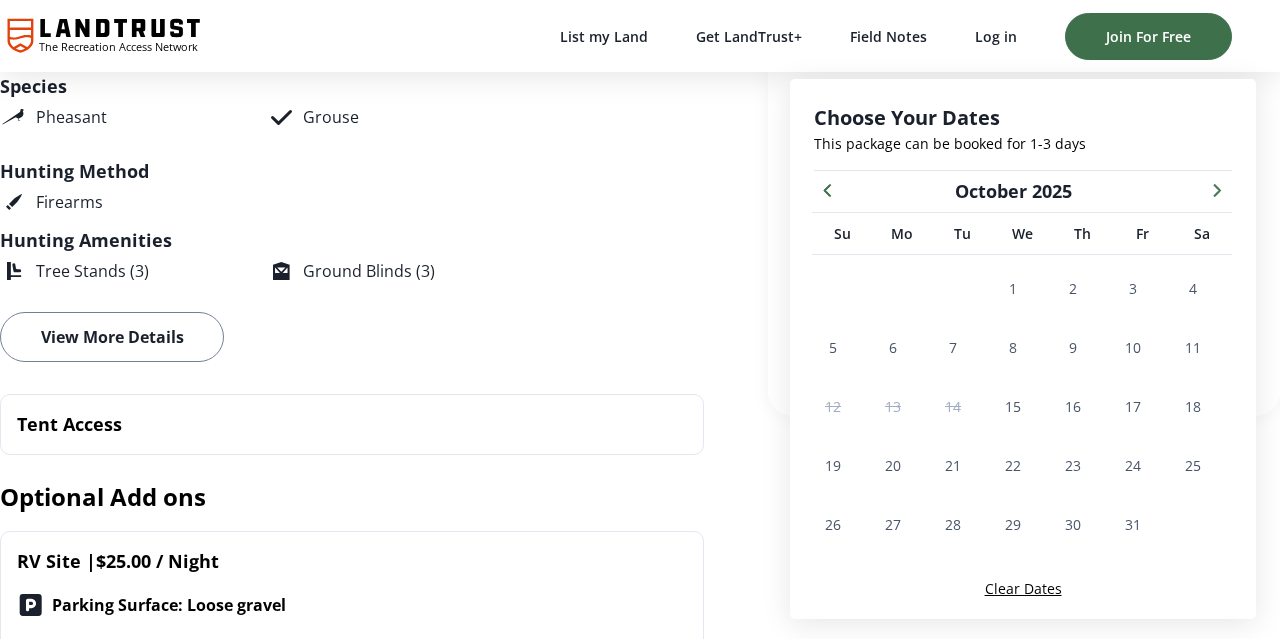 click at bounding box center (1217, 189) 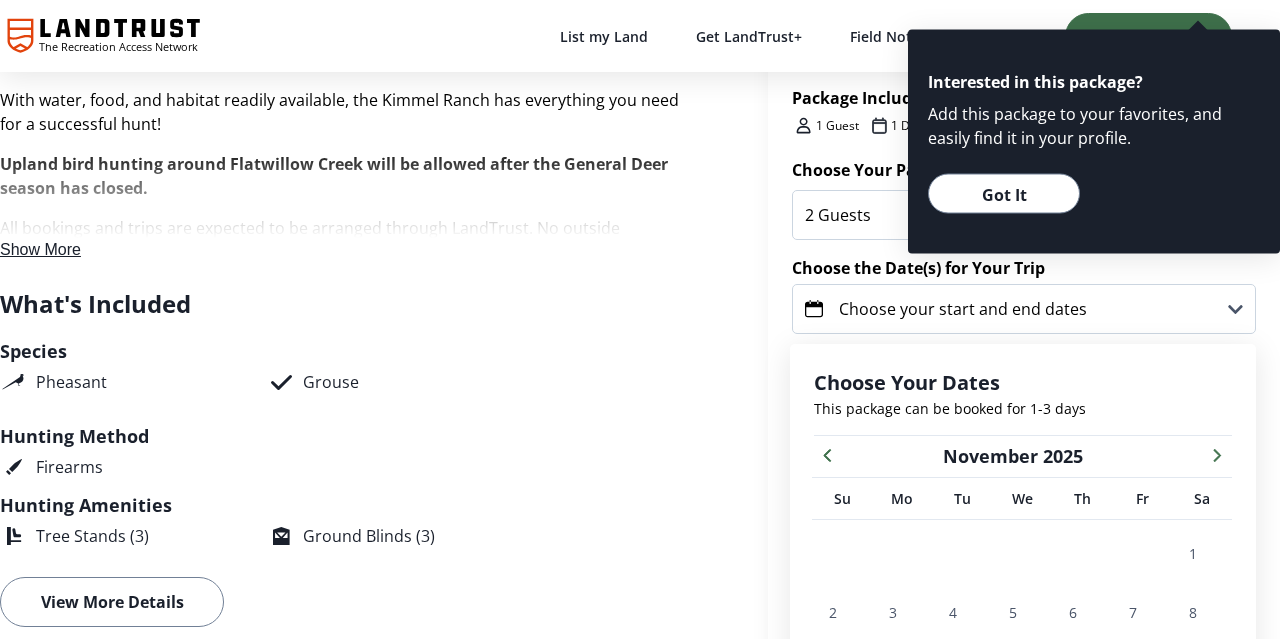 scroll, scrollTop: 628, scrollLeft: 0, axis: vertical 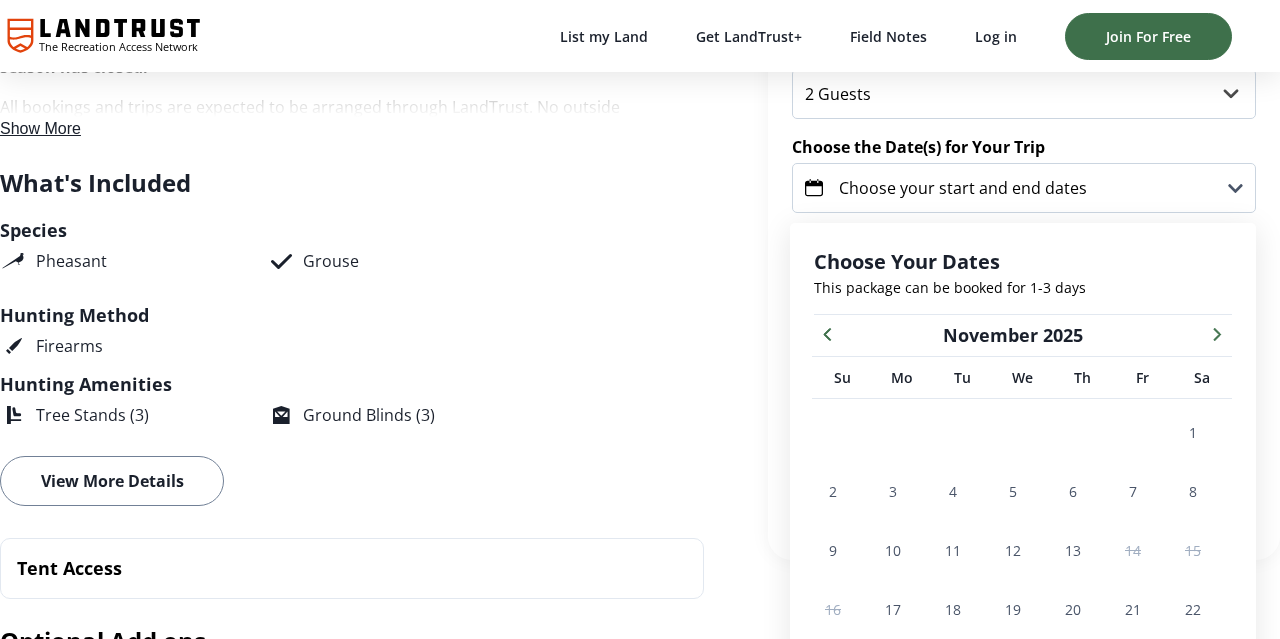 click at bounding box center (827, 333) 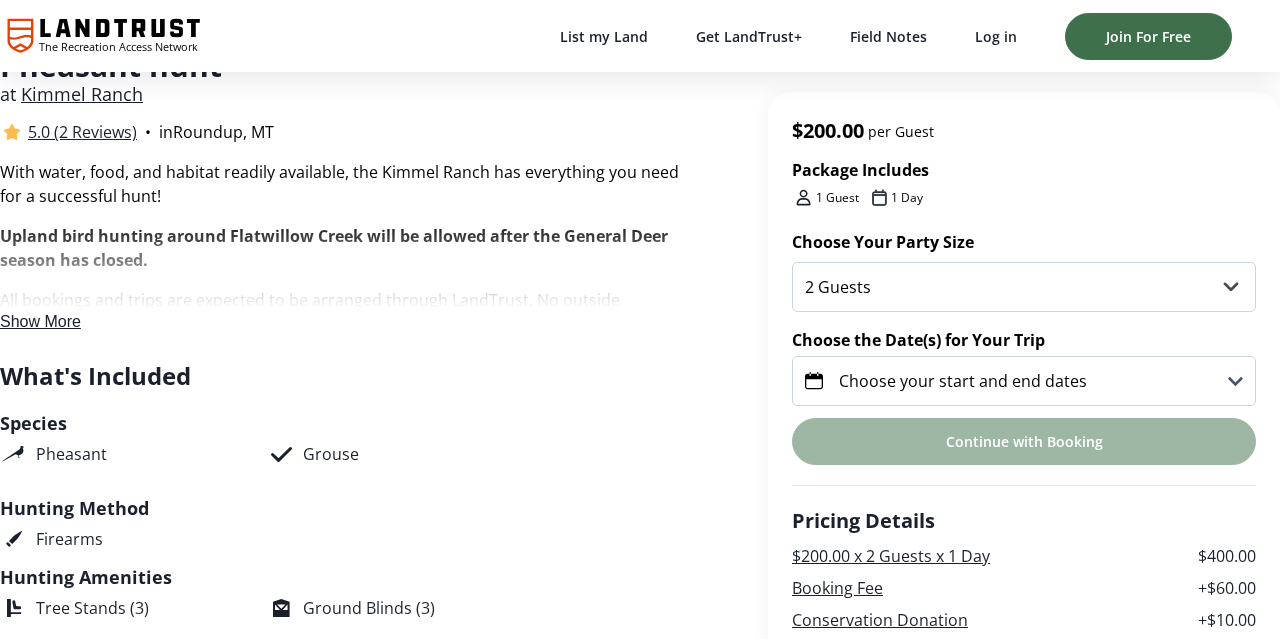 scroll, scrollTop: 390, scrollLeft: 0, axis: vertical 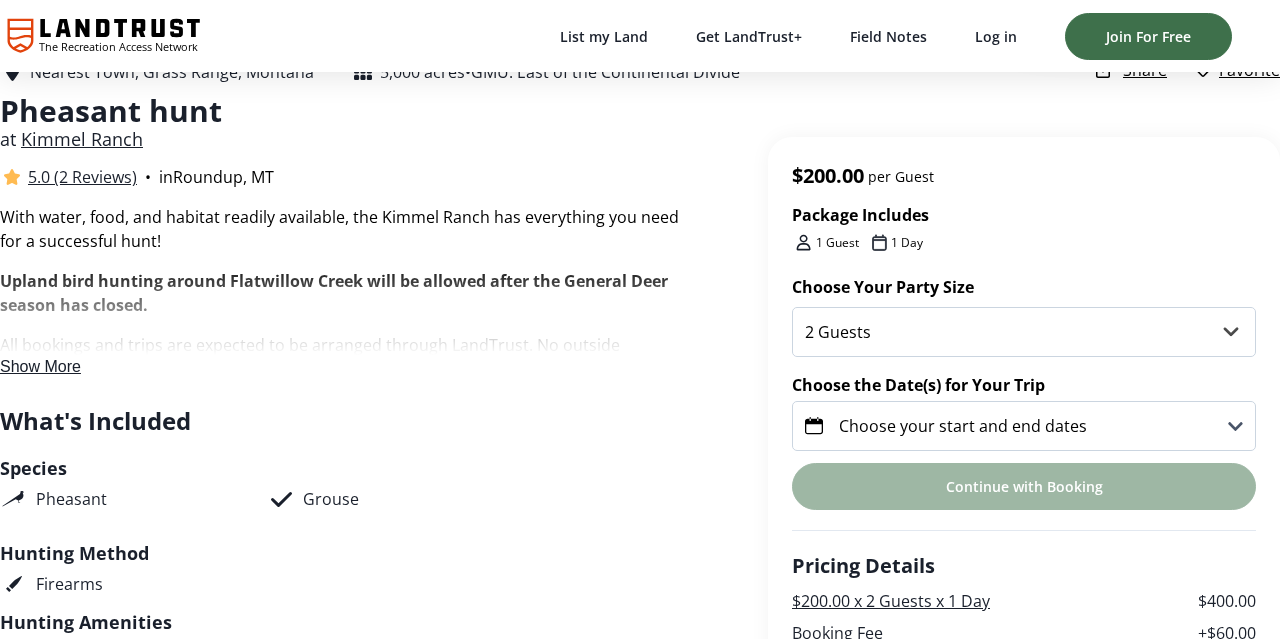 click on "Choose your start and end dates" at bounding box center (963, 426) 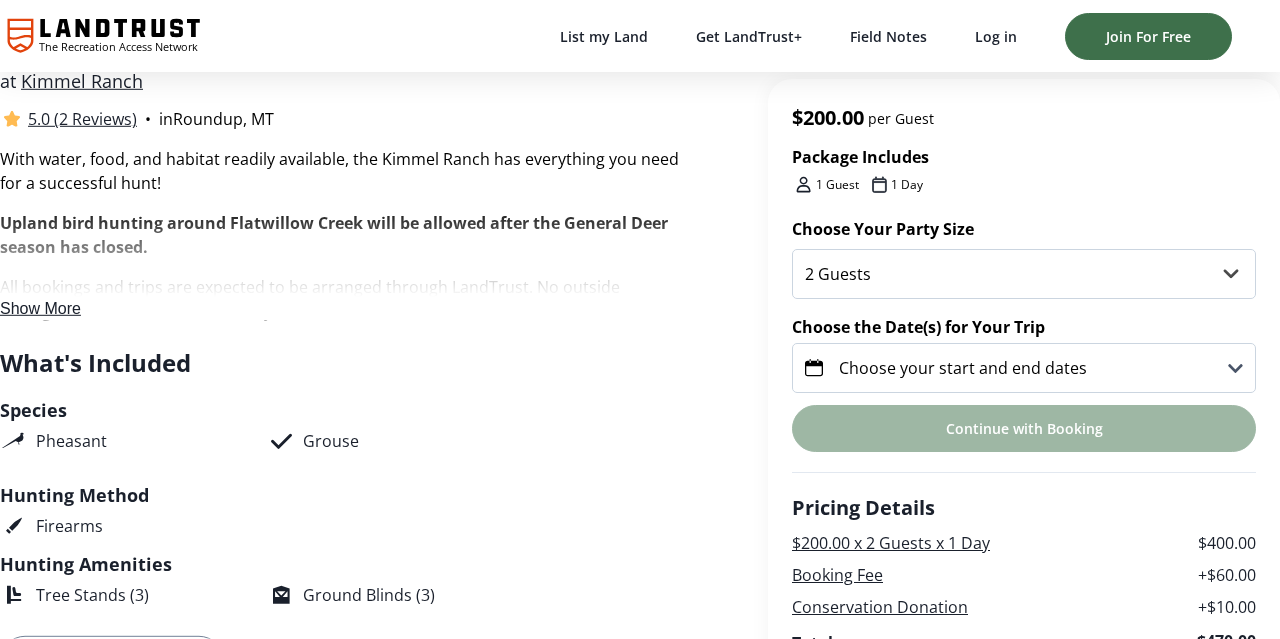 scroll, scrollTop: 398, scrollLeft: 0, axis: vertical 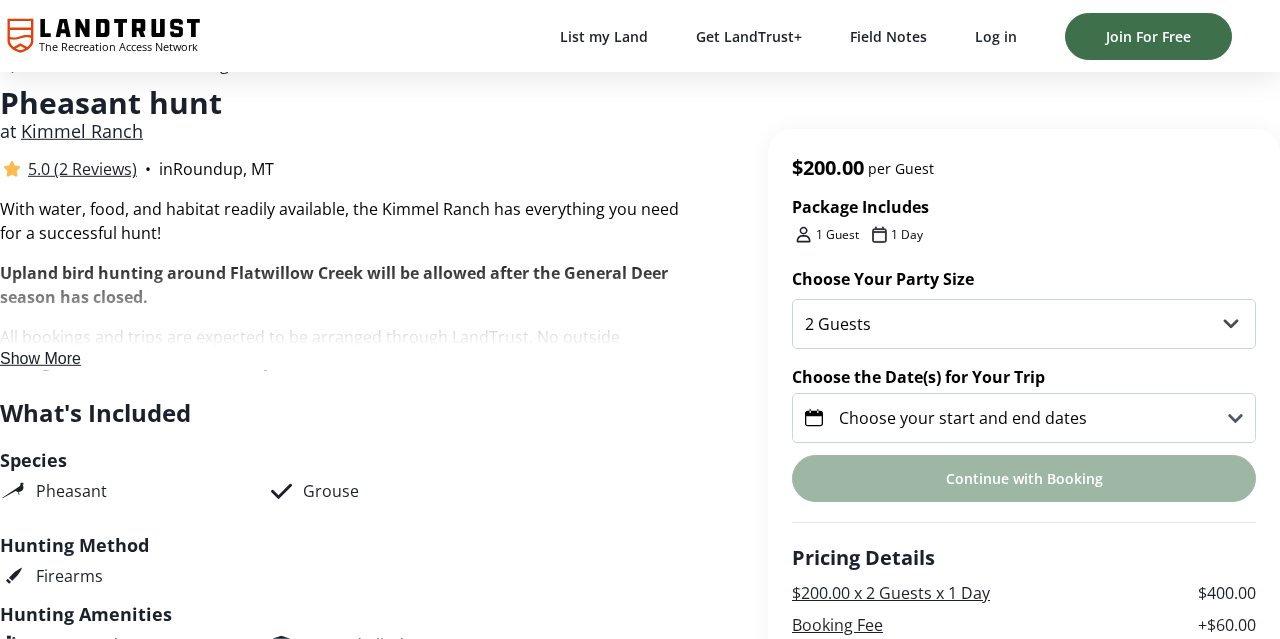 click on "Choose your start and end dates" at bounding box center (963, 418) 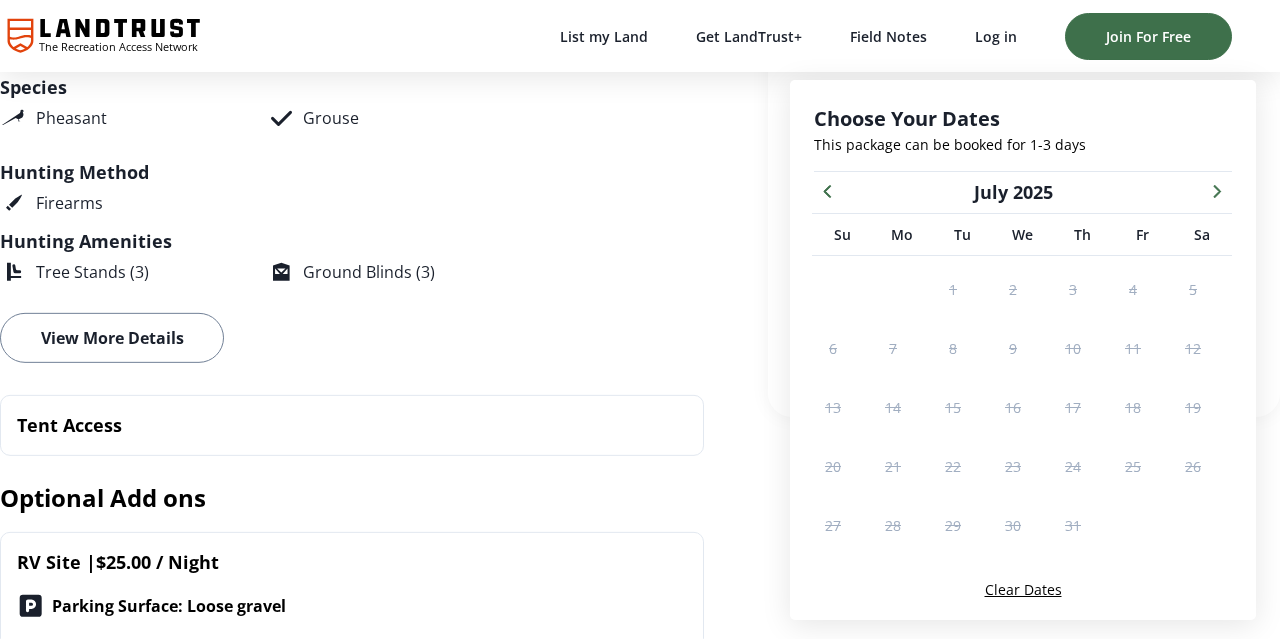 scroll, scrollTop: 772, scrollLeft: 0, axis: vertical 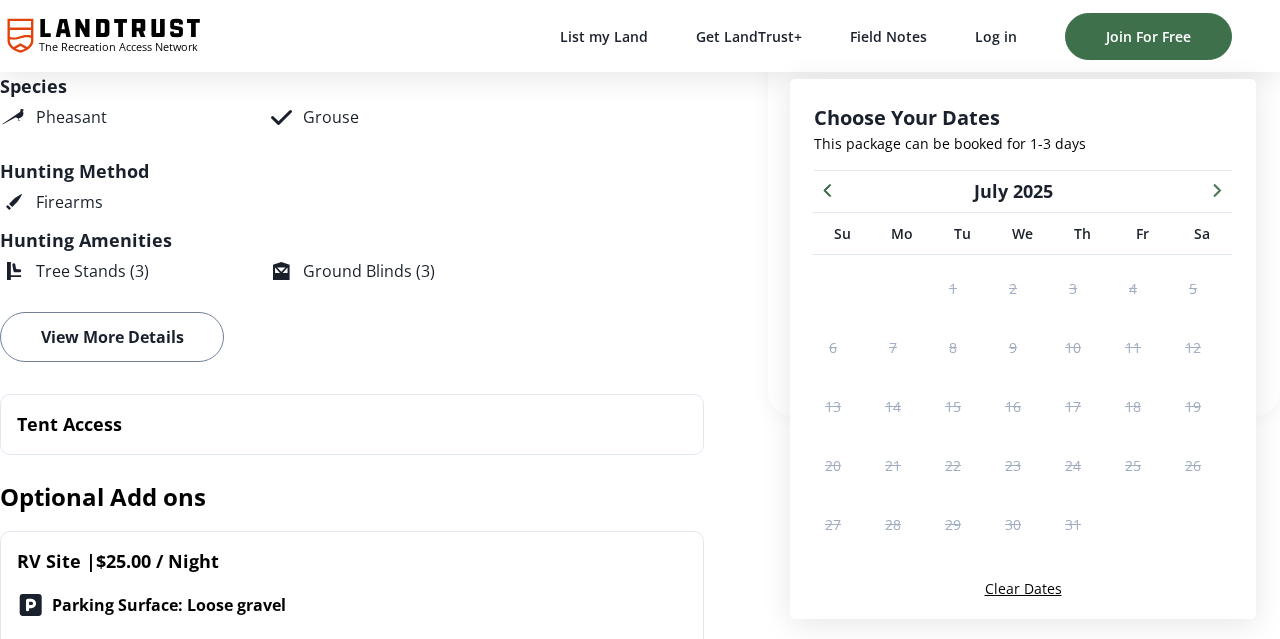 click 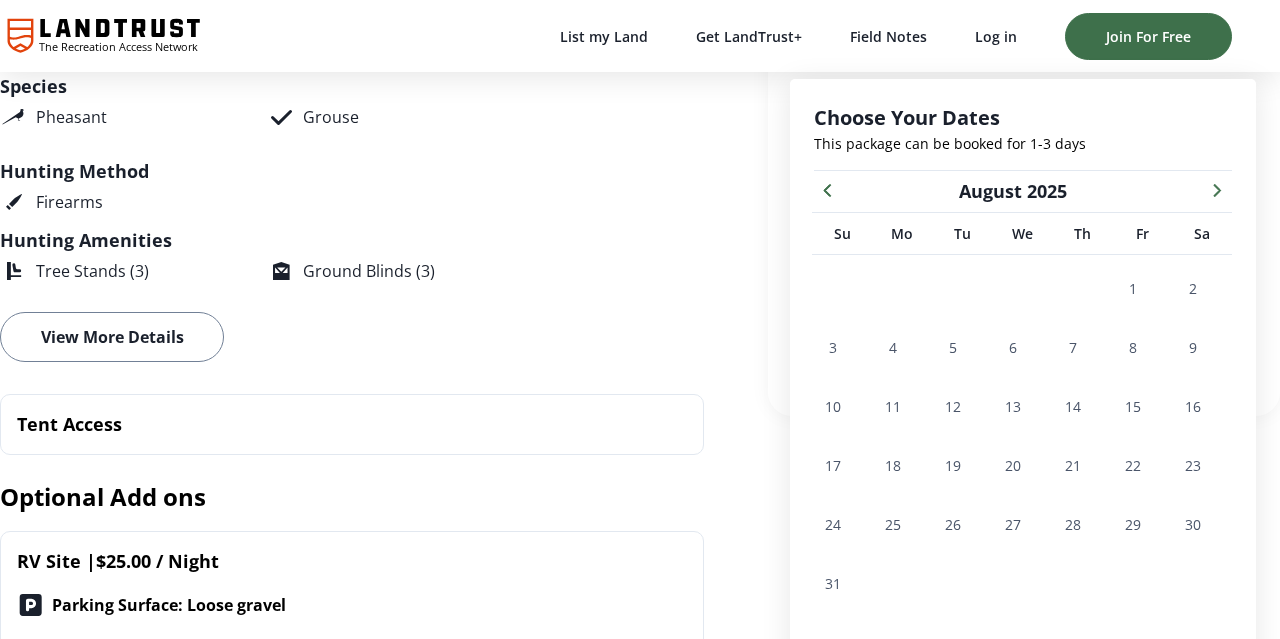 click 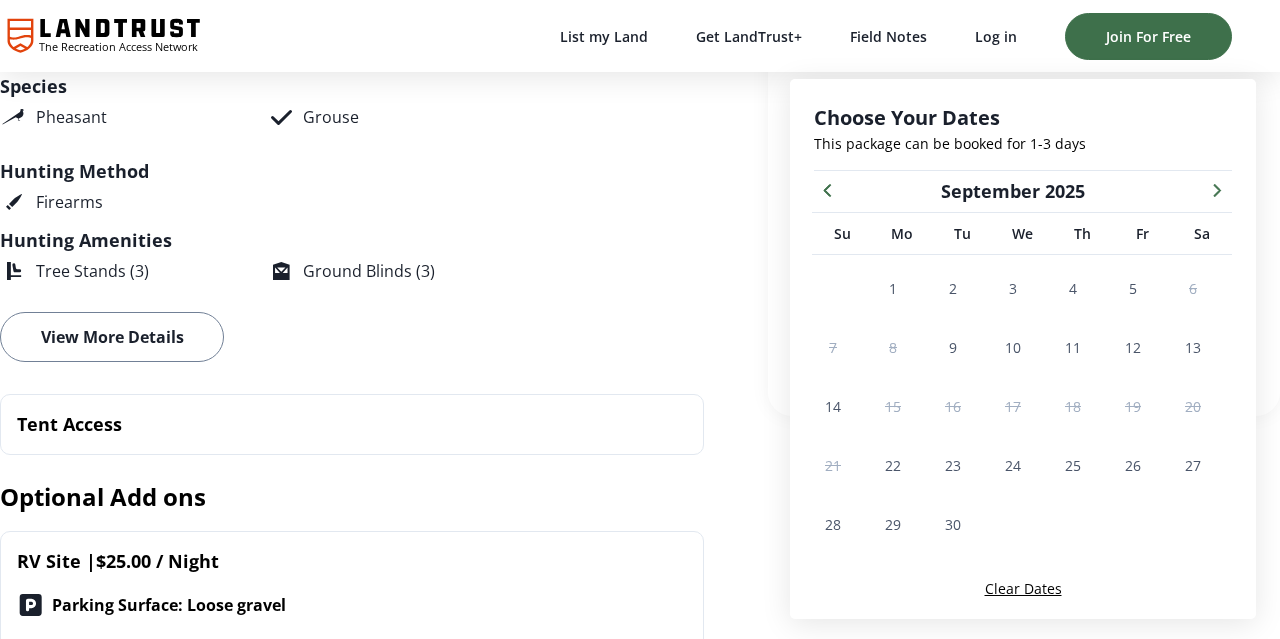 click 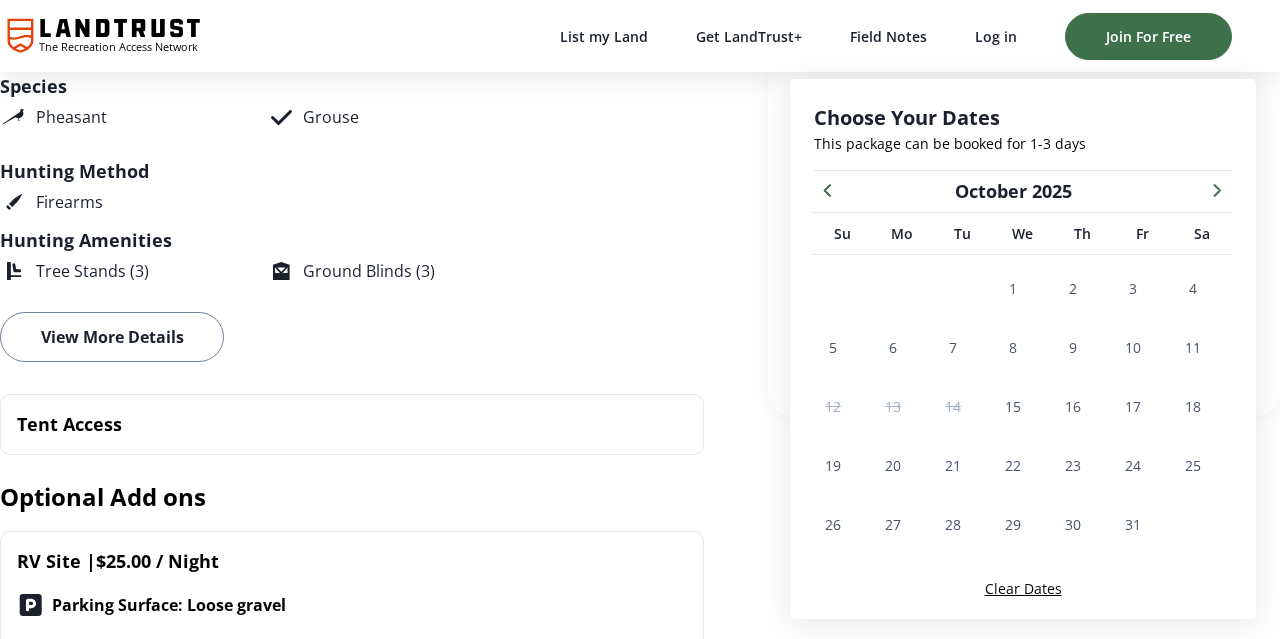 click on "Species Pheasant Grouse" at bounding box center [324, 105] 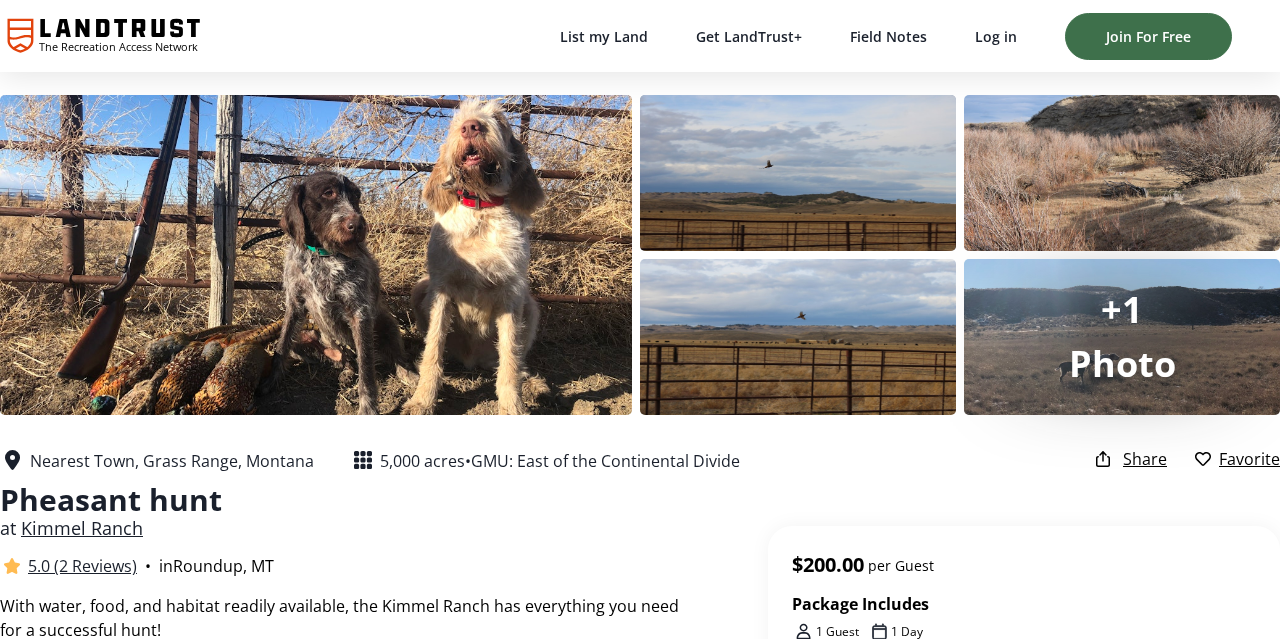 scroll, scrollTop: 0, scrollLeft: 0, axis: both 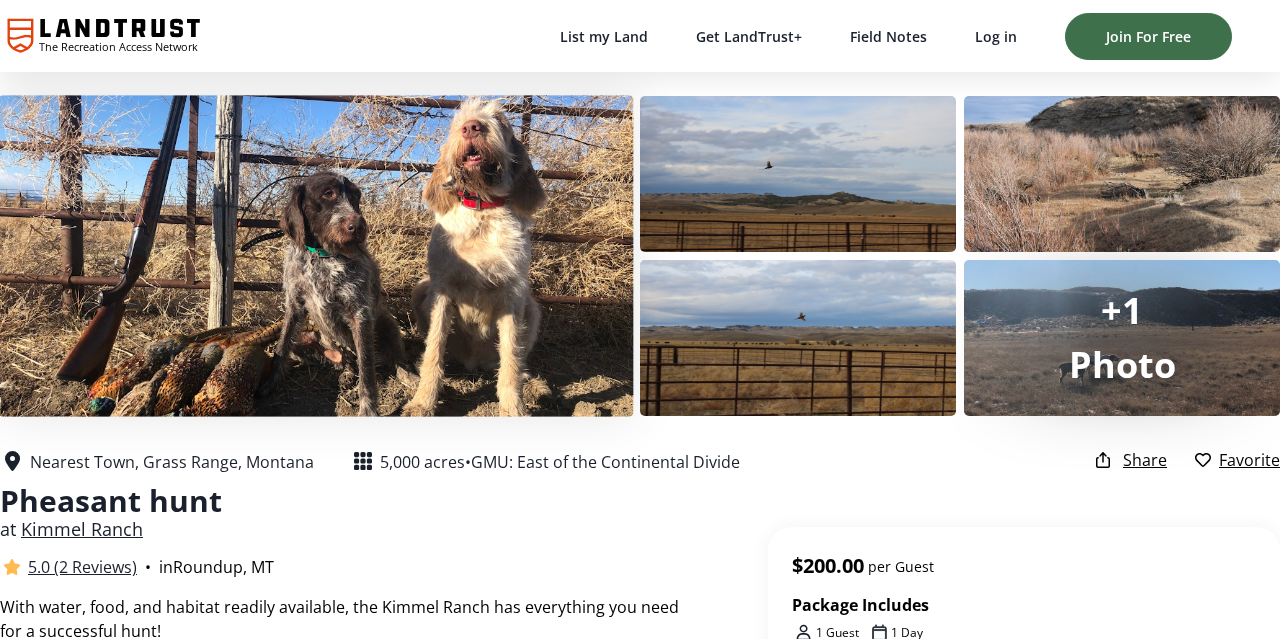 click at bounding box center [315, 255] 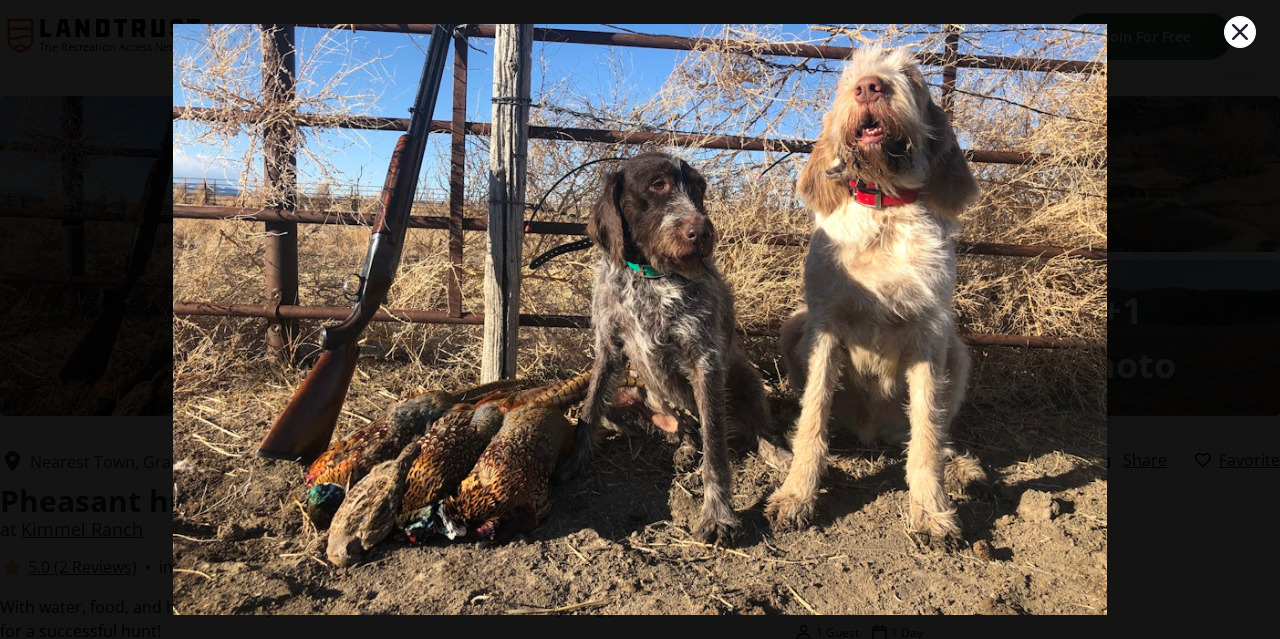 scroll, scrollTop: 99, scrollLeft: 0, axis: vertical 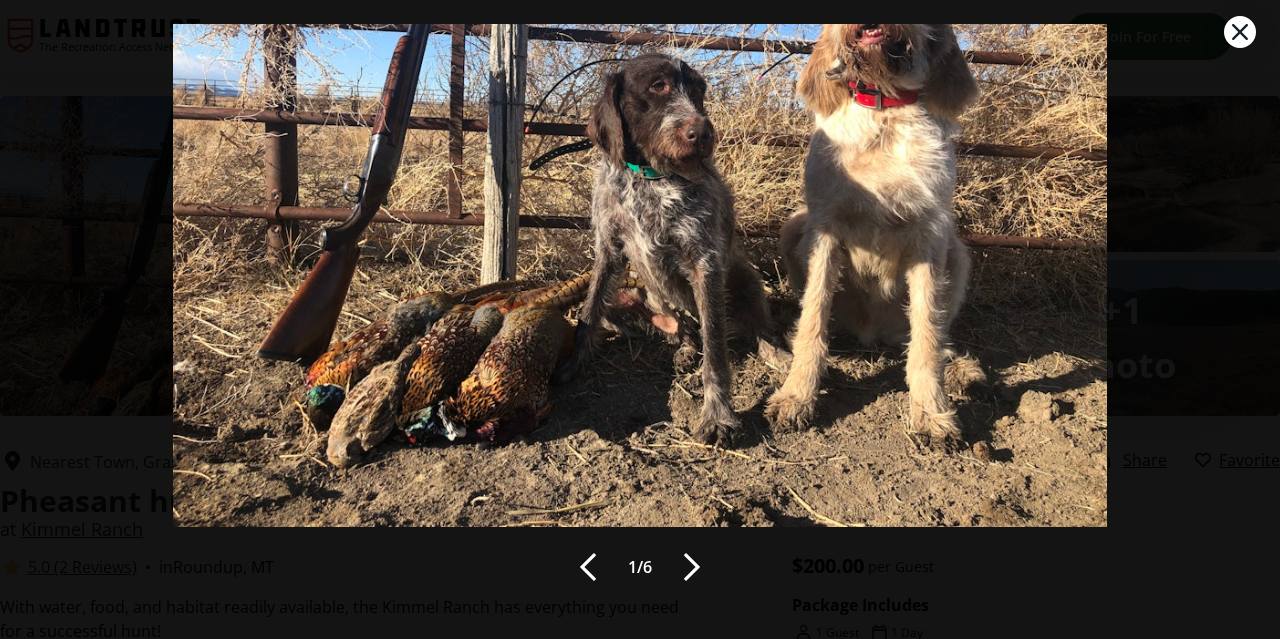 click at bounding box center [692, 567] 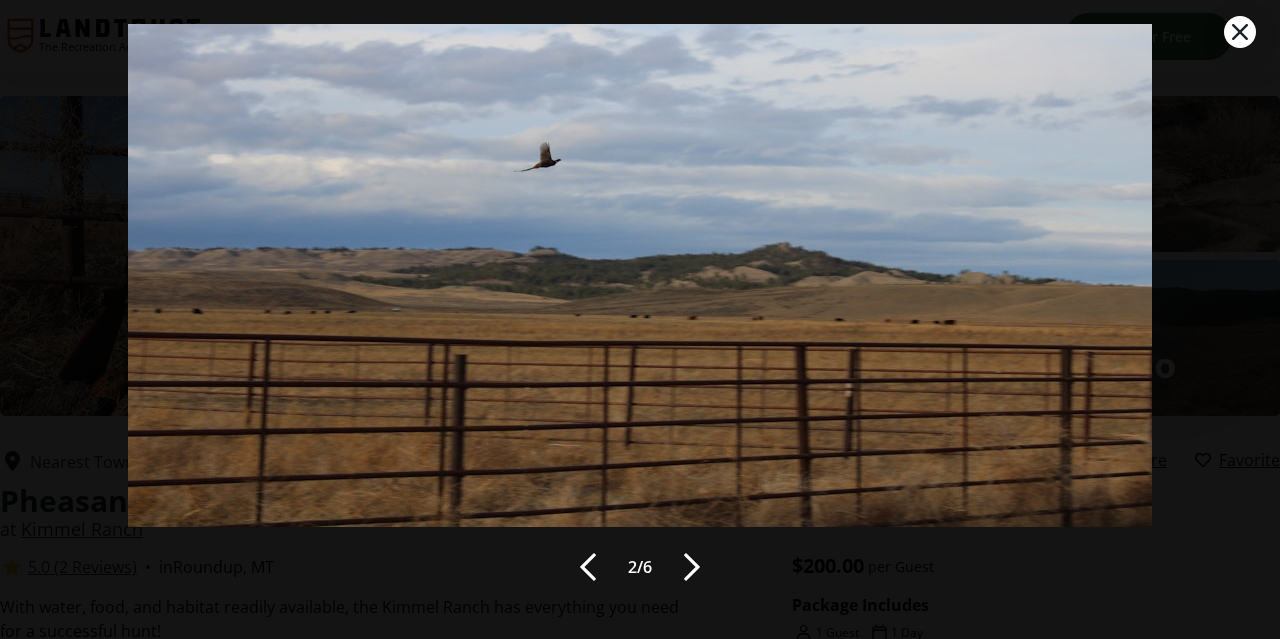 click at bounding box center [692, 567] 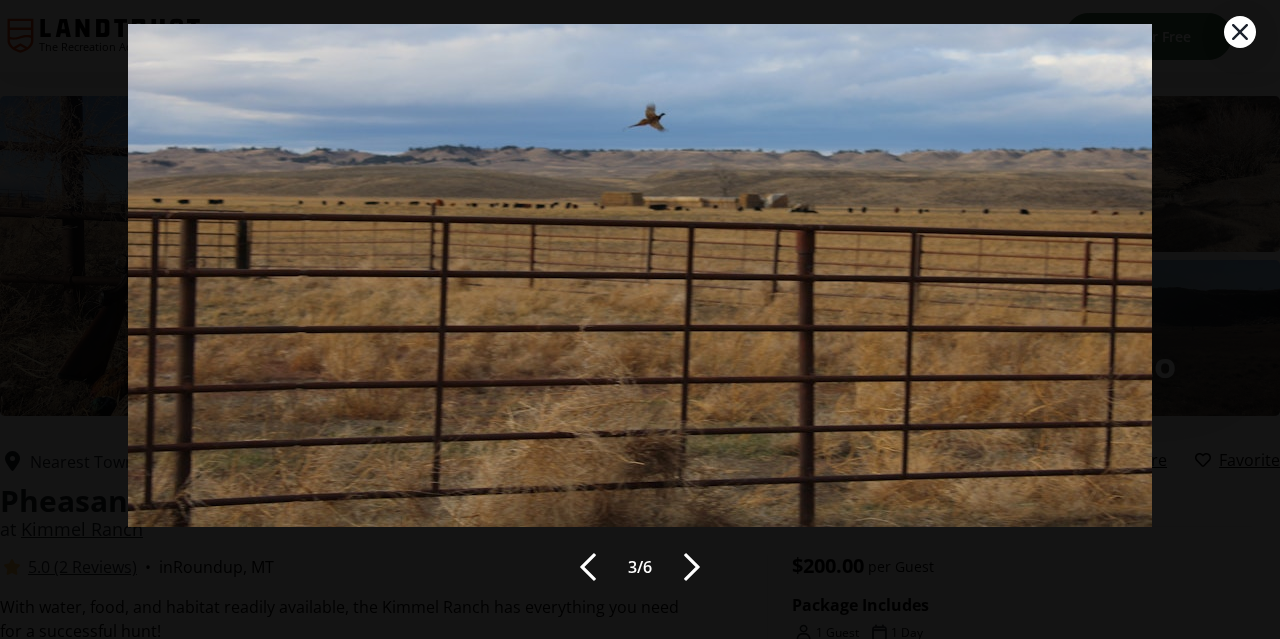 click at bounding box center (692, 567) 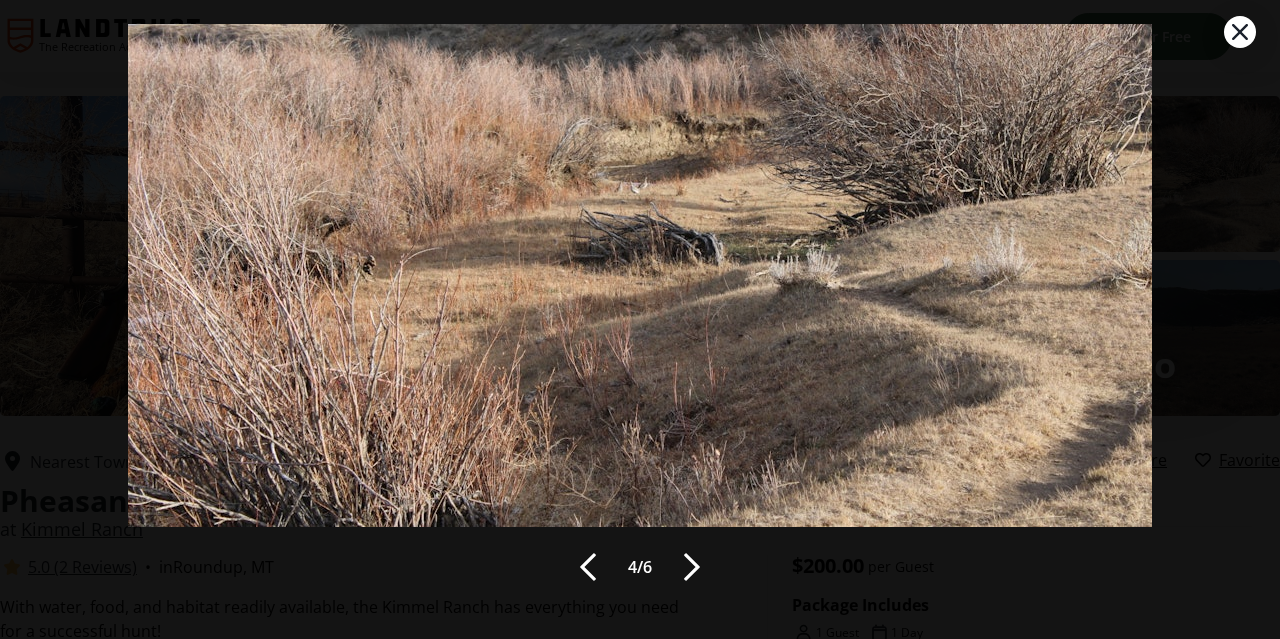 click at bounding box center [692, 567] 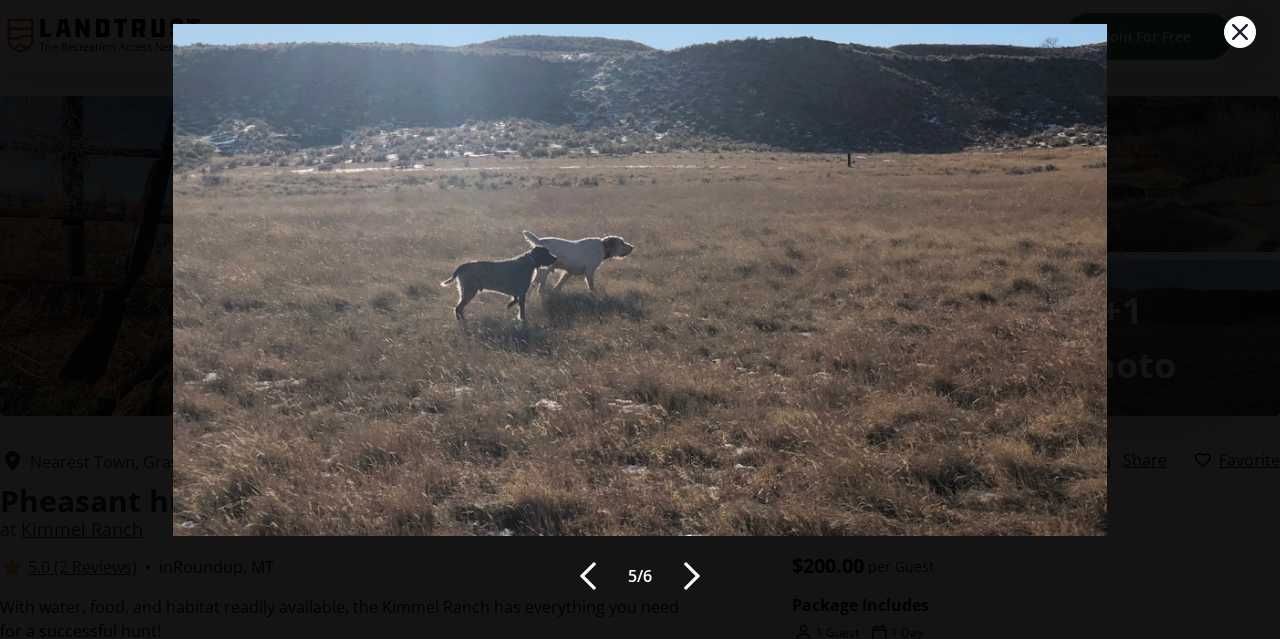 scroll, scrollTop: 82, scrollLeft: 0, axis: vertical 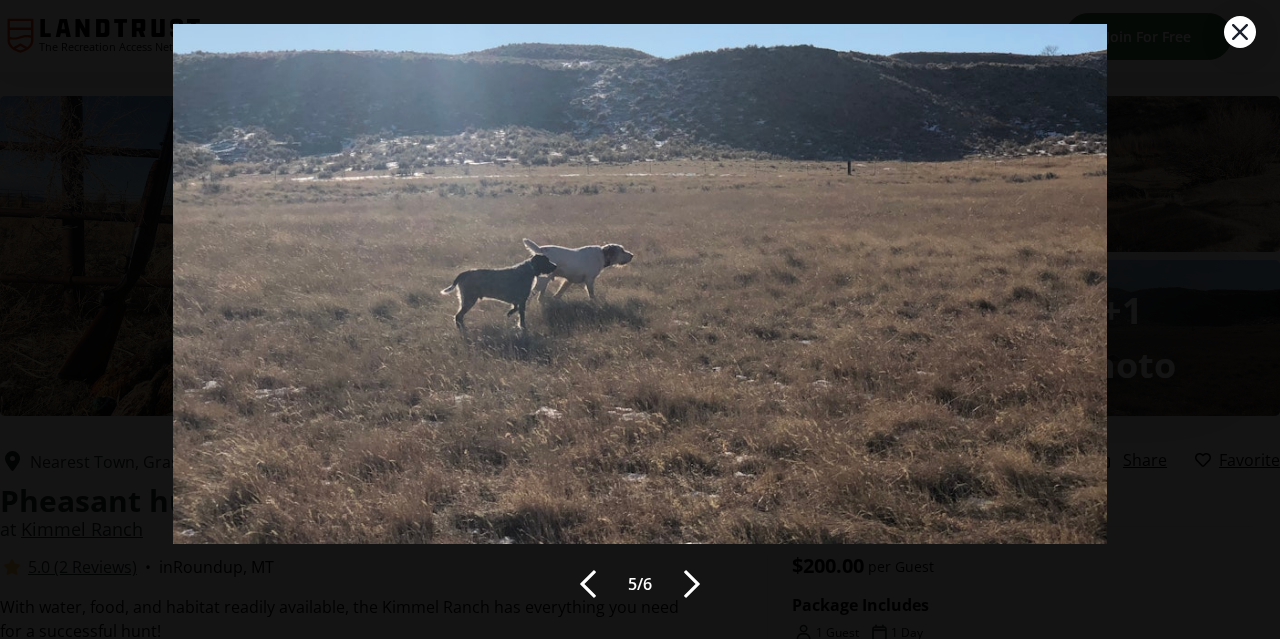 click at bounding box center [692, 584] 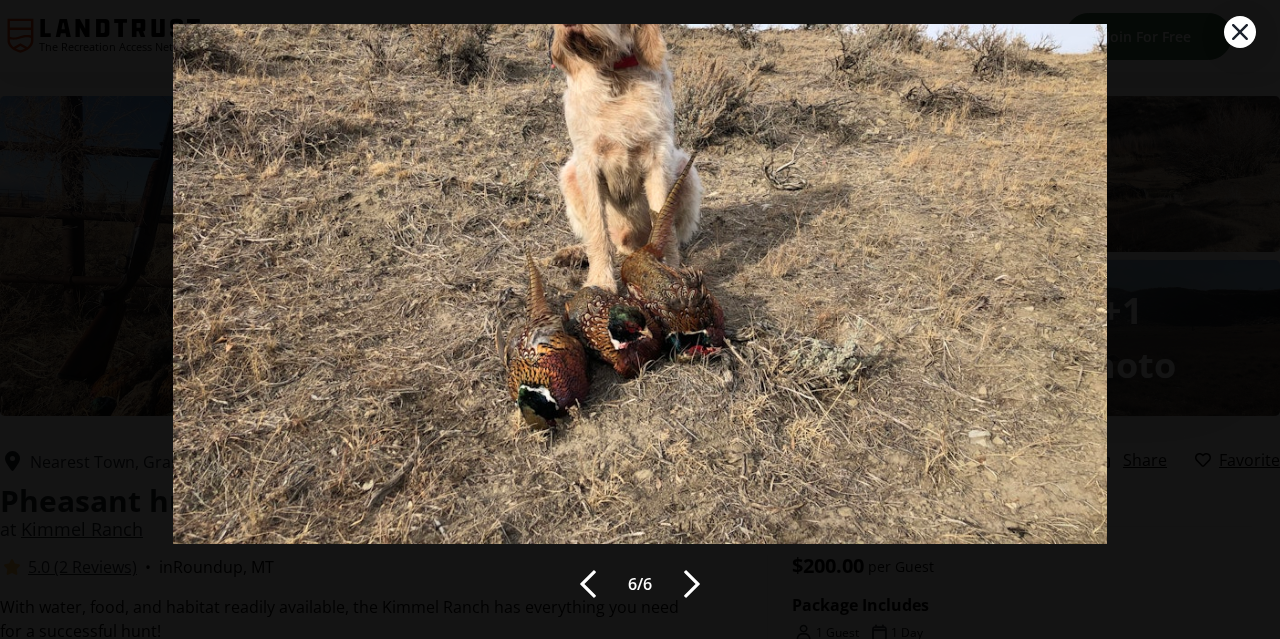 click at bounding box center [692, 584] 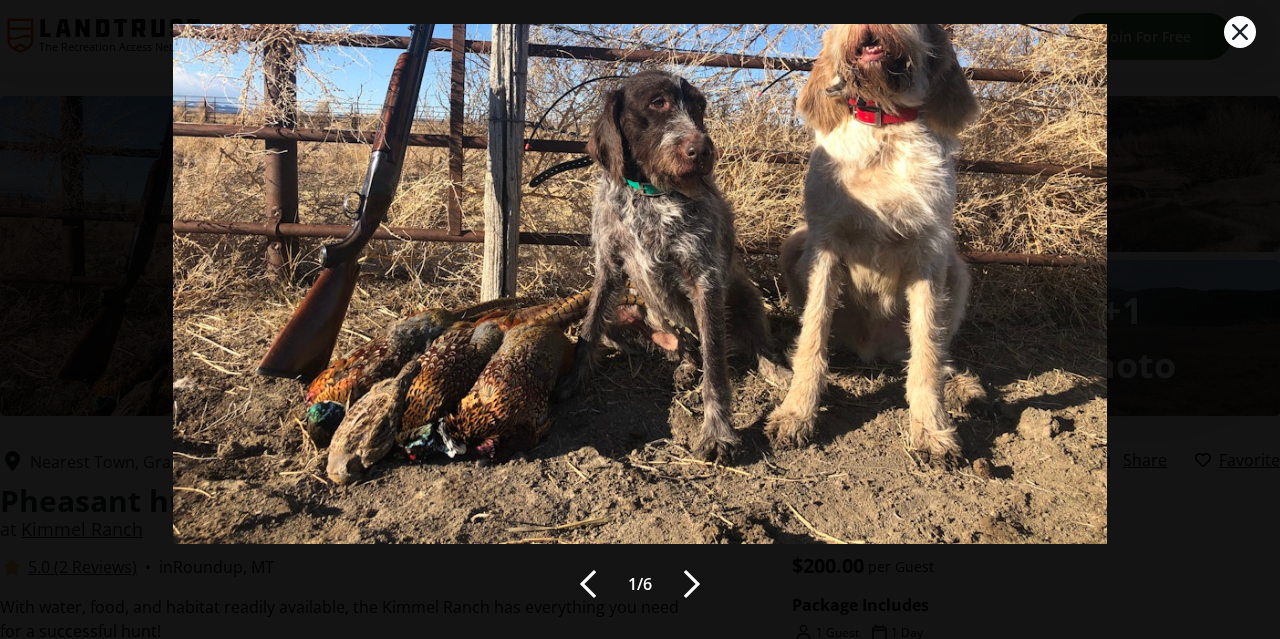 click at bounding box center (692, 584) 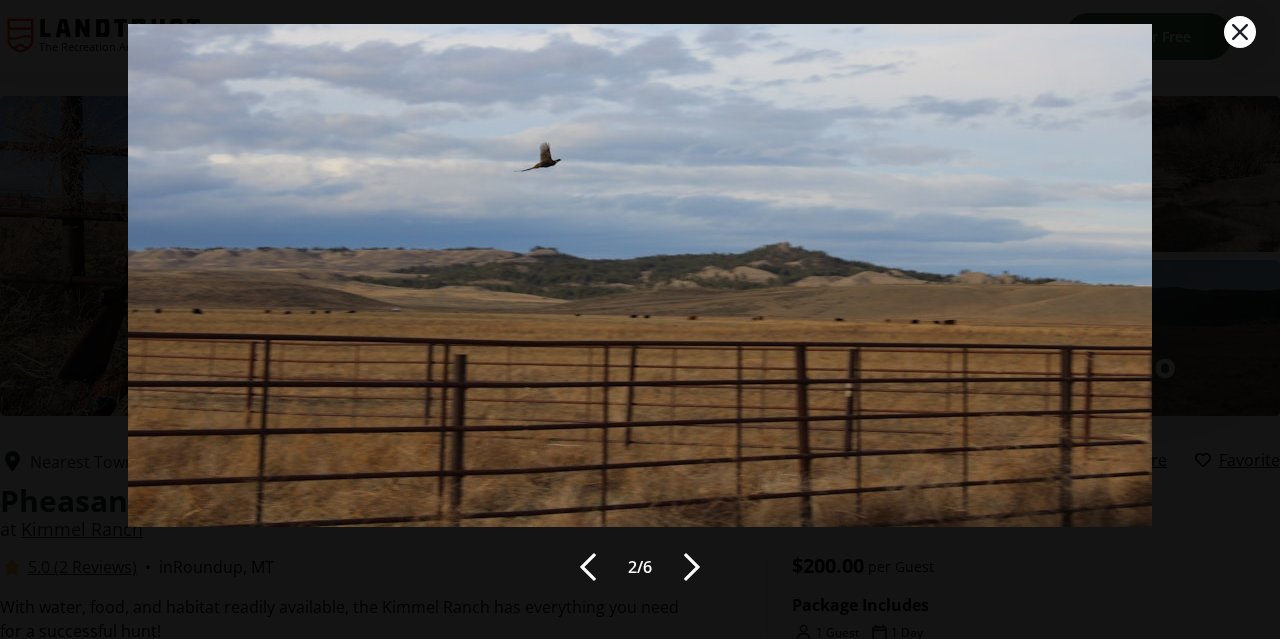 click 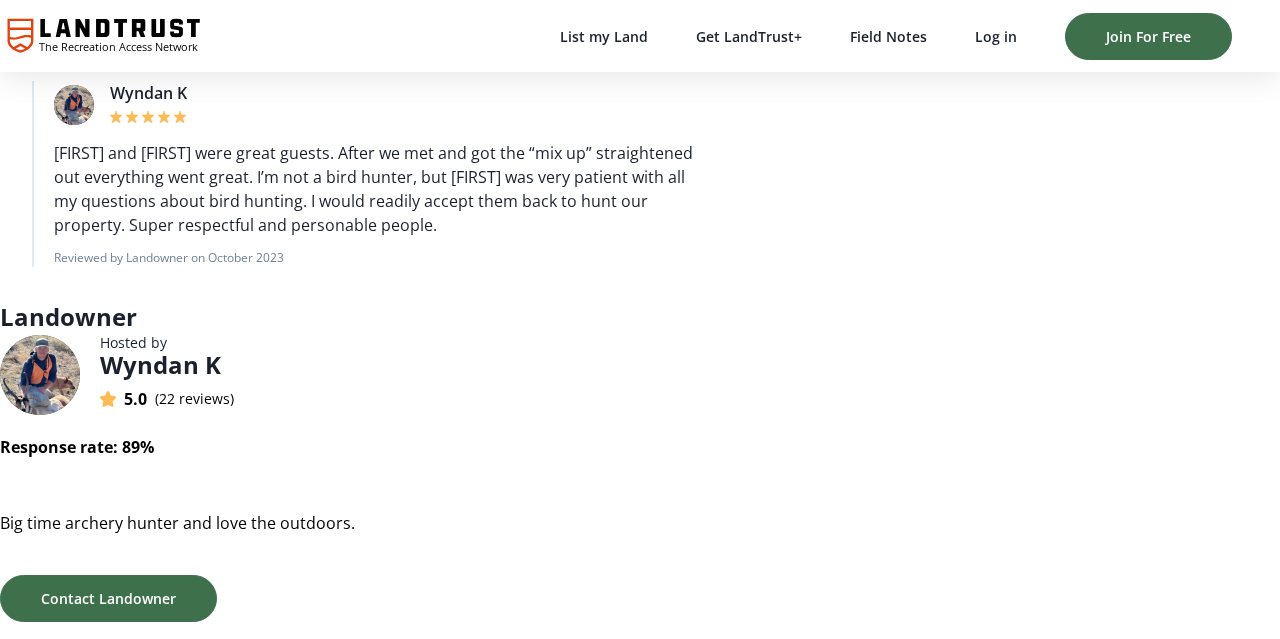 scroll, scrollTop: 4713, scrollLeft: 0, axis: vertical 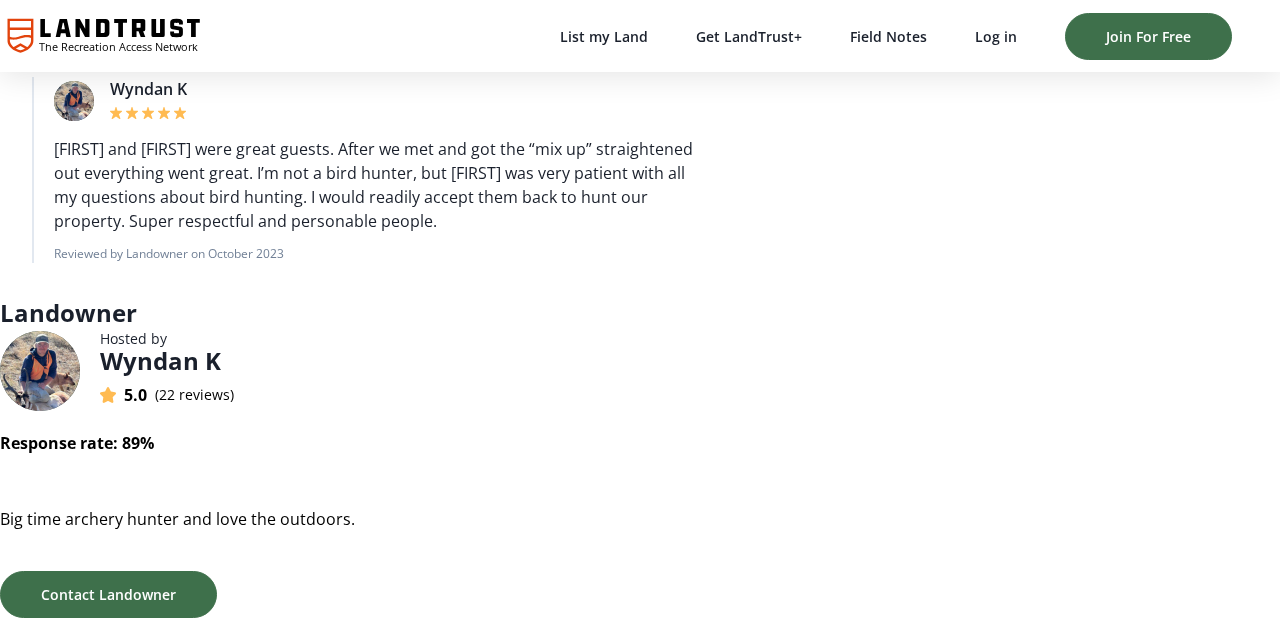 click at bounding box center [40, 371] 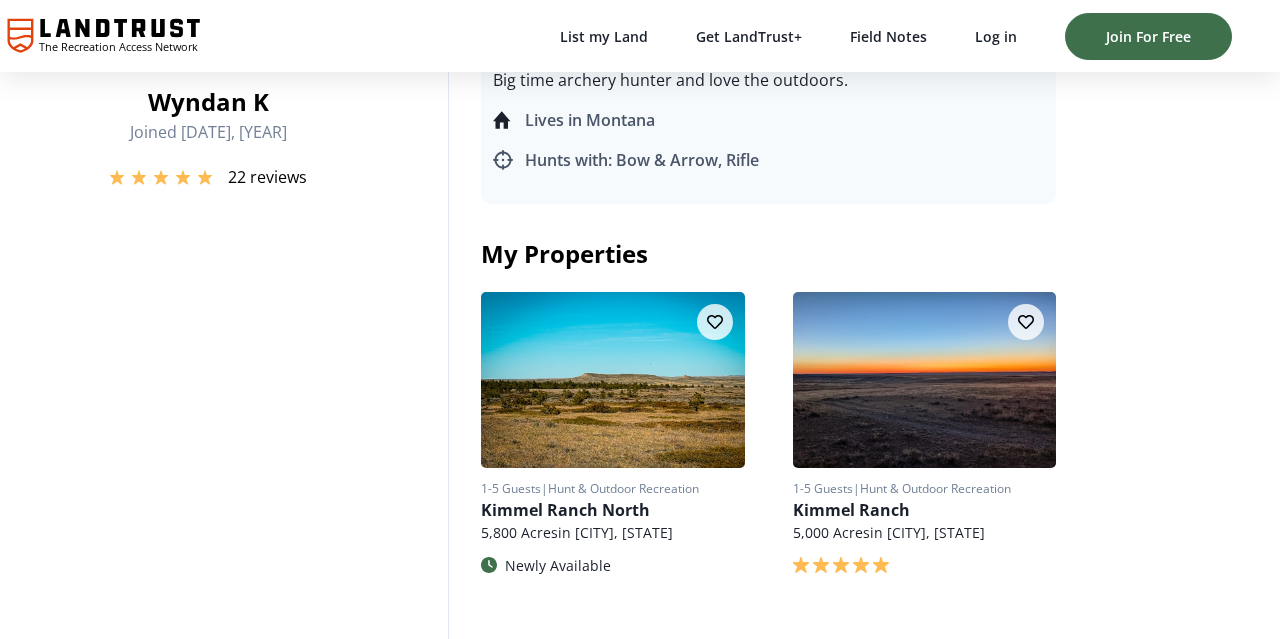 scroll, scrollTop: 142, scrollLeft: 0, axis: vertical 